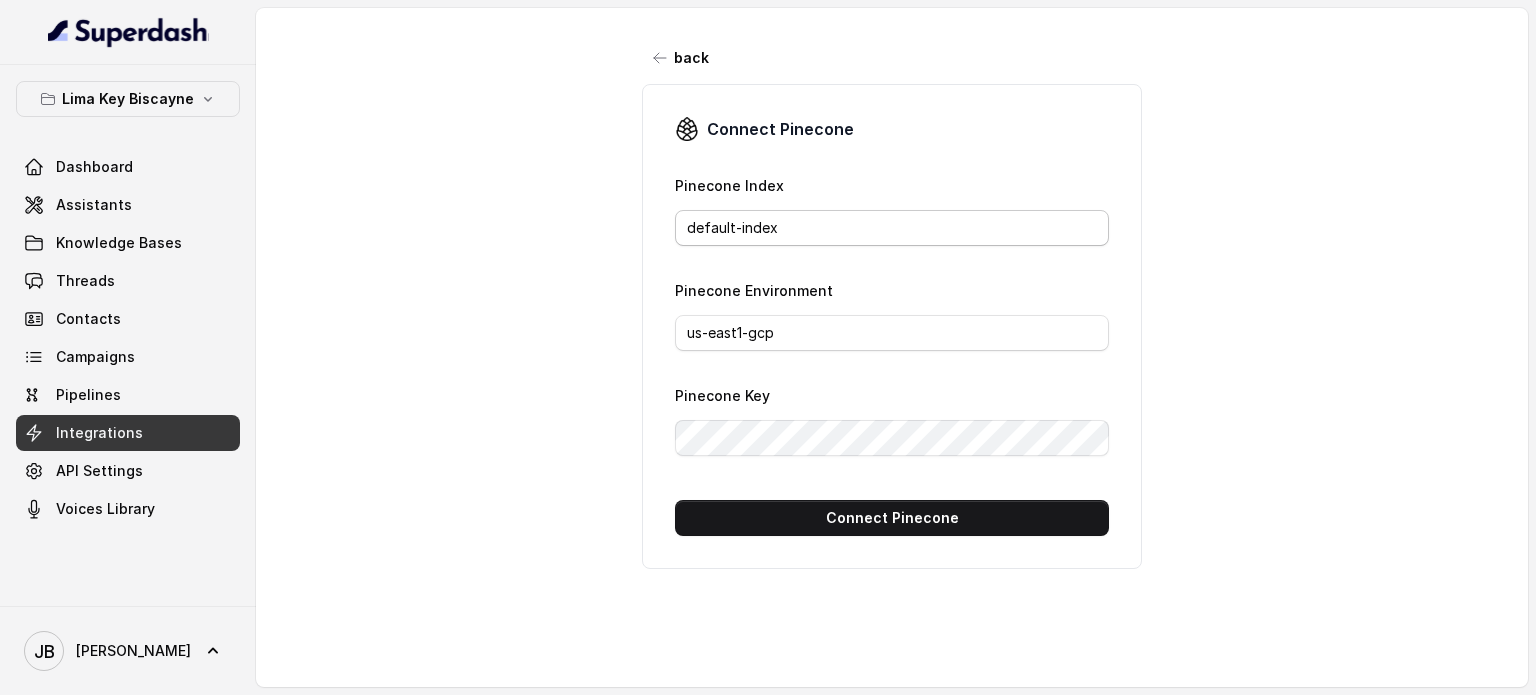 scroll, scrollTop: 0, scrollLeft: 0, axis: both 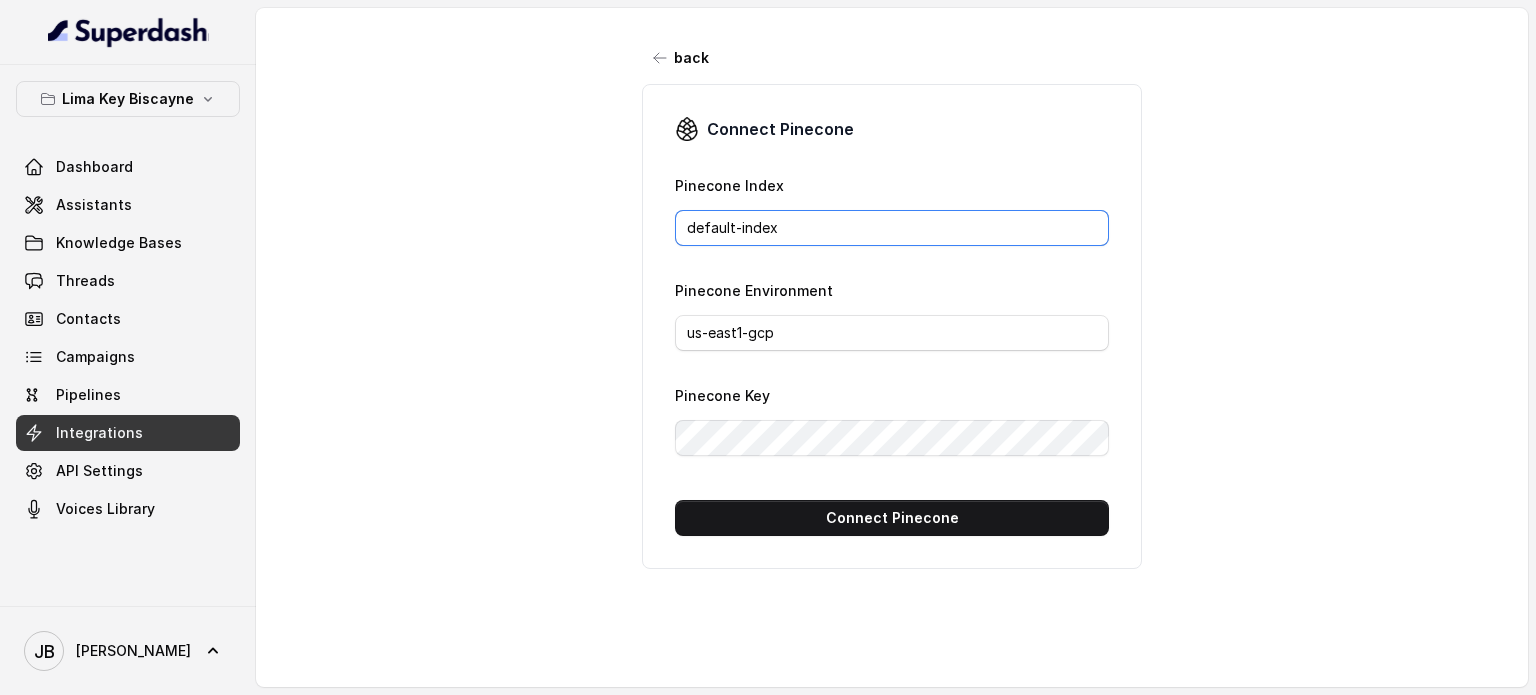 click on "default-index" at bounding box center (892, 228) 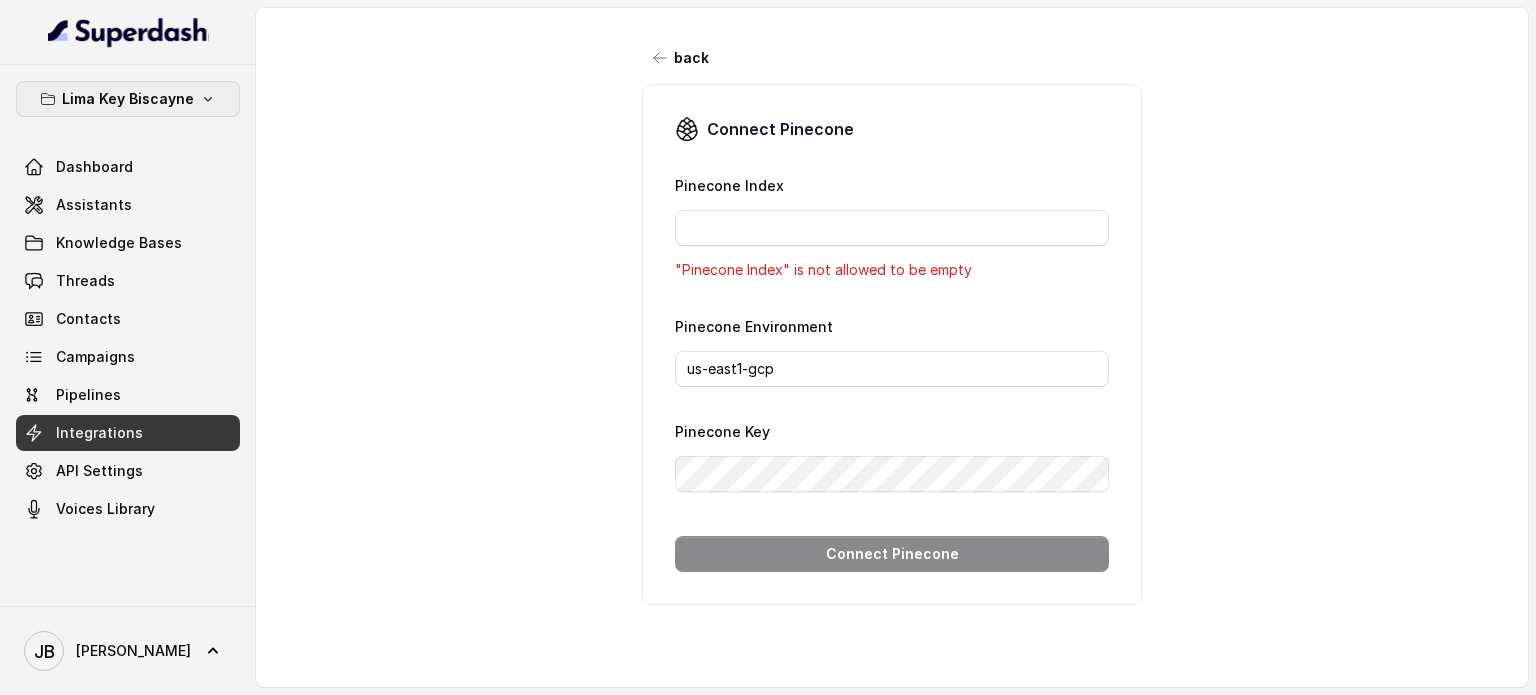 click 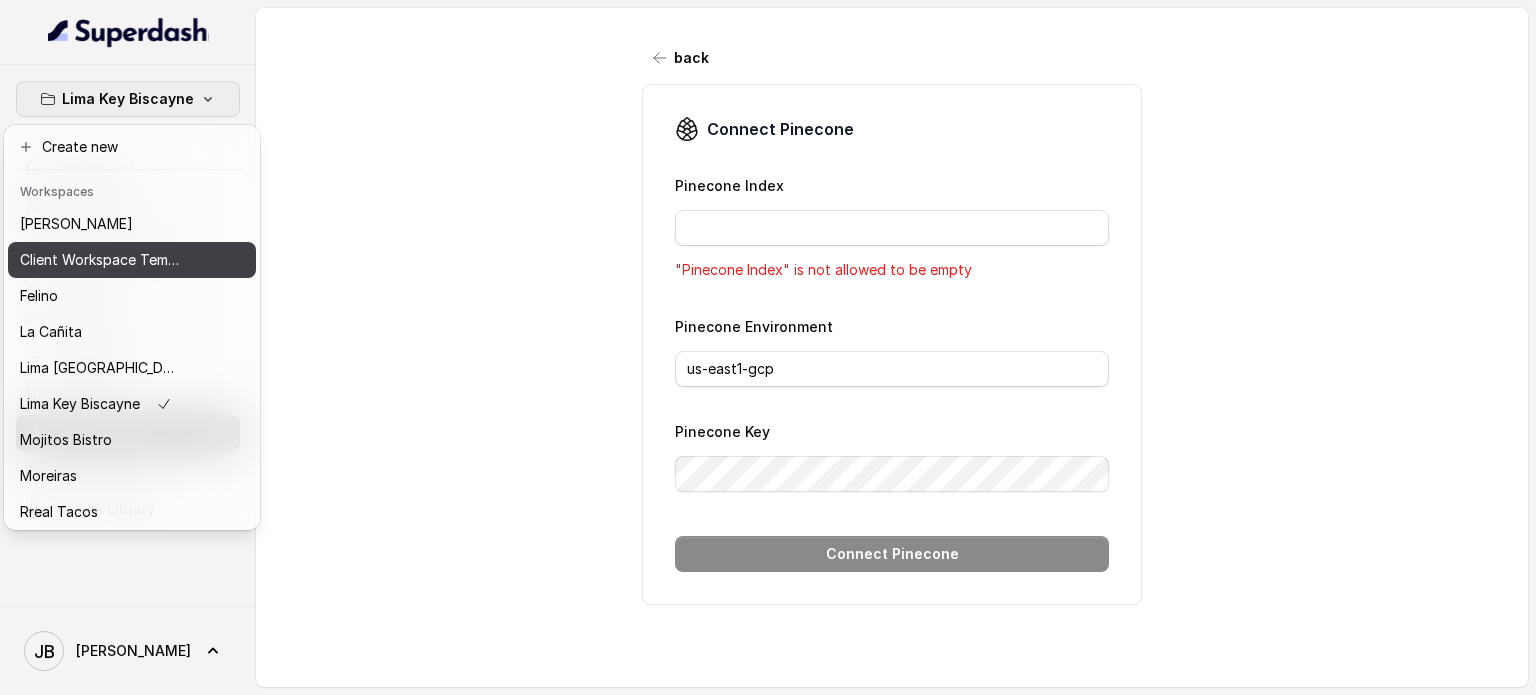 scroll, scrollTop: 91, scrollLeft: 0, axis: vertical 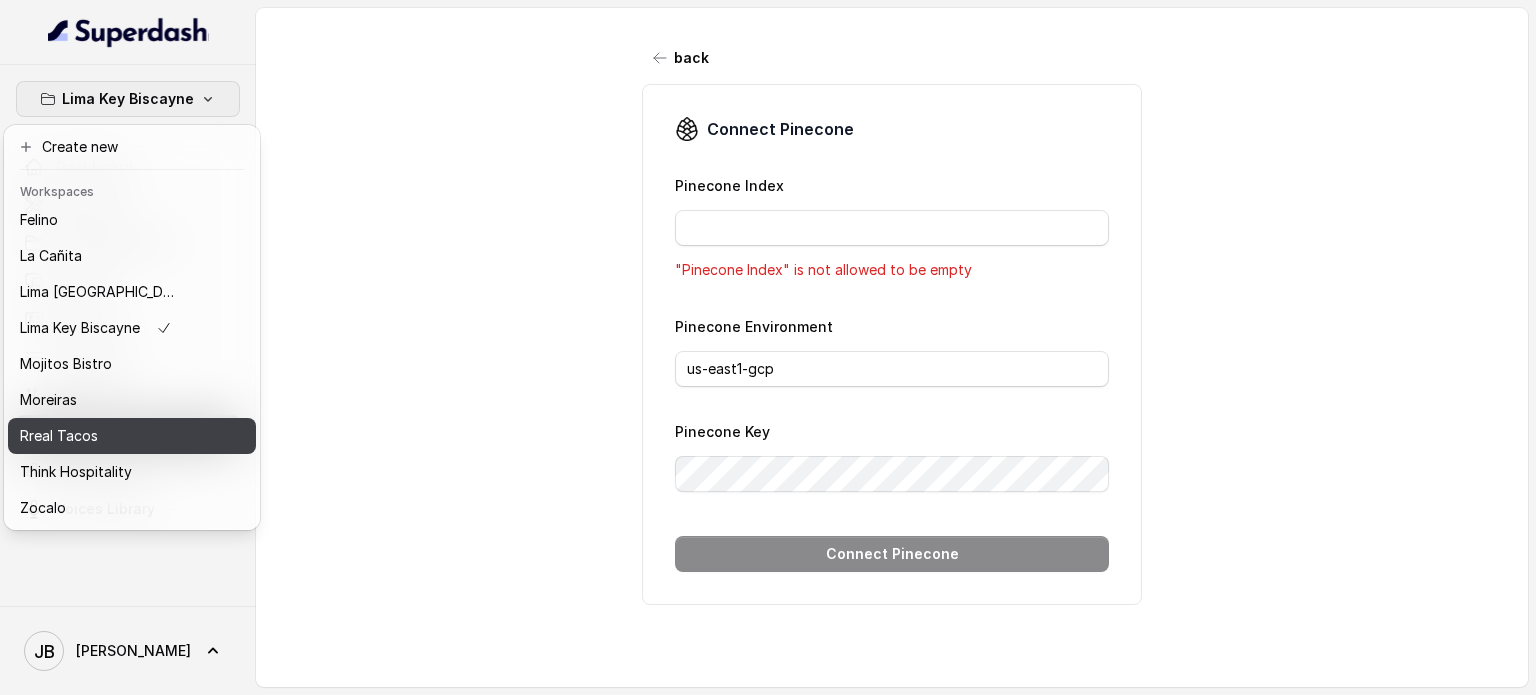 click on "Rreal Tacos" at bounding box center (100, 436) 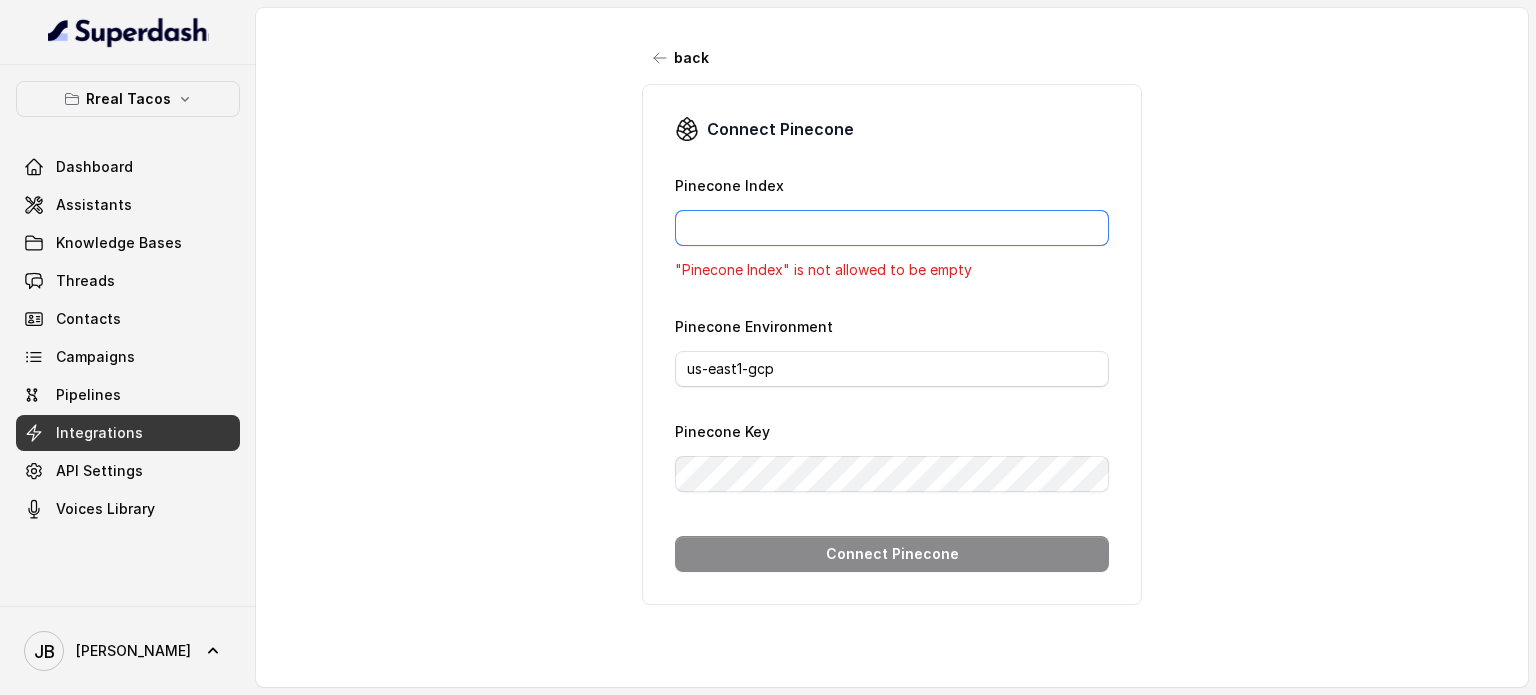 click on "Pinecone Index" at bounding box center [892, 228] 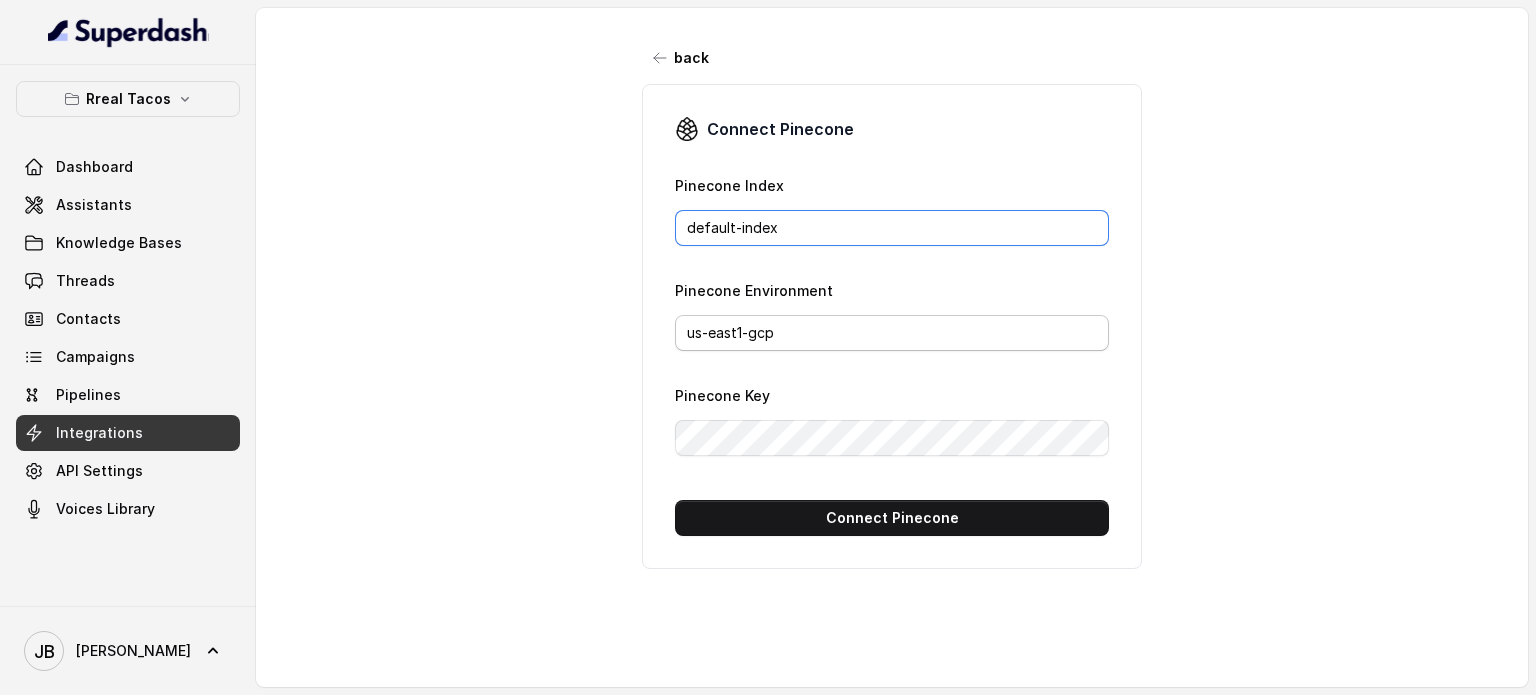 type on "default-index" 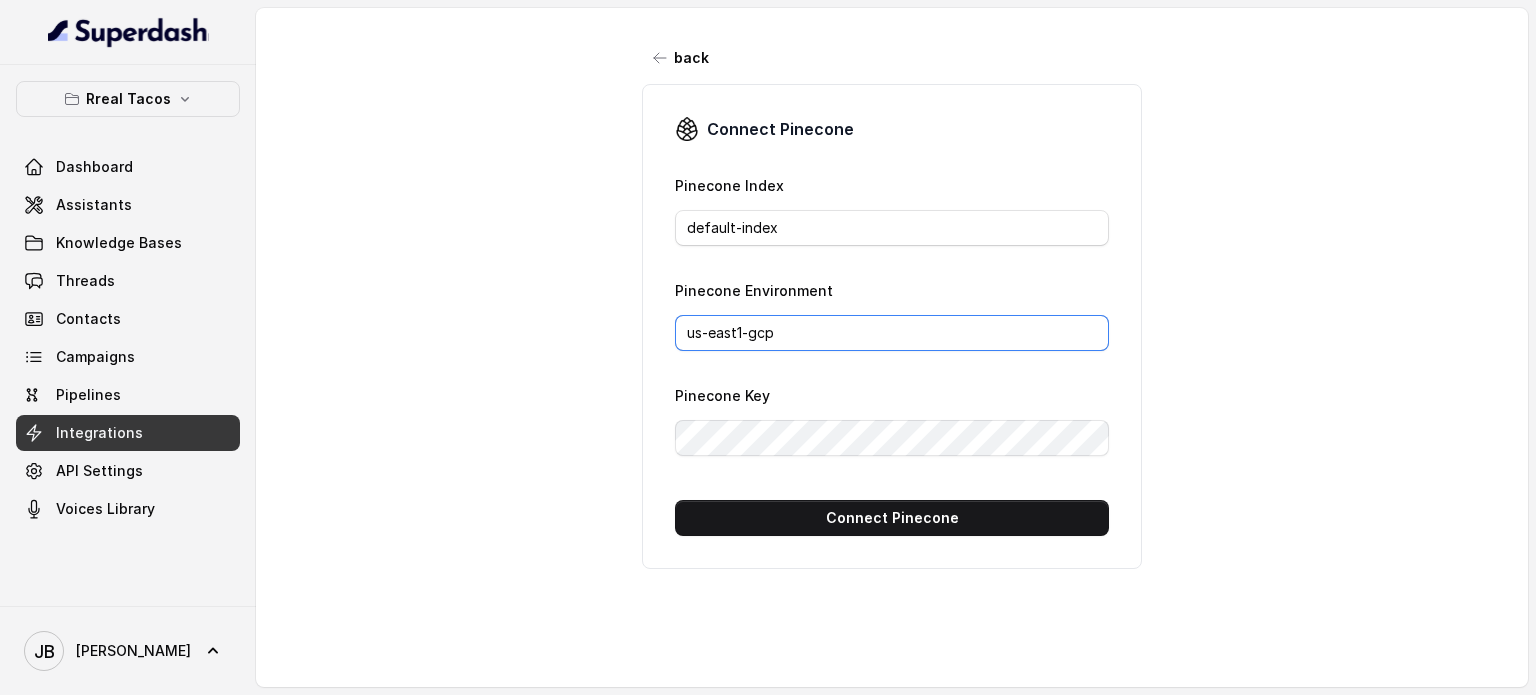 click on "us-east1-gcp" at bounding box center [892, 333] 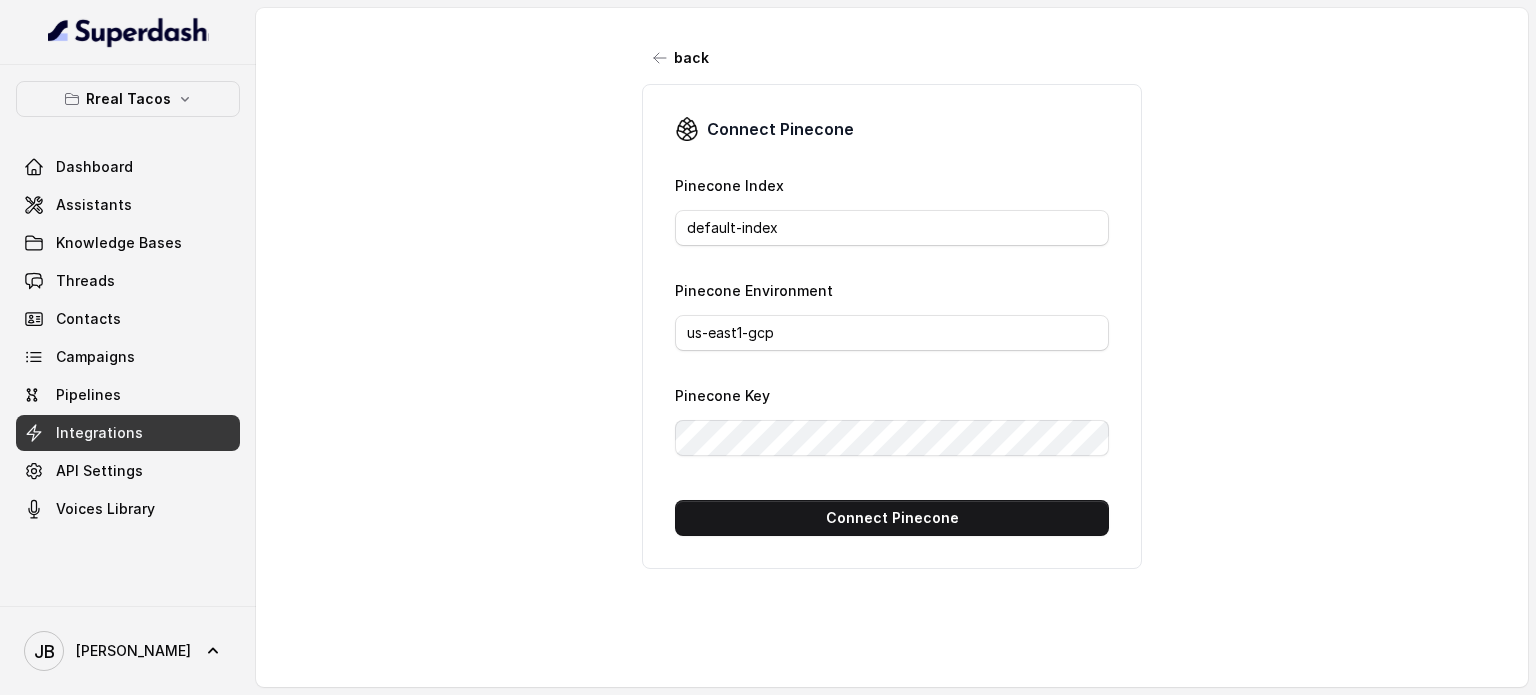 click on "Pinecone Index default-index Pinecone Environment us-east1-gcp Pinecone Key Connect [GEOGRAPHIC_DATA]" at bounding box center (892, 354) 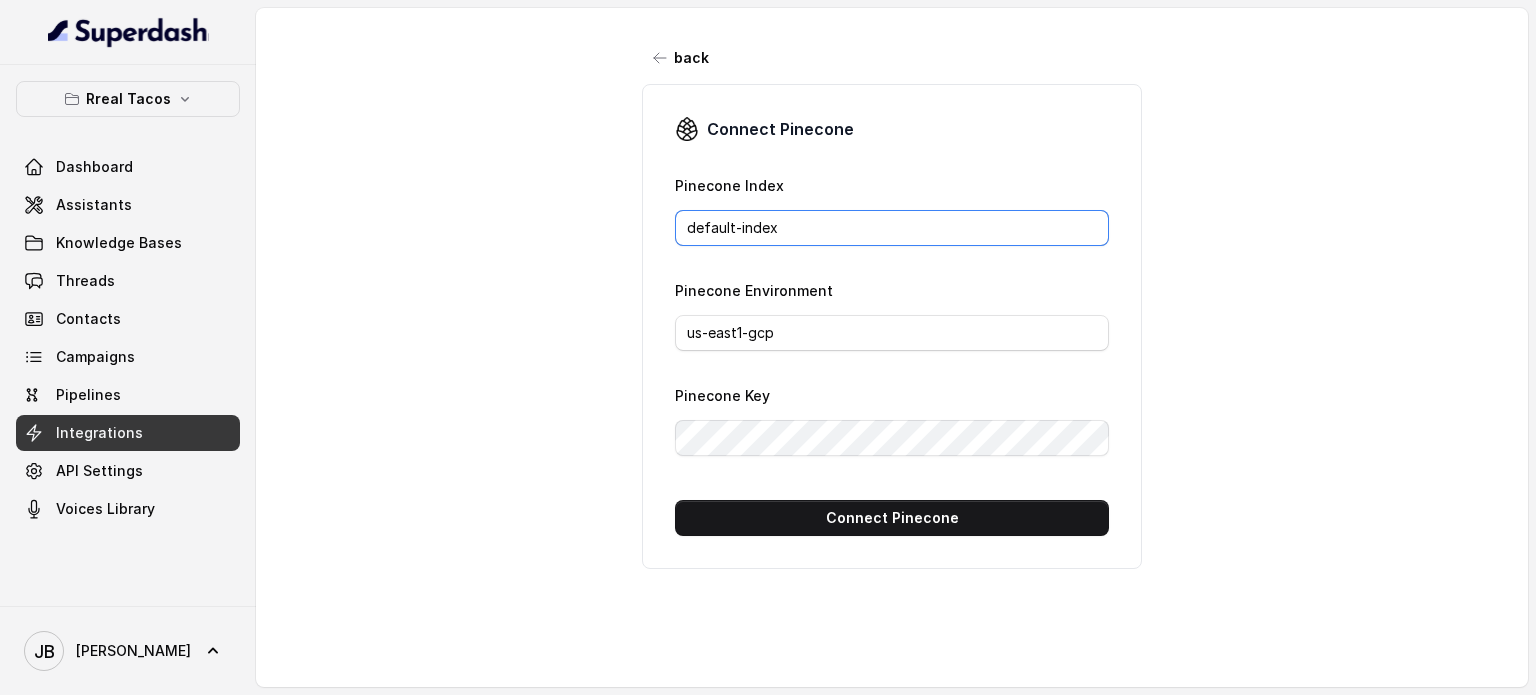 click on "default-index" at bounding box center [892, 228] 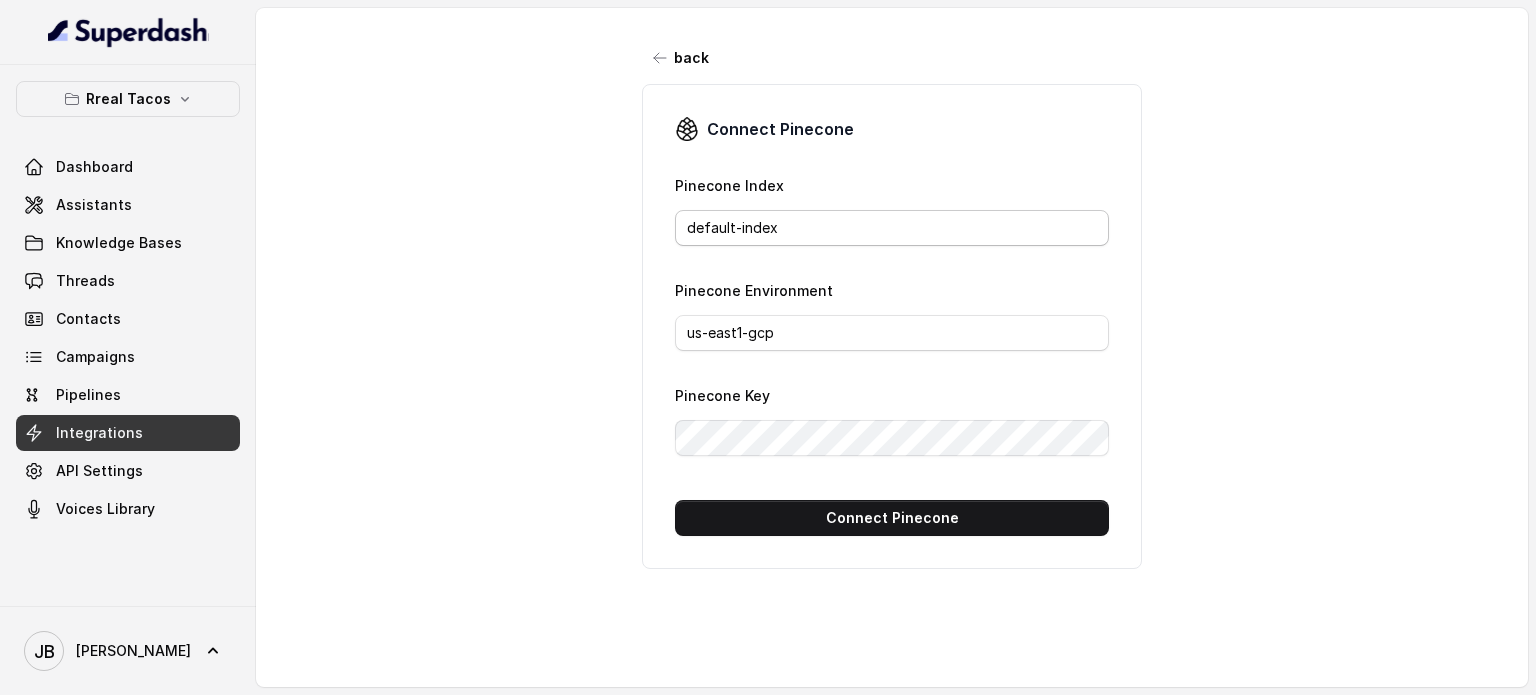 click on "Connect Pinecone Pinecone Index default-index Pinecone Environment us-east1-gcp Pinecone Key Connect Pinecone" at bounding box center [892, 326] 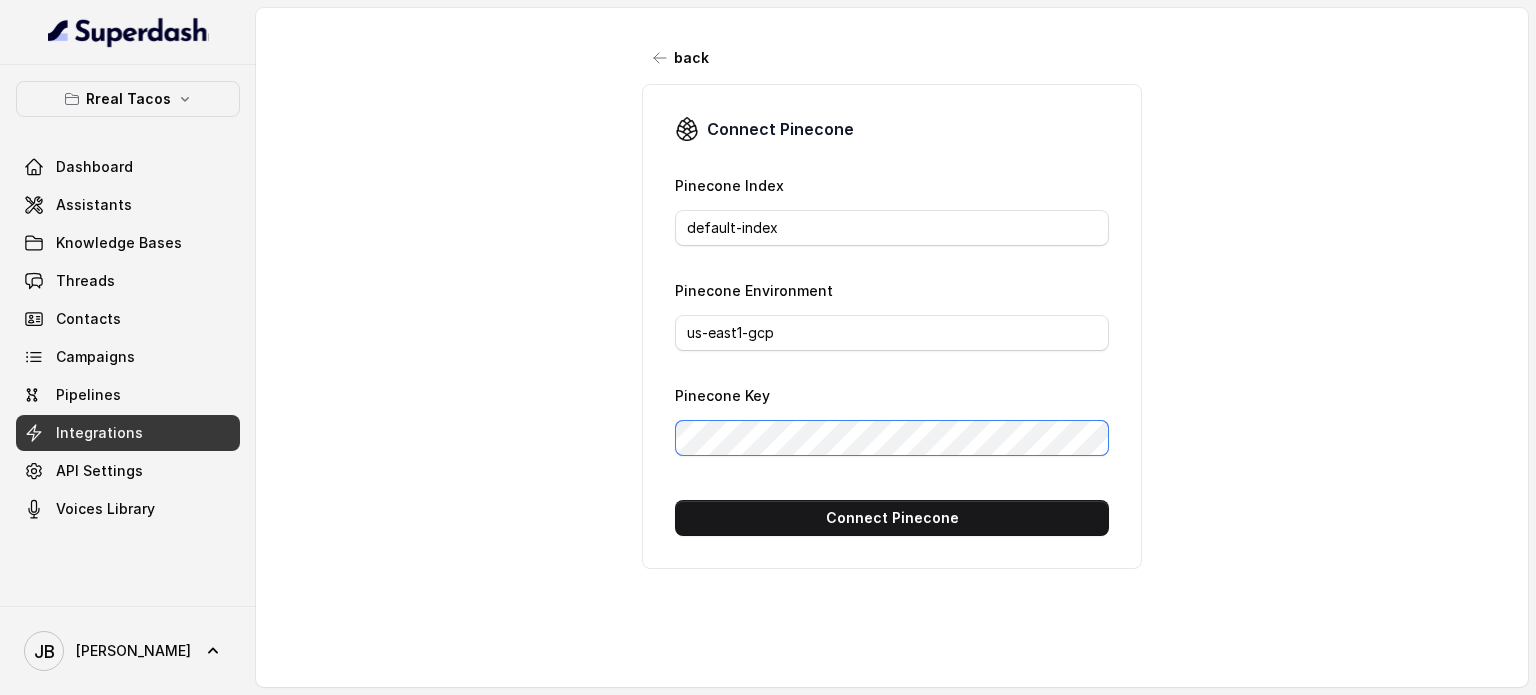 scroll, scrollTop: 0, scrollLeft: 179, axis: horizontal 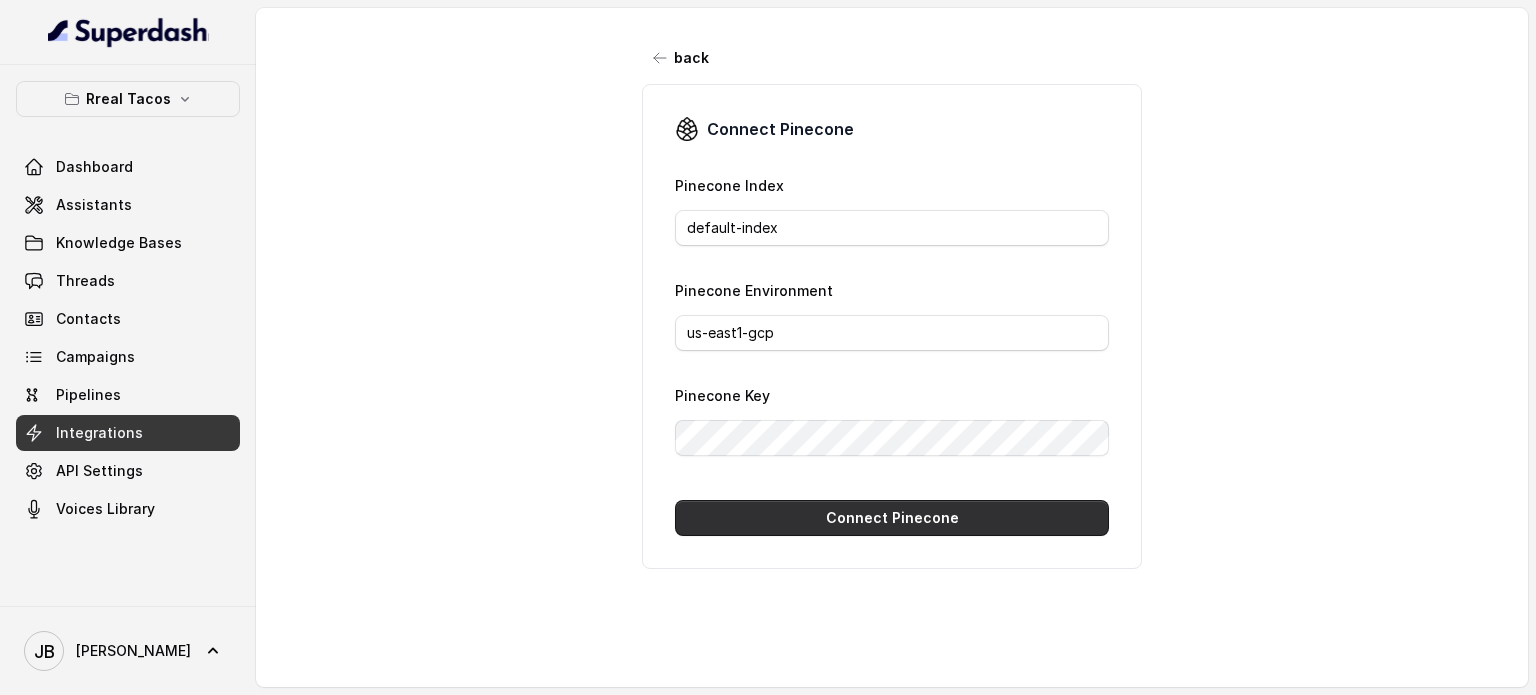 click on "Connect Pinecone" at bounding box center (892, 518) 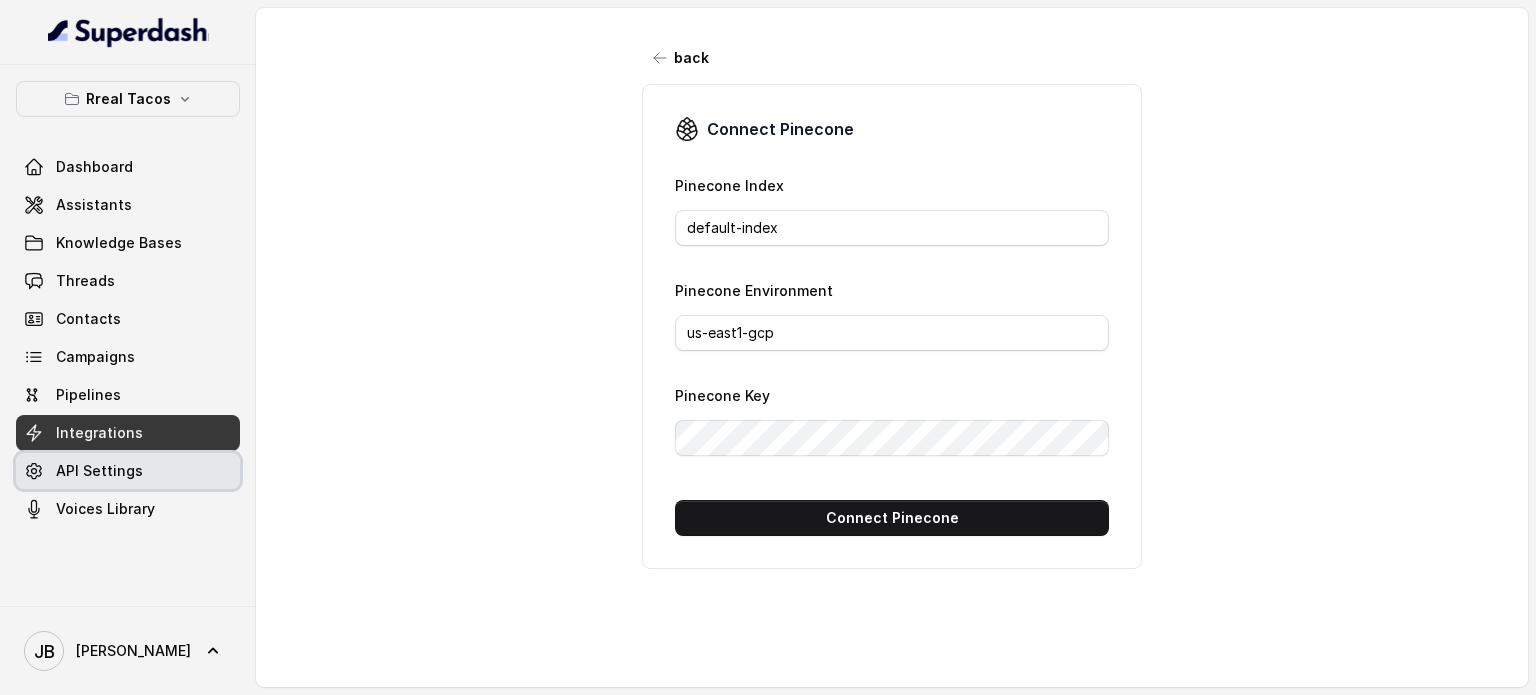 click on "API Settings" at bounding box center [99, 471] 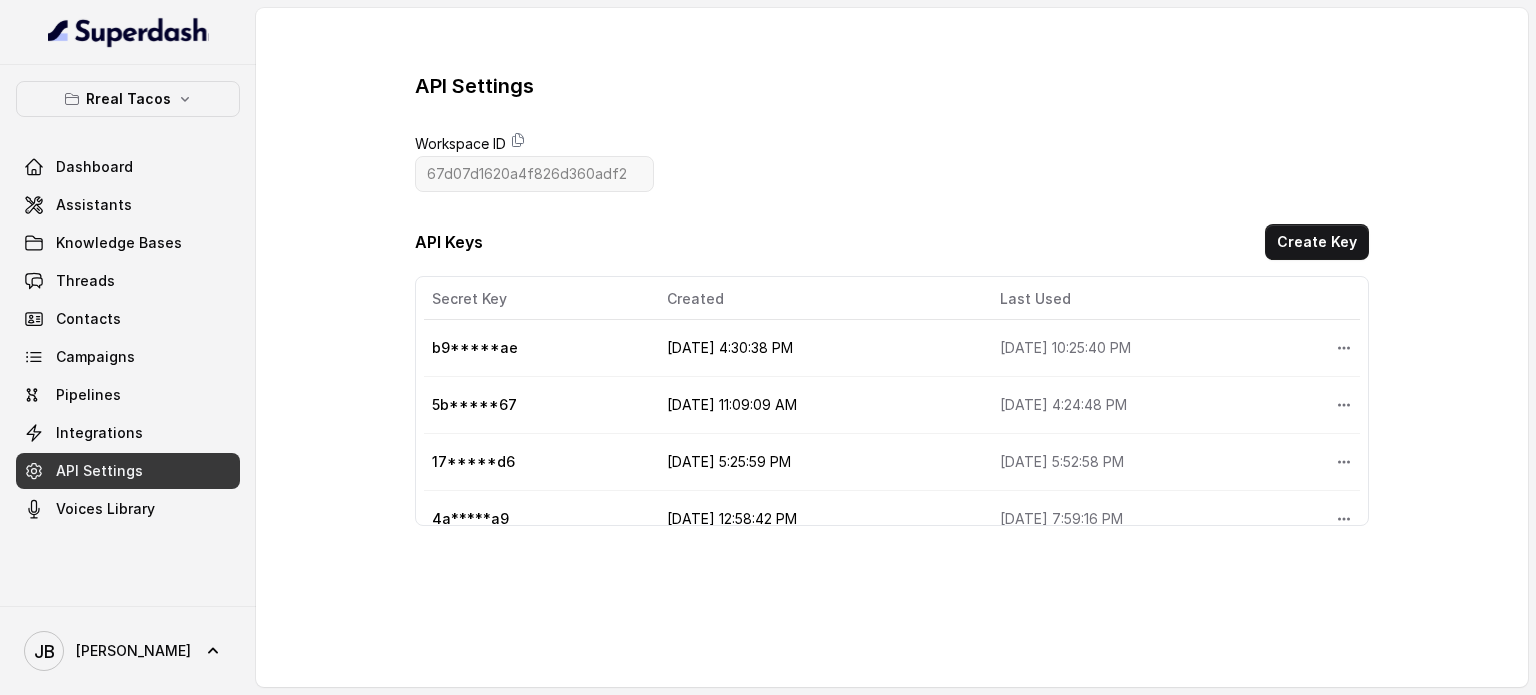 scroll, scrollTop: 0, scrollLeft: 0, axis: both 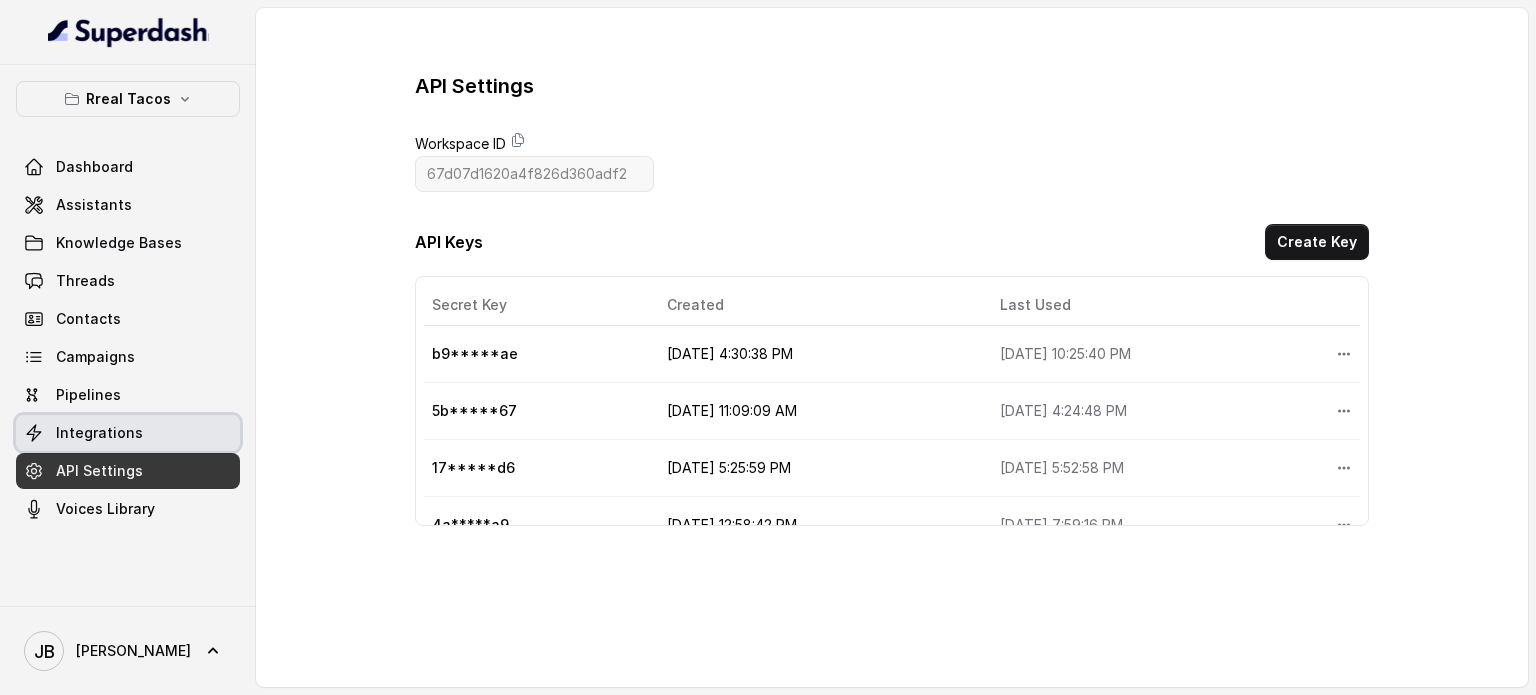 click on "Integrations" at bounding box center [99, 433] 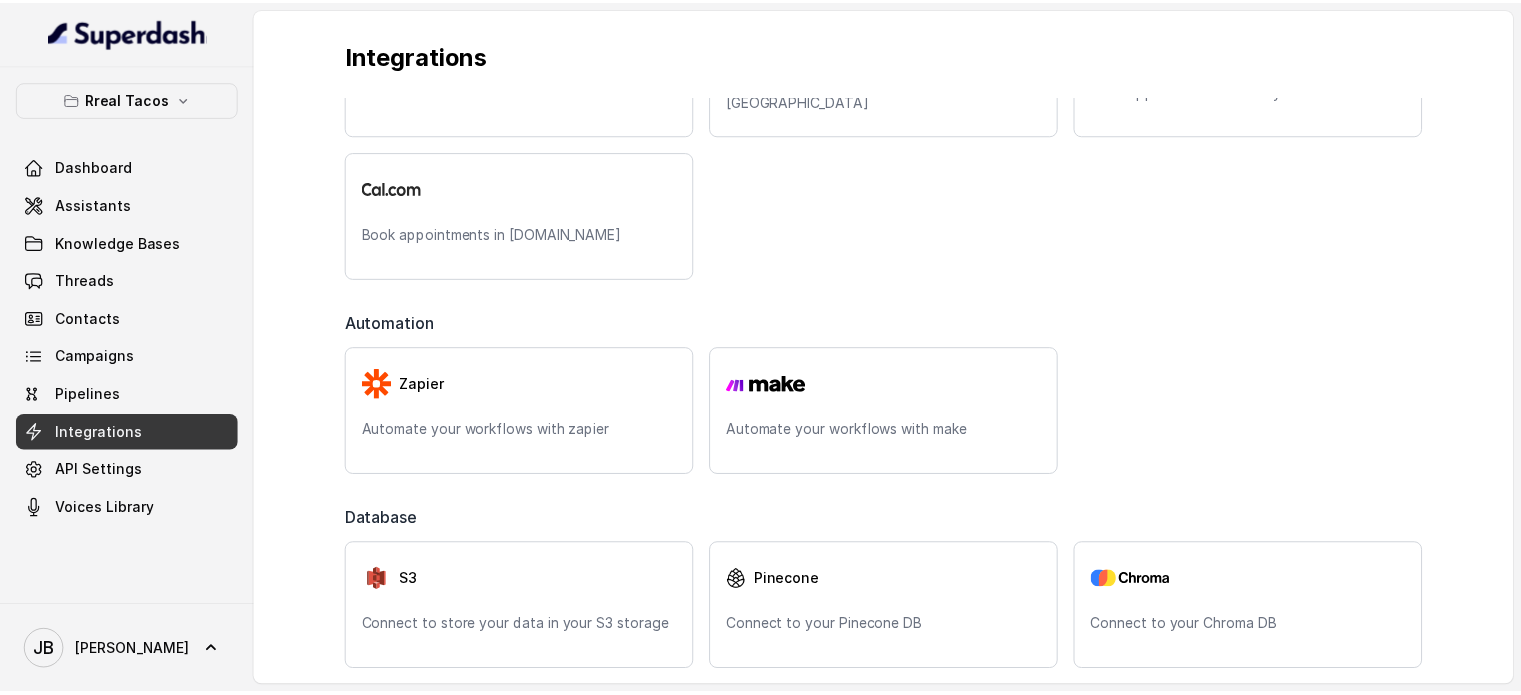 scroll, scrollTop: 564, scrollLeft: 0, axis: vertical 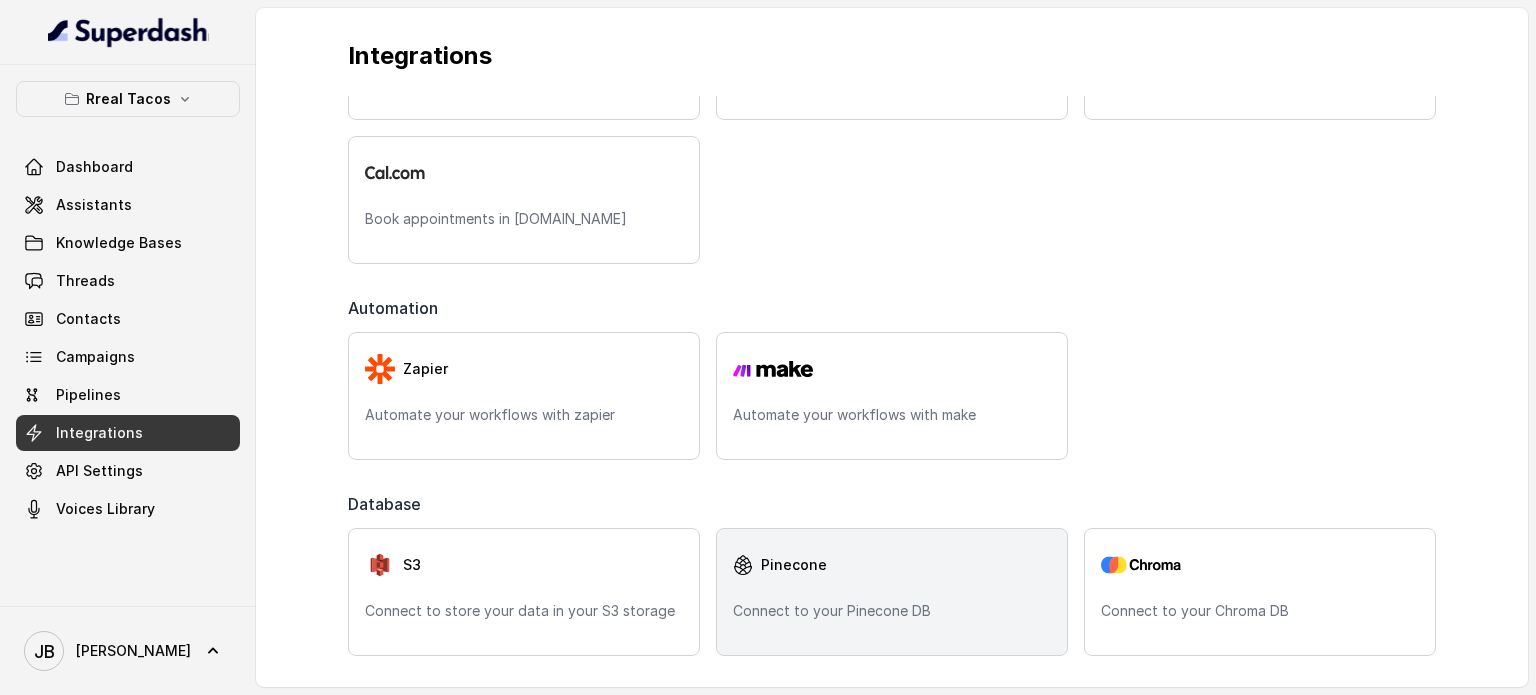 click on "Pinecone" at bounding box center (892, 565) 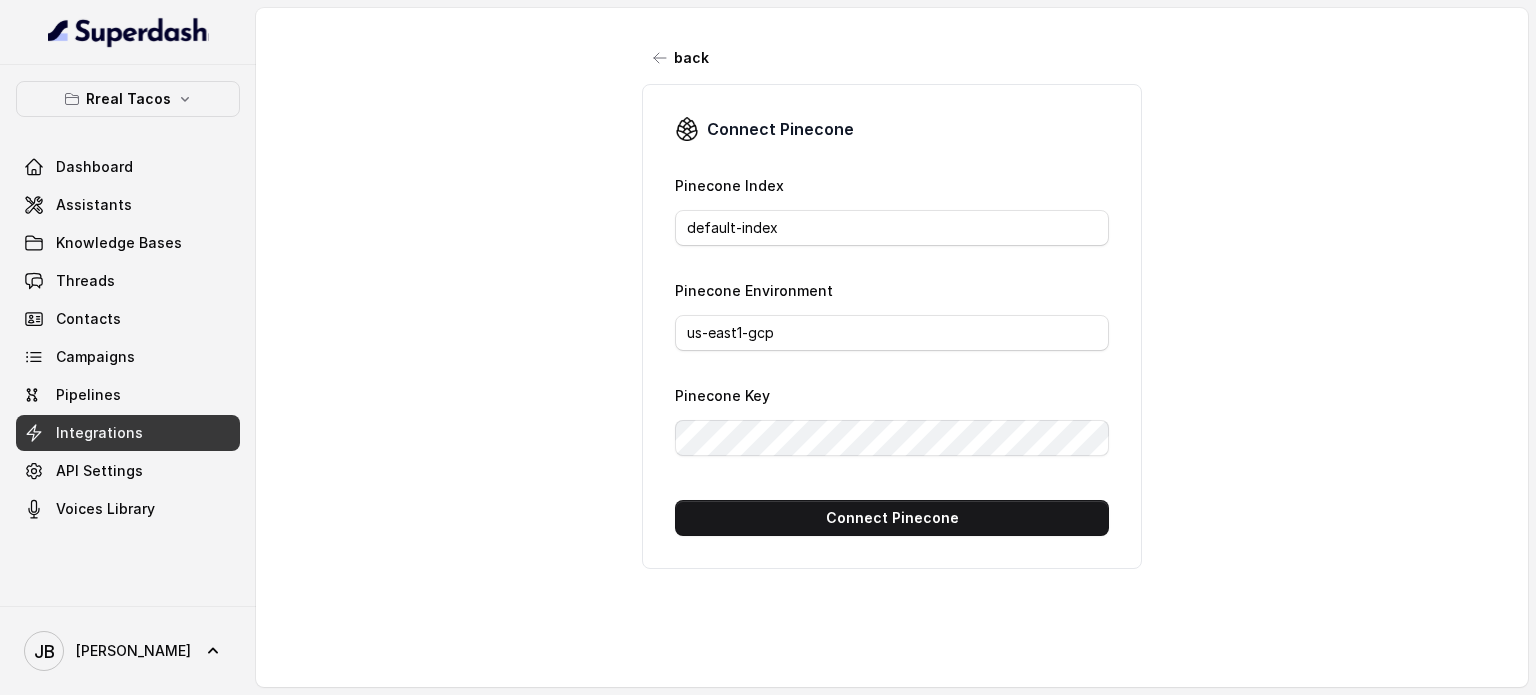 click on "back Connect Pinecone Pinecone Index default-index Pinecone Environment us-east1-gcp Pinecone Key Connect [GEOGRAPHIC_DATA]" at bounding box center (892, 338) 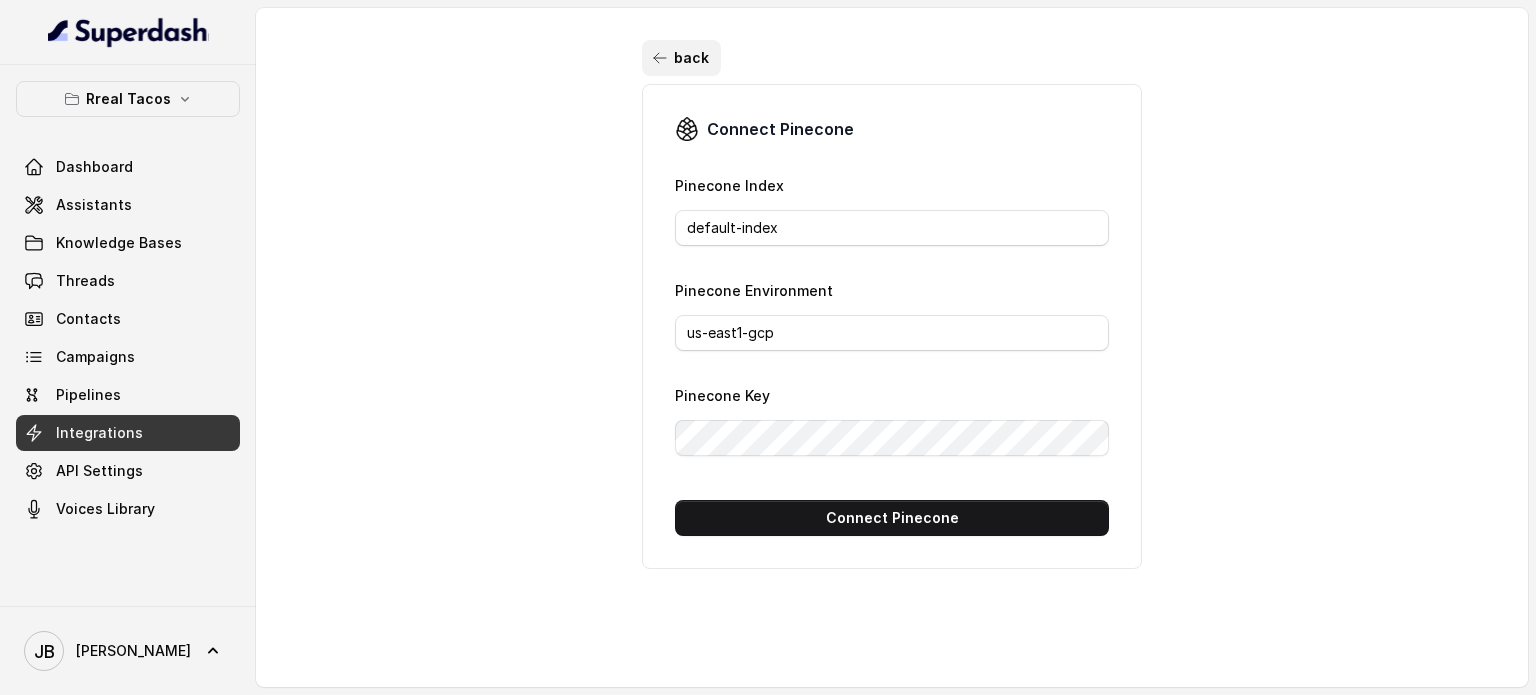 click on "back" at bounding box center [681, 58] 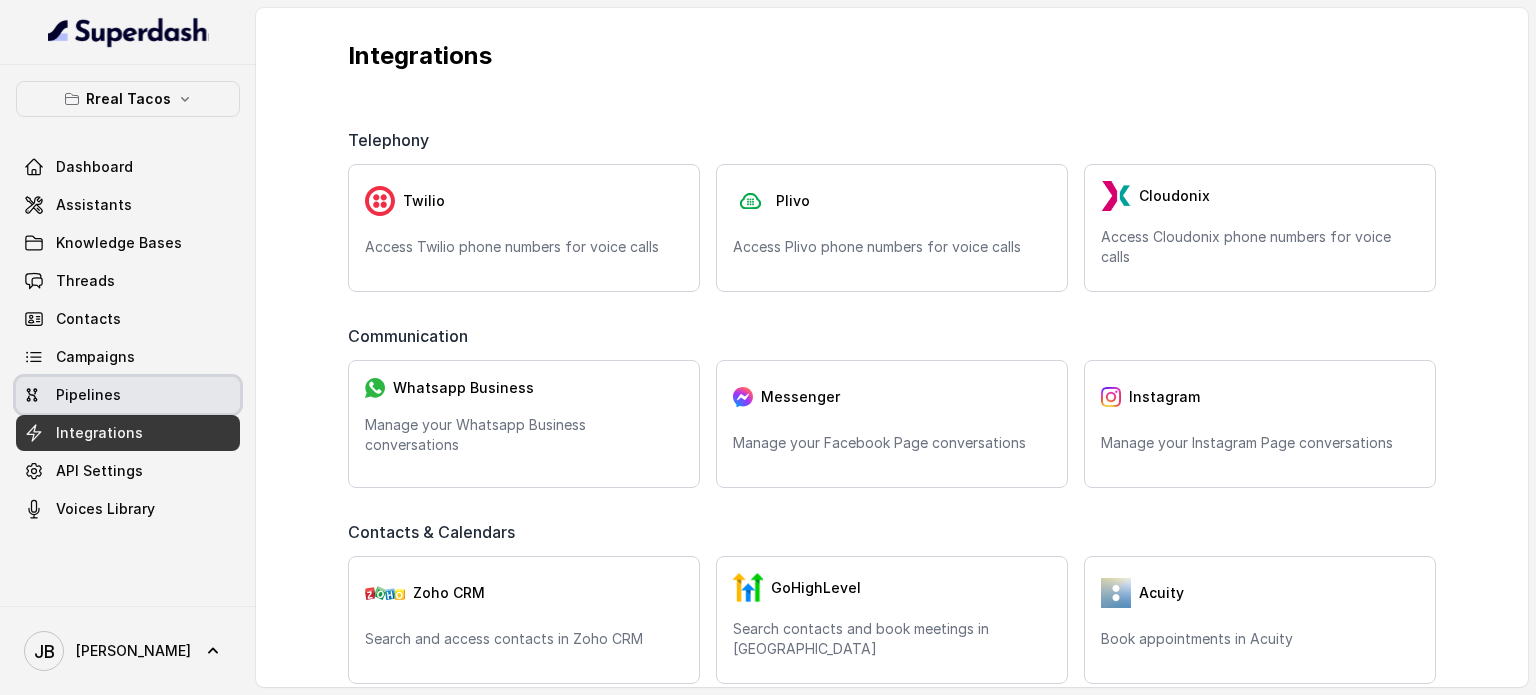 click on "Pipelines" at bounding box center [128, 395] 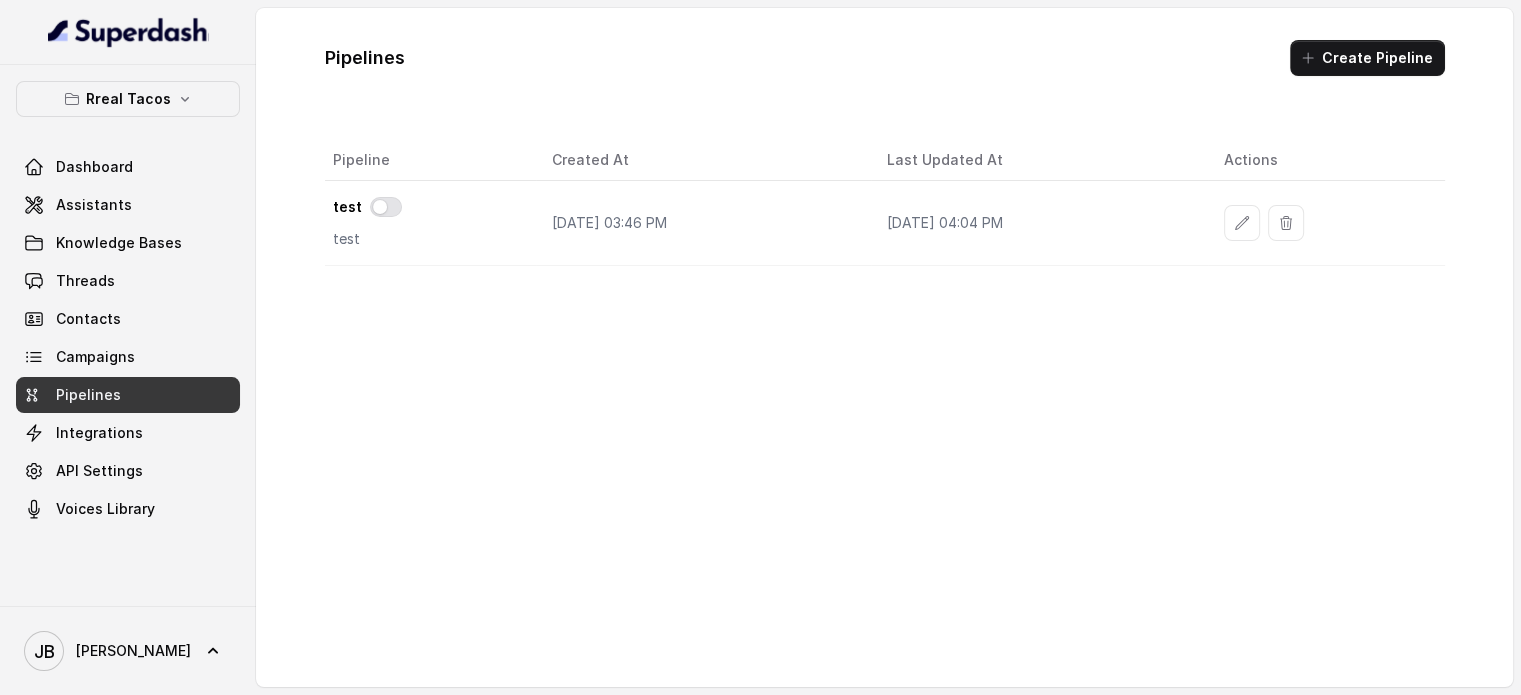 click on "Campaigns" at bounding box center [95, 357] 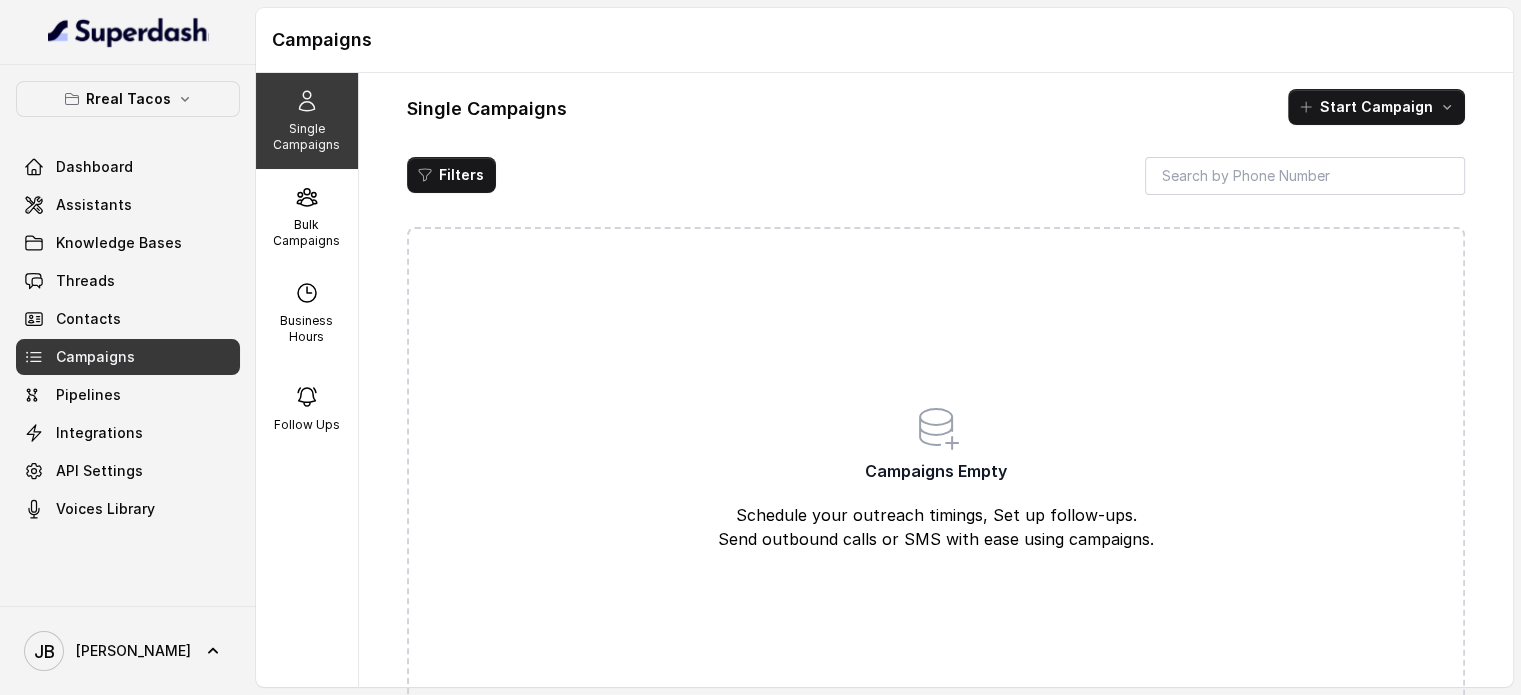 drag, startPoint x: 150, startPoint y: 67, endPoint x: 150, endPoint y: 82, distance: 15 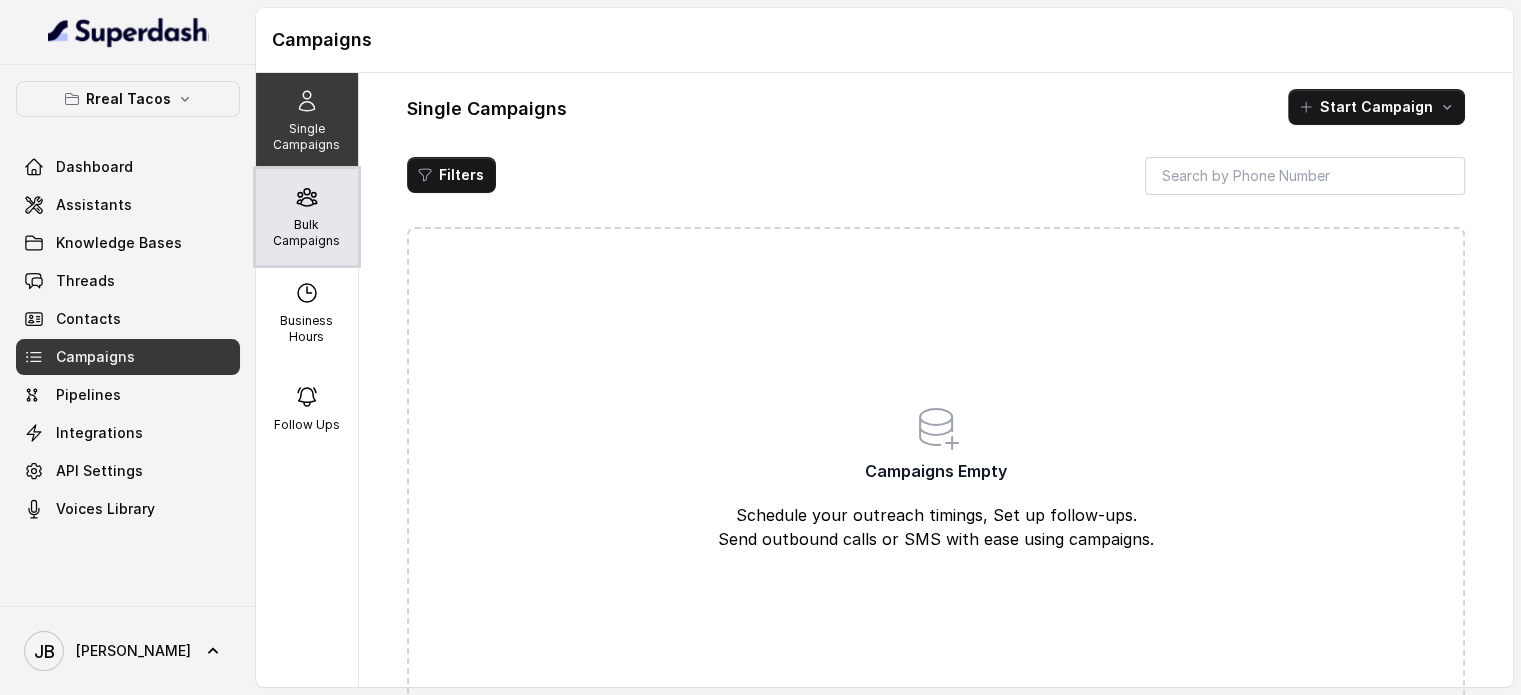 click on "Bulk Campaigns" at bounding box center [307, 233] 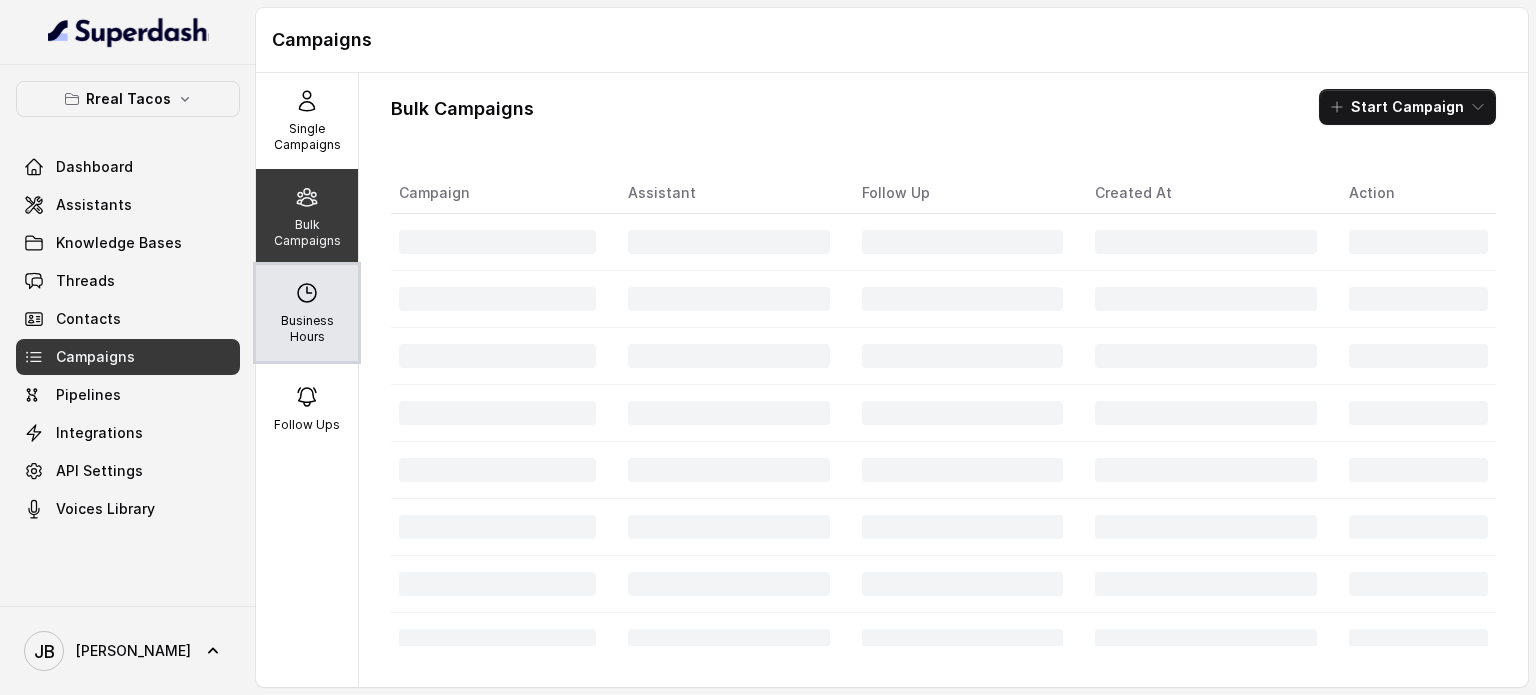 click 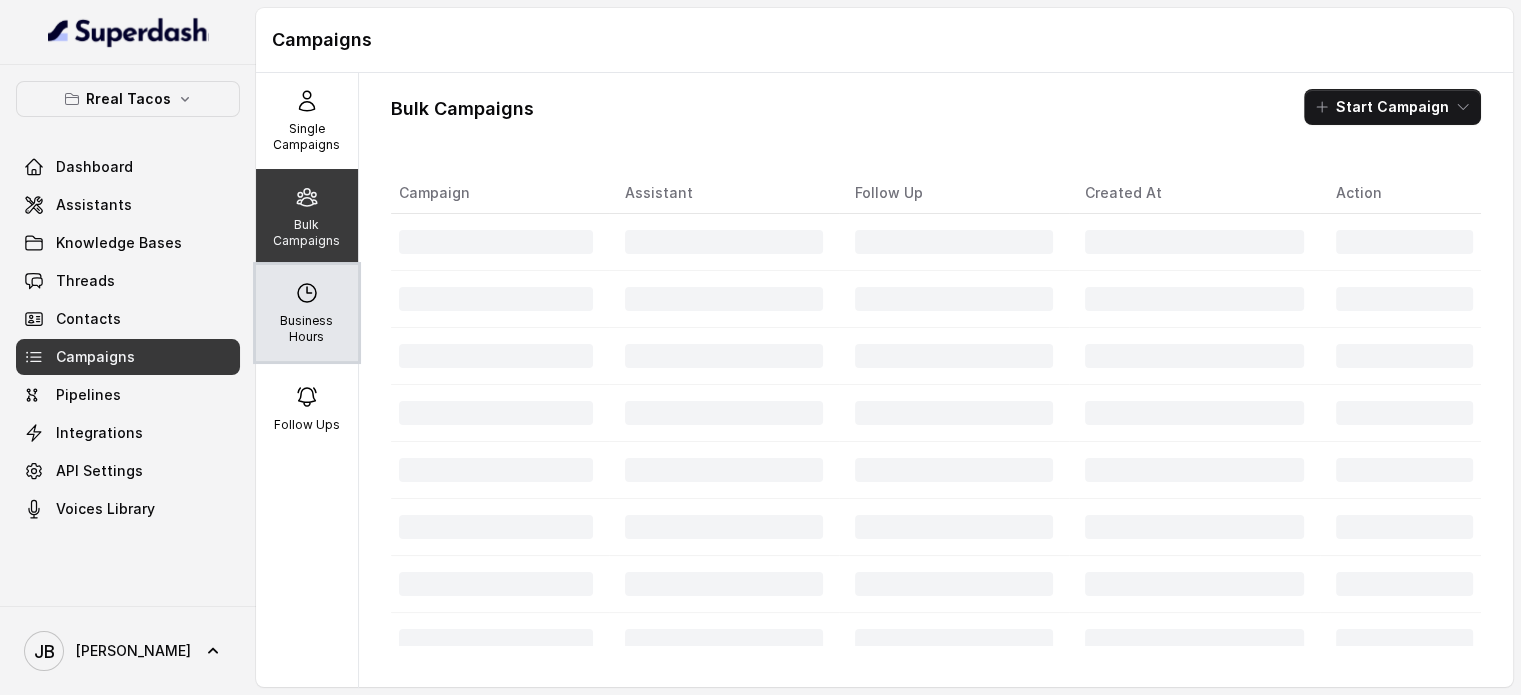 select on "US/Eastern" 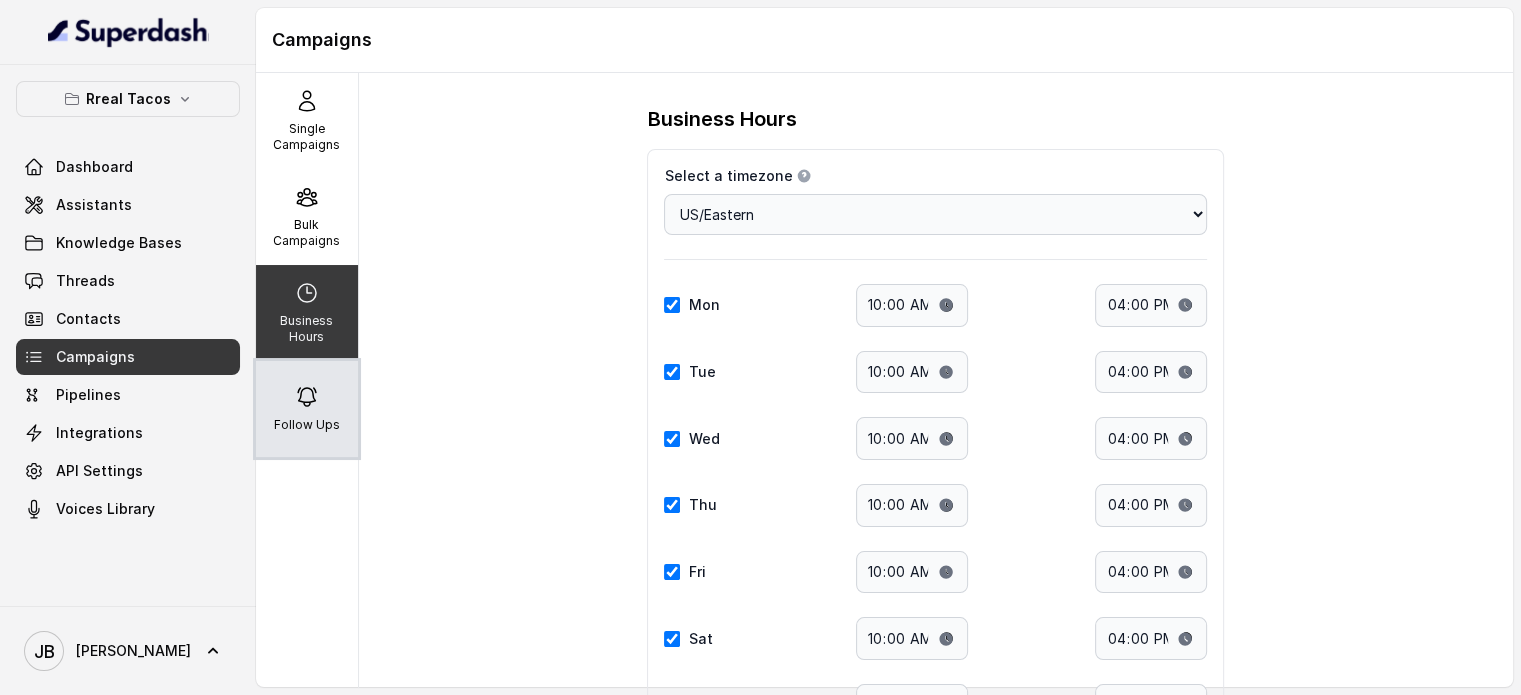 click on "Follow Ups" at bounding box center (307, 409) 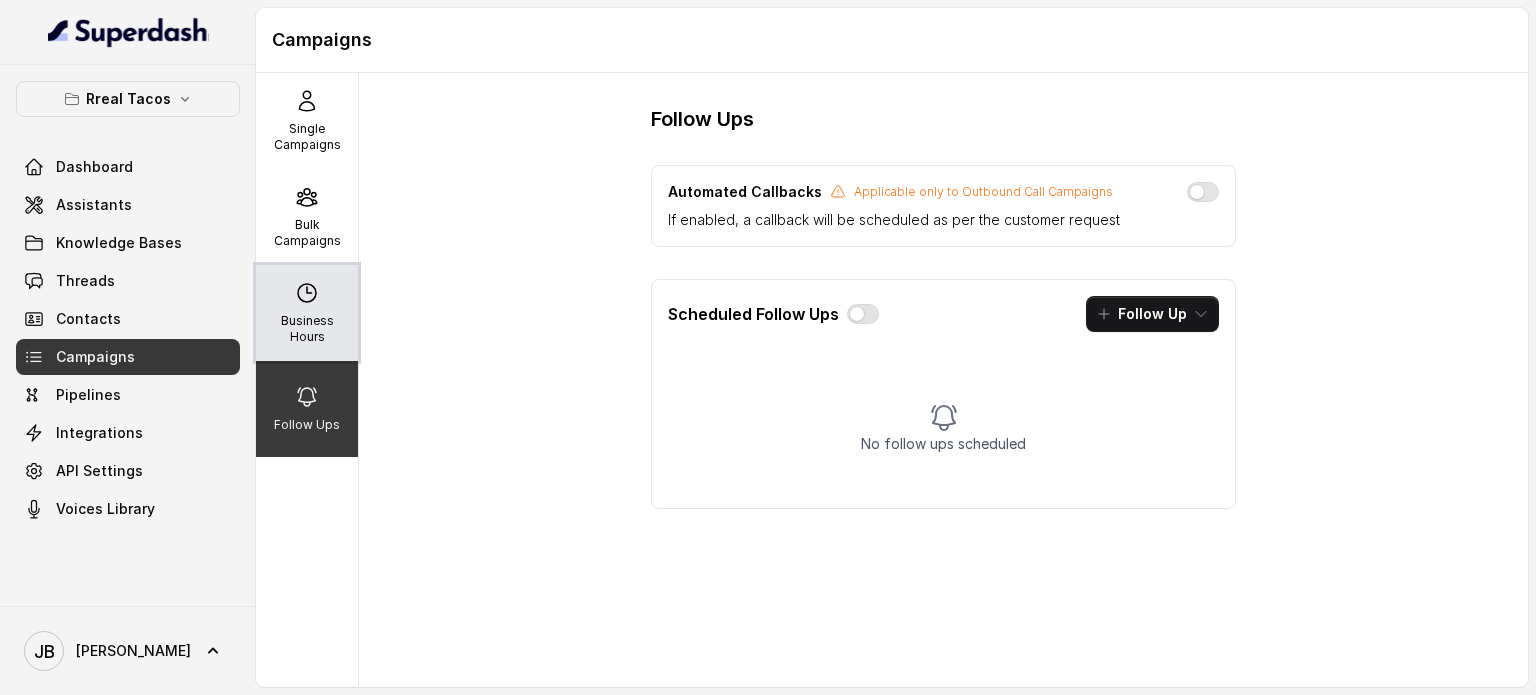 click on "Business Hours" at bounding box center (307, 329) 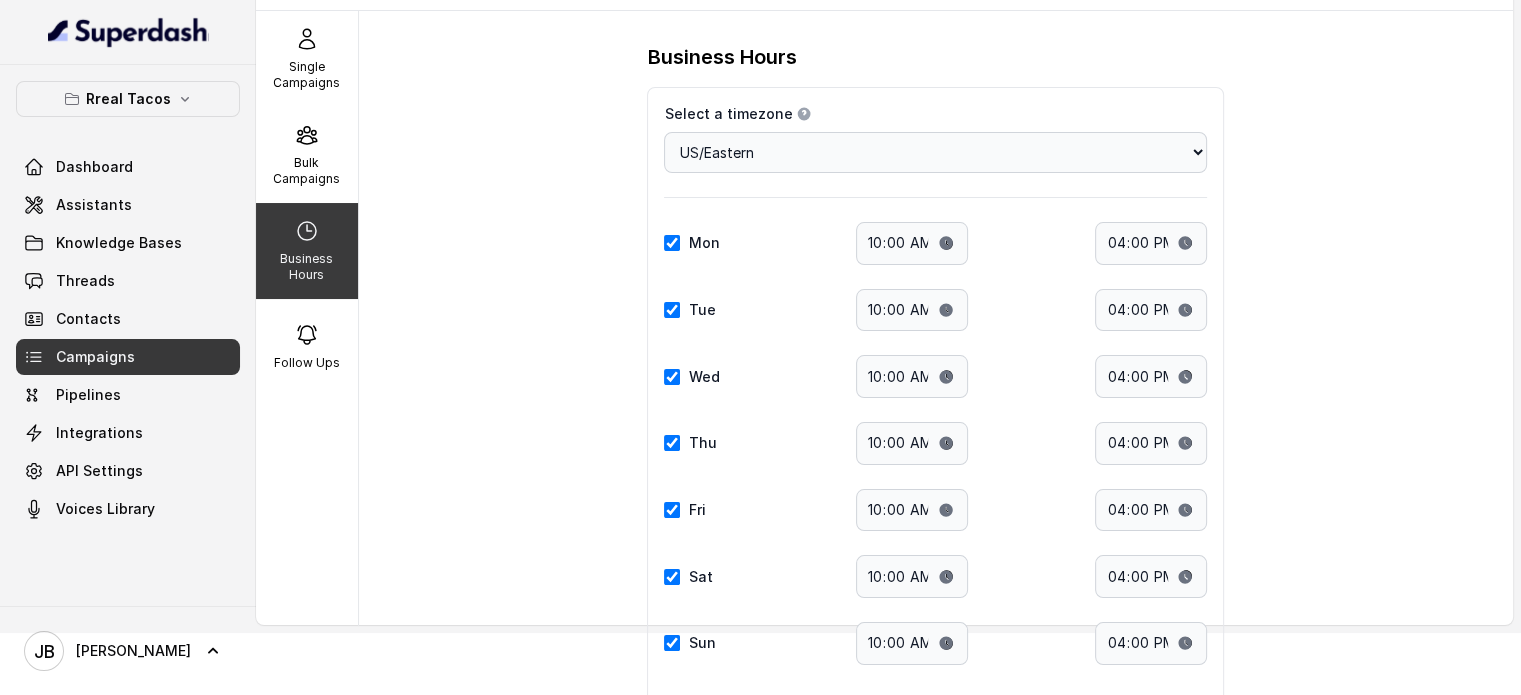 scroll, scrollTop: 176, scrollLeft: 0, axis: vertical 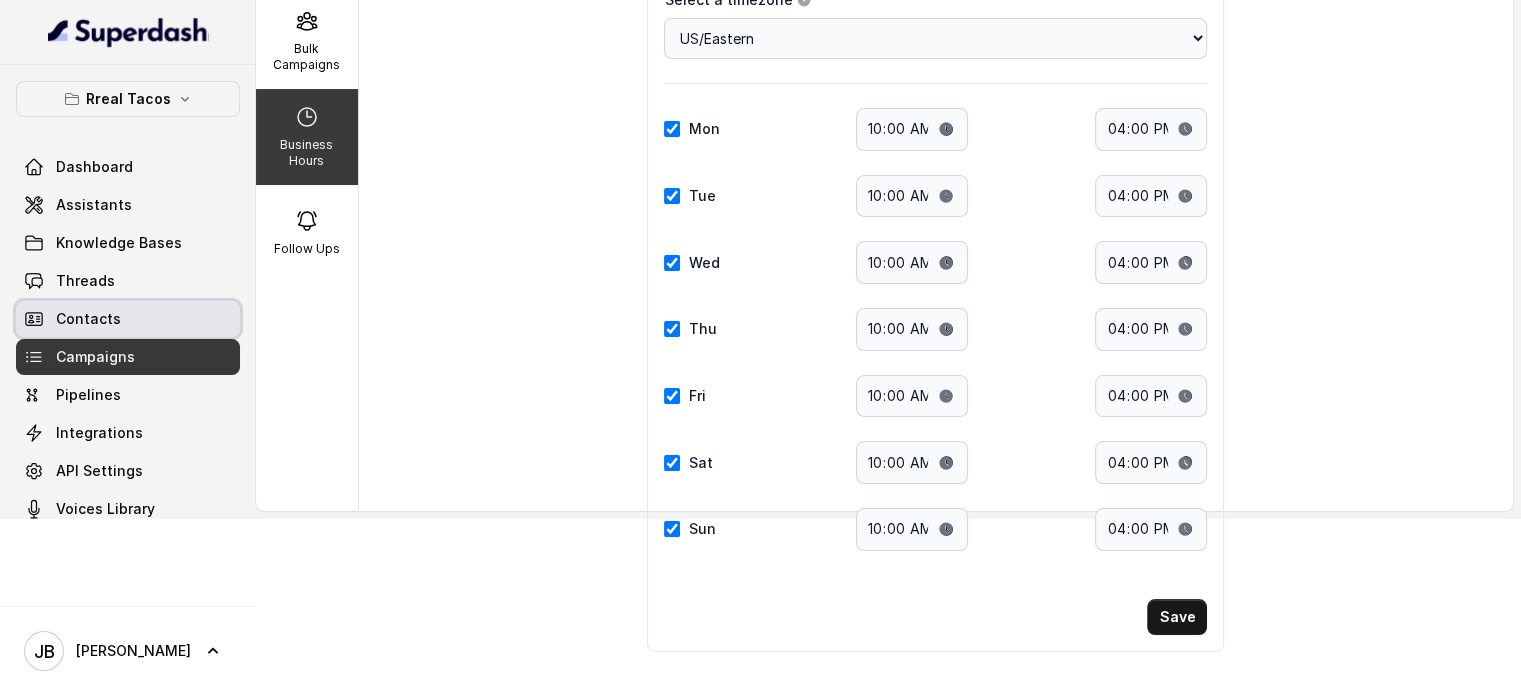 click on "Contacts" at bounding box center [128, 319] 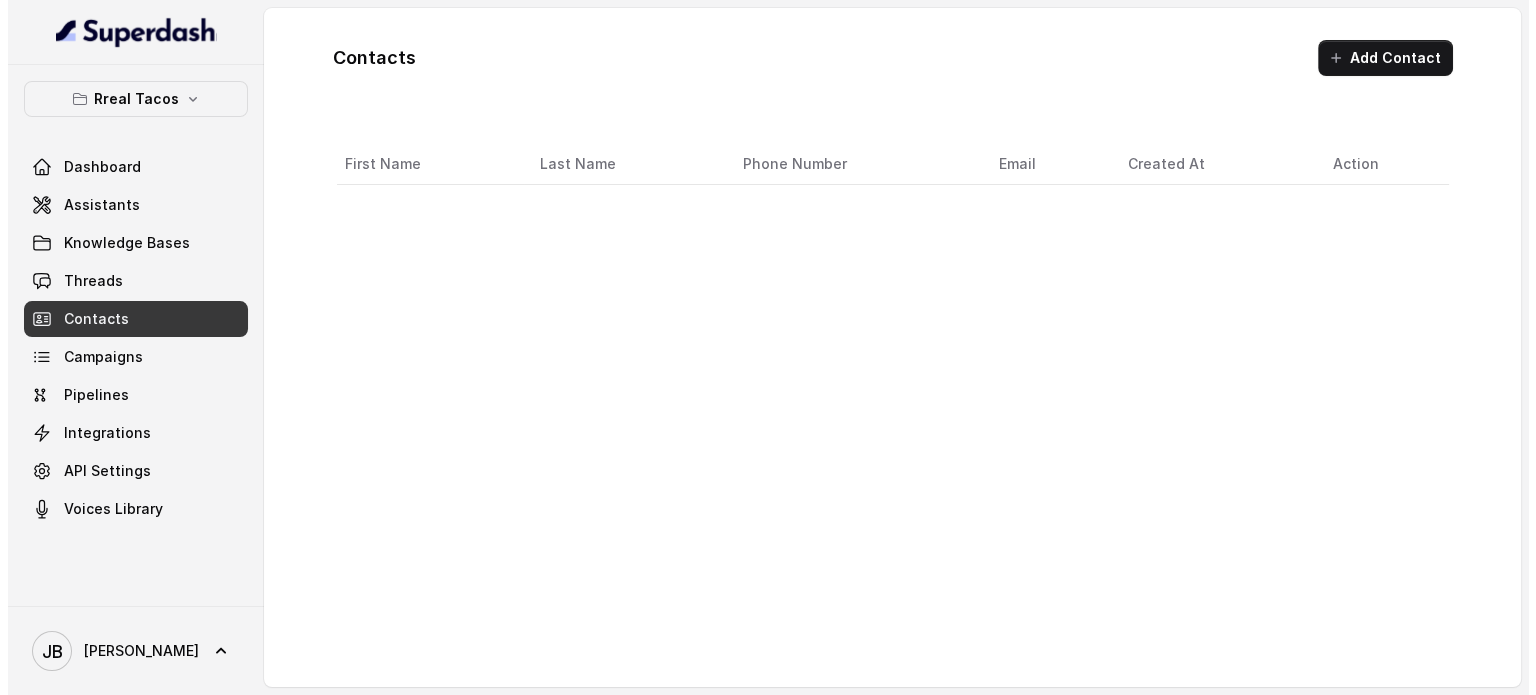 scroll, scrollTop: 0, scrollLeft: 0, axis: both 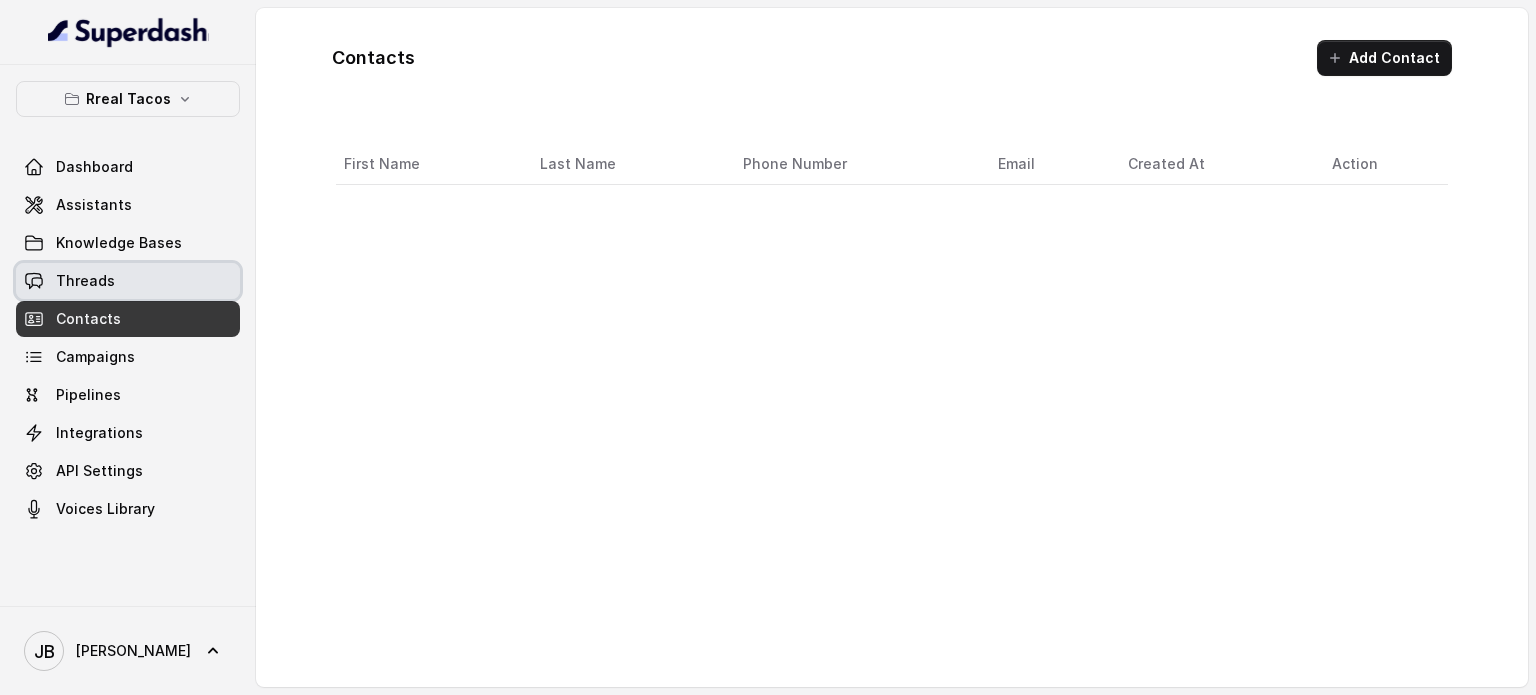 click on "Threads" at bounding box center (85, 281) 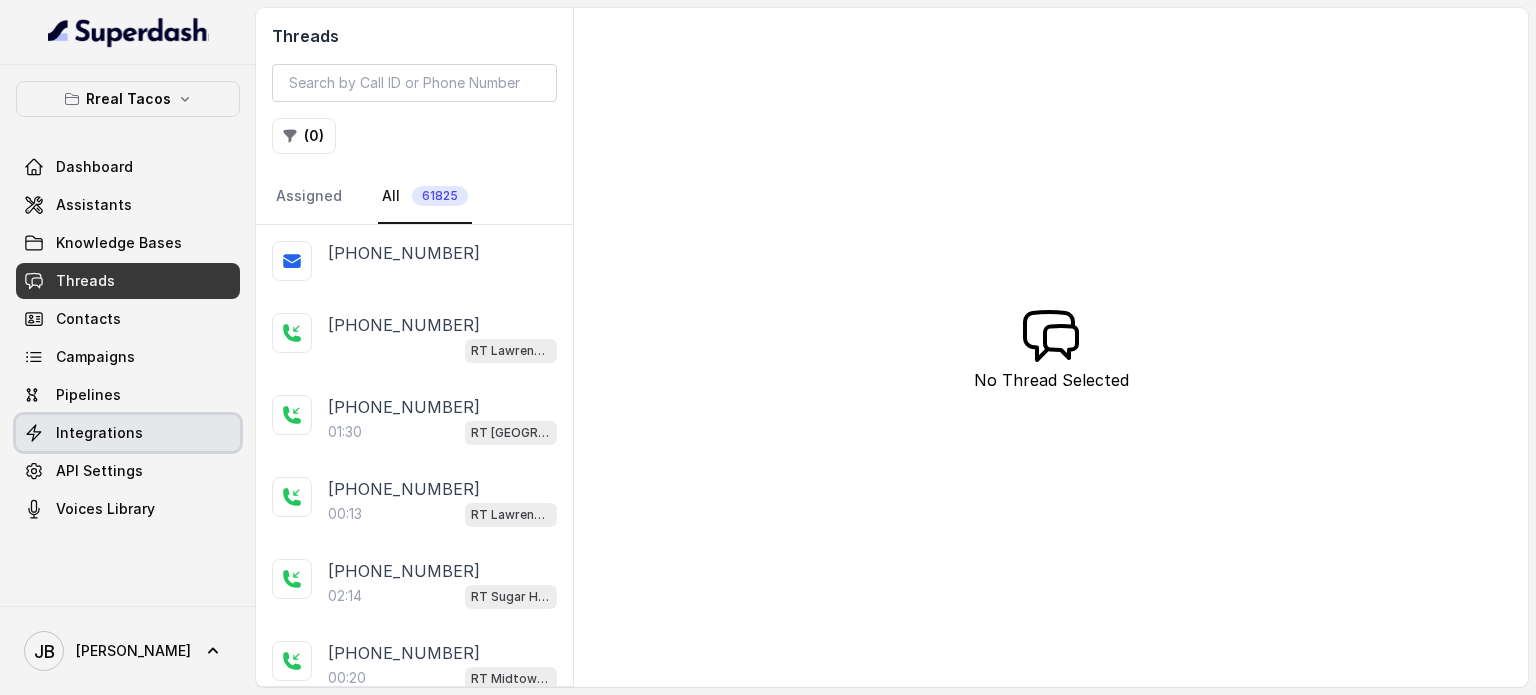 click on "Integrations" at bounding box center (128, 433) 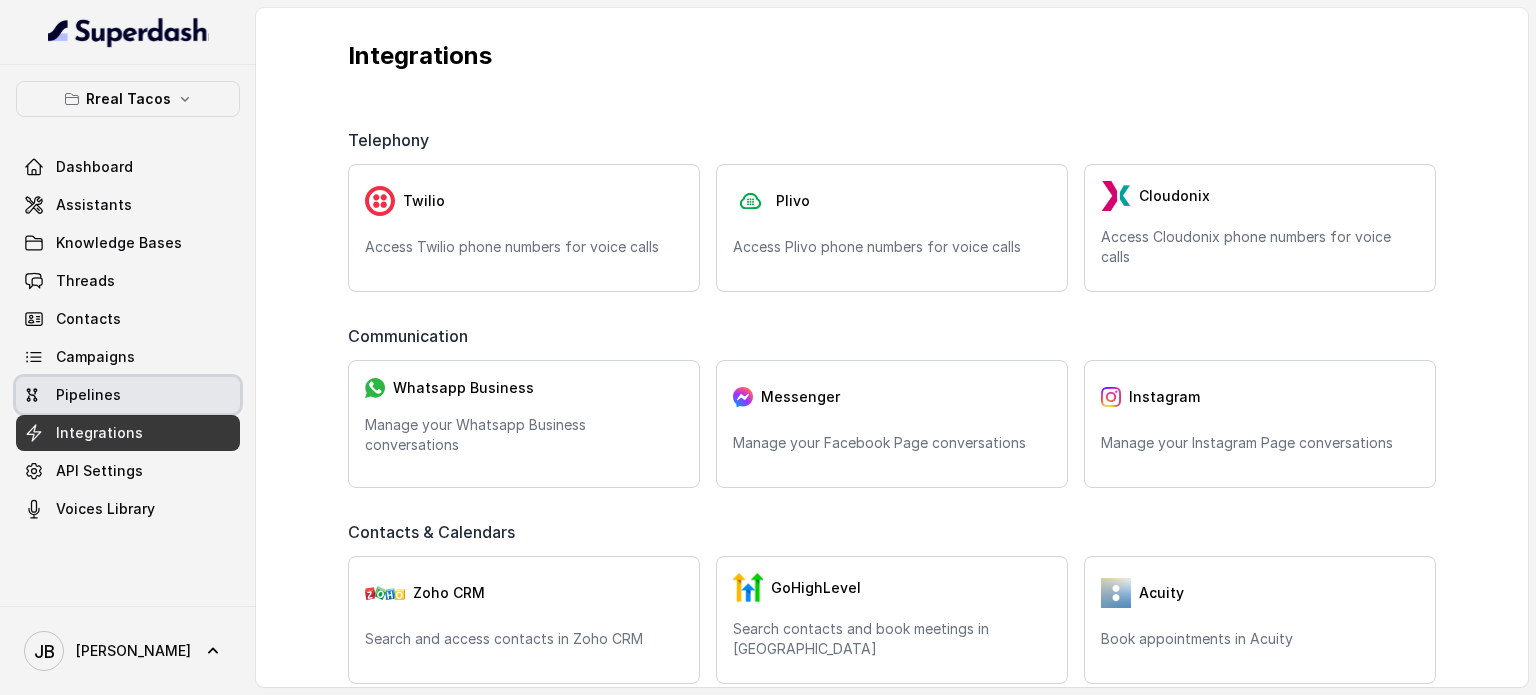 click on "Pipelines" at bounding box center [128, 395] 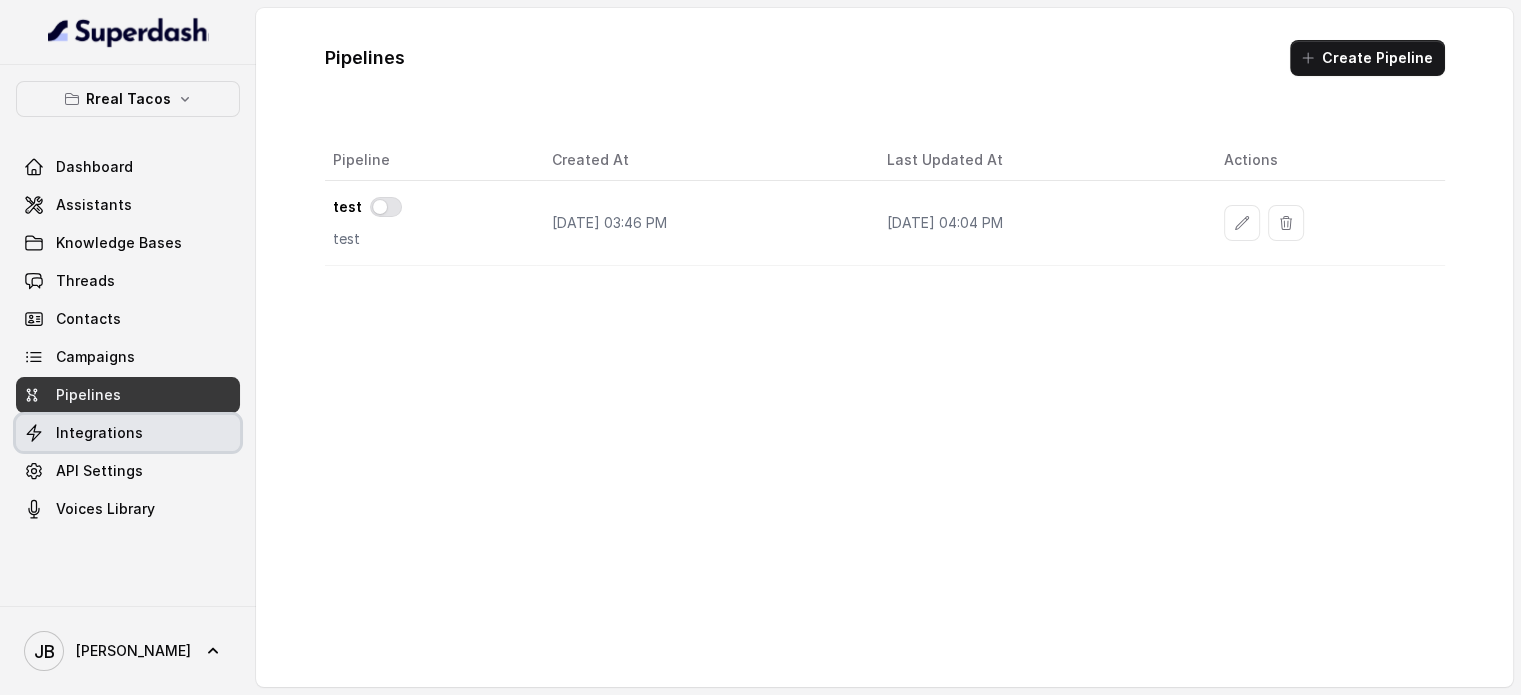click on "Integrations" at bounding box center (99, 433) 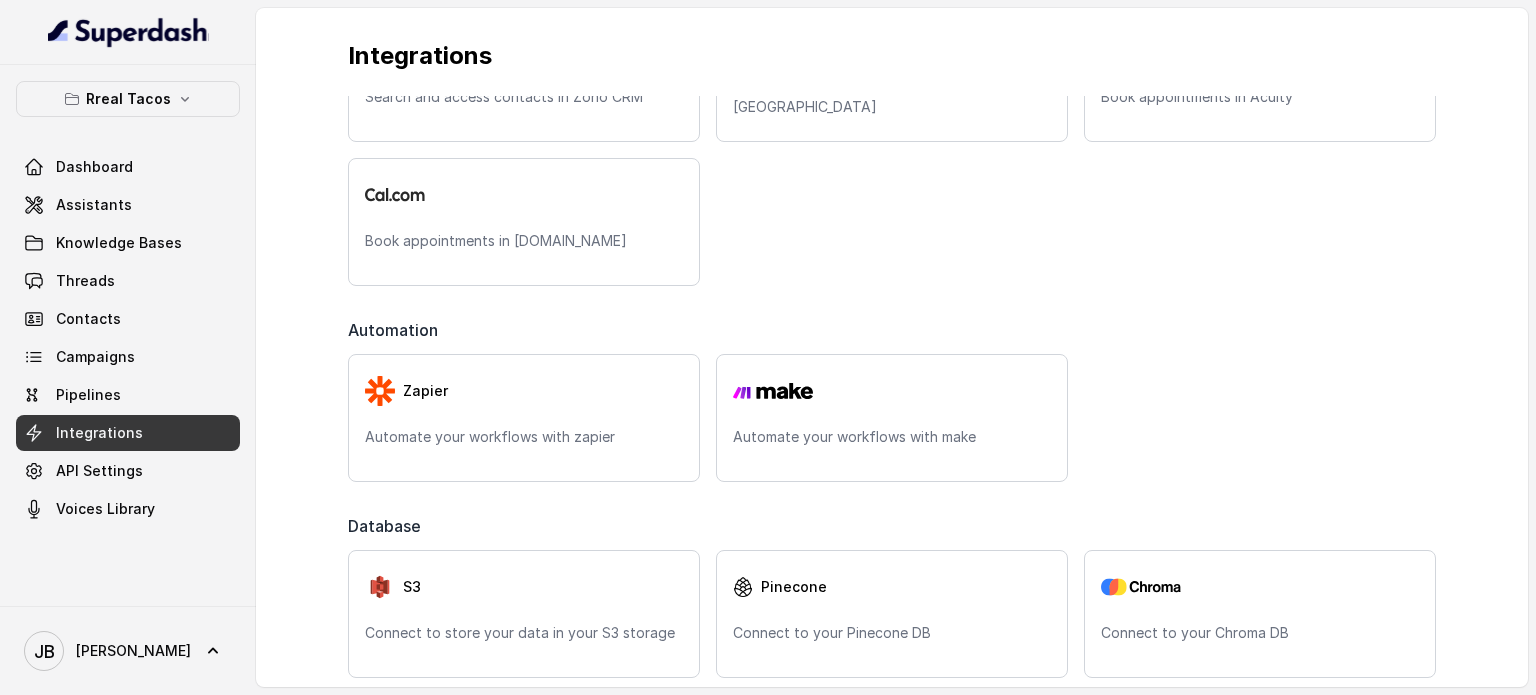 scroll, scrollTop: 564, scrollLeft: 0, axis: vertical 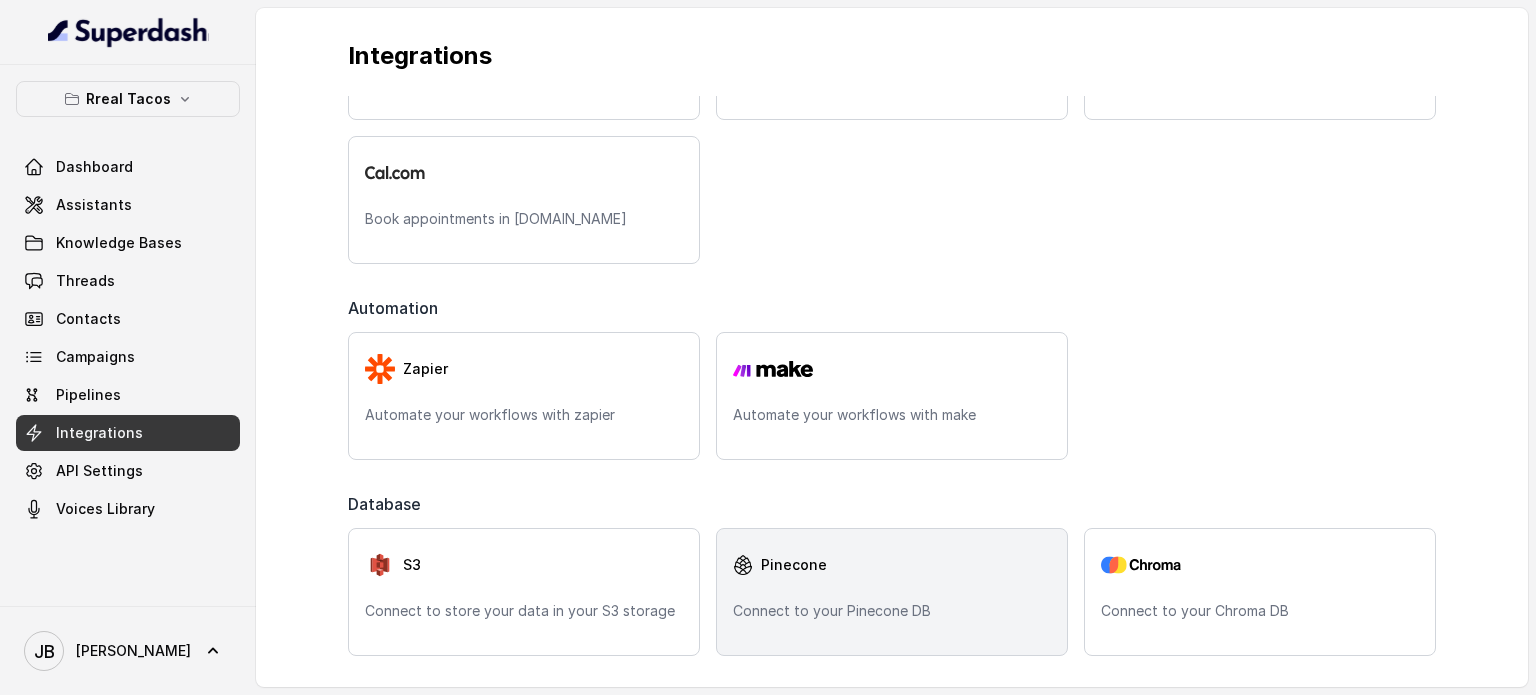 click on "Pinecone" at bounding box center [892, 565] 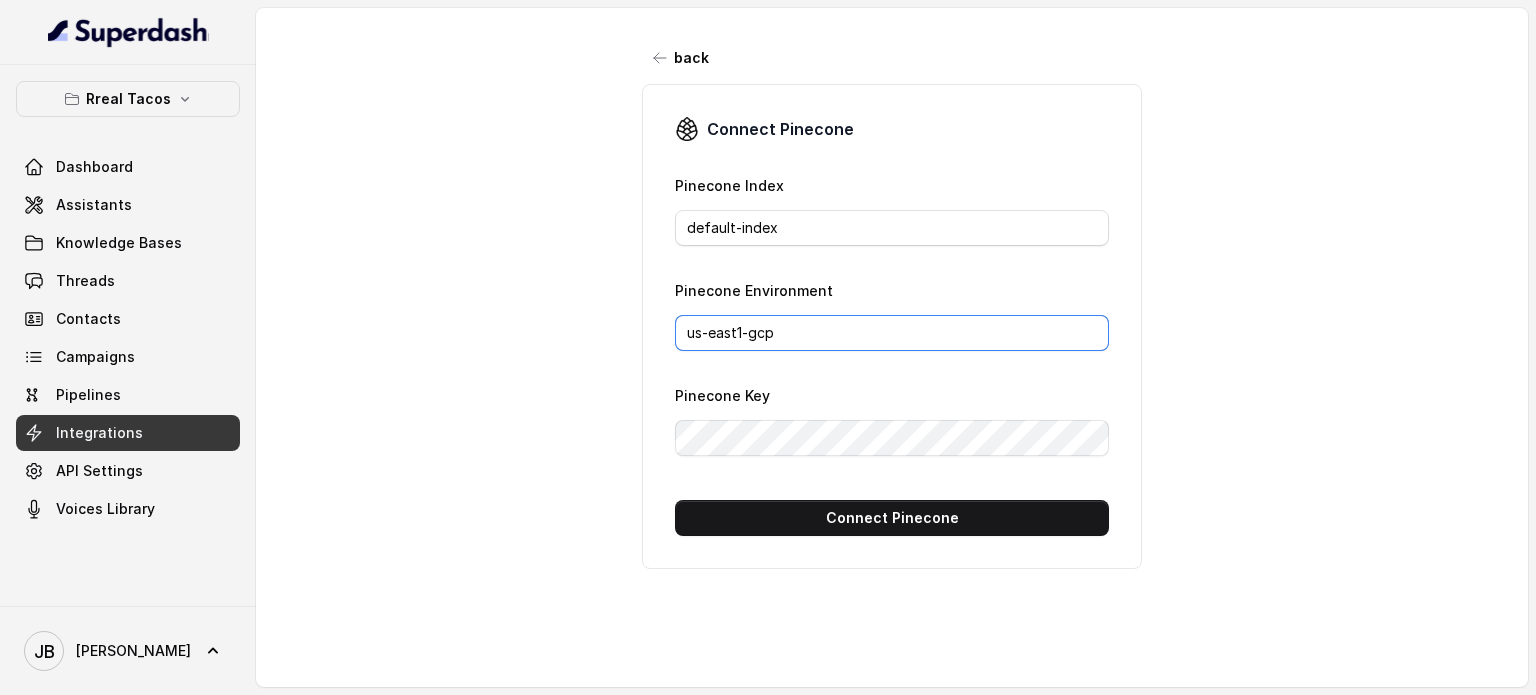 click on "us-east1-gcp" at bounding box center (892, 333) 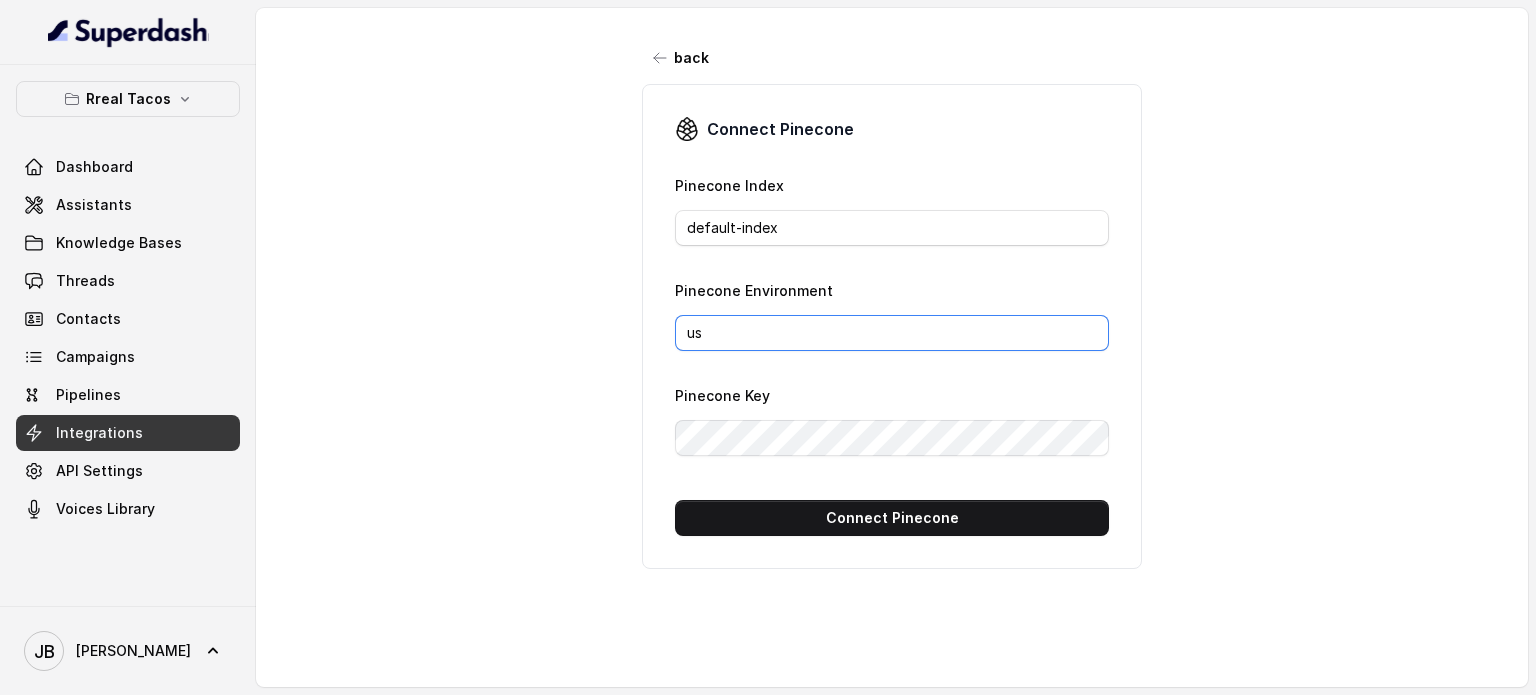 type on "us" 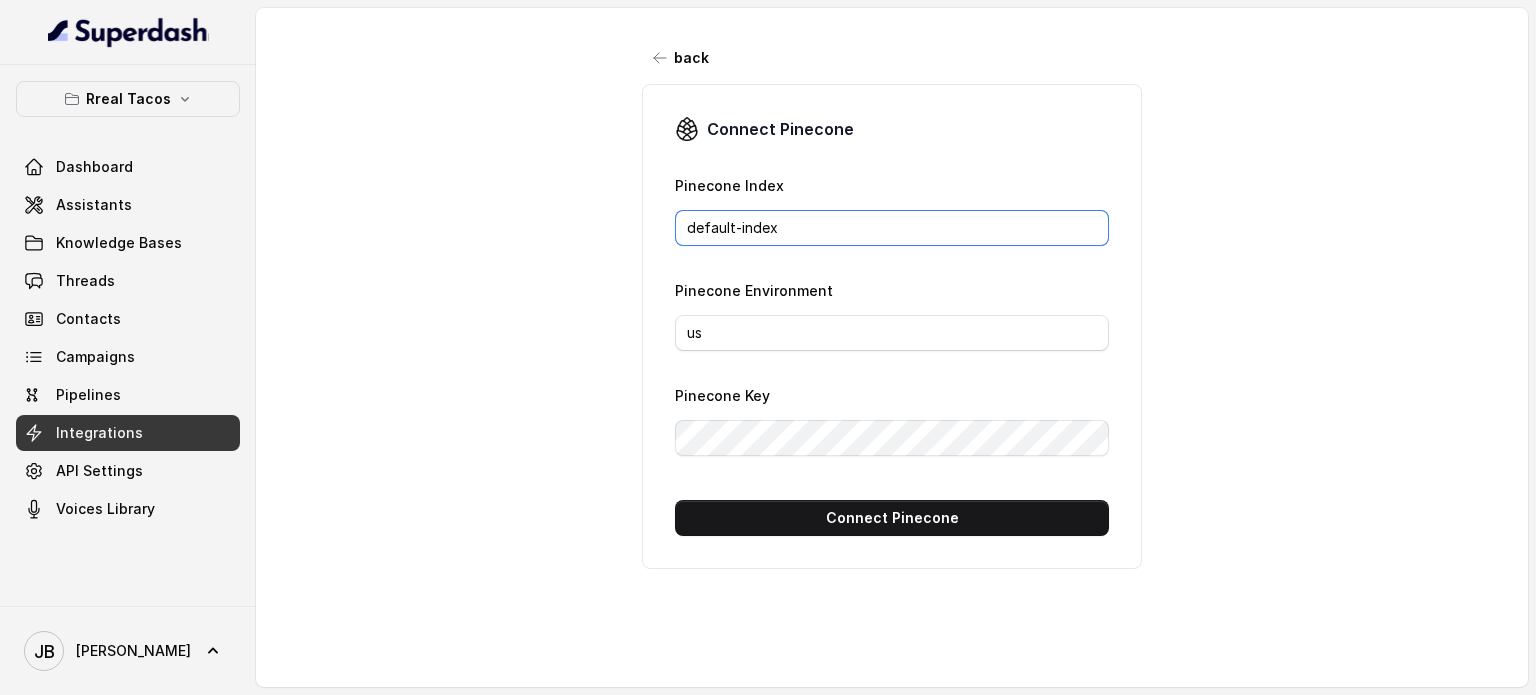 click on "default-index" at bounding box center (892, 228) 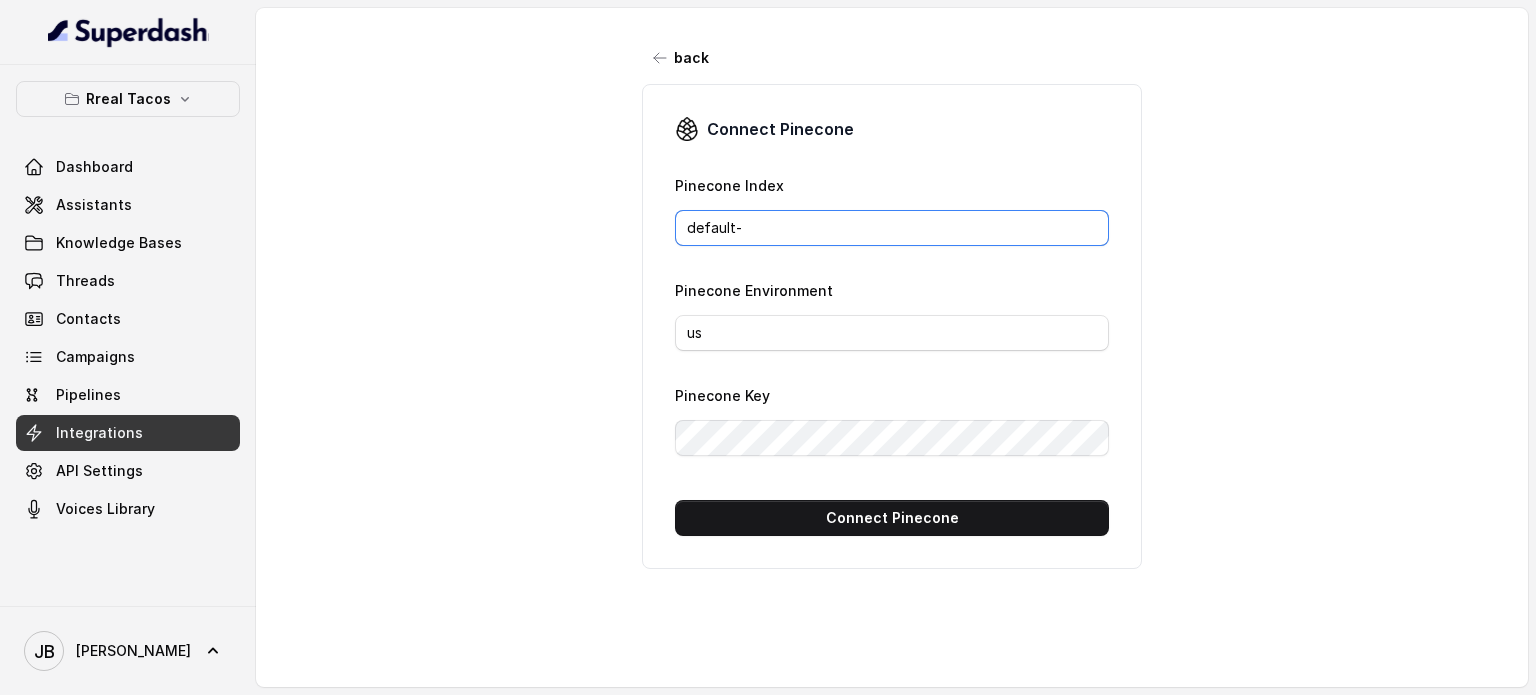 type on "default" 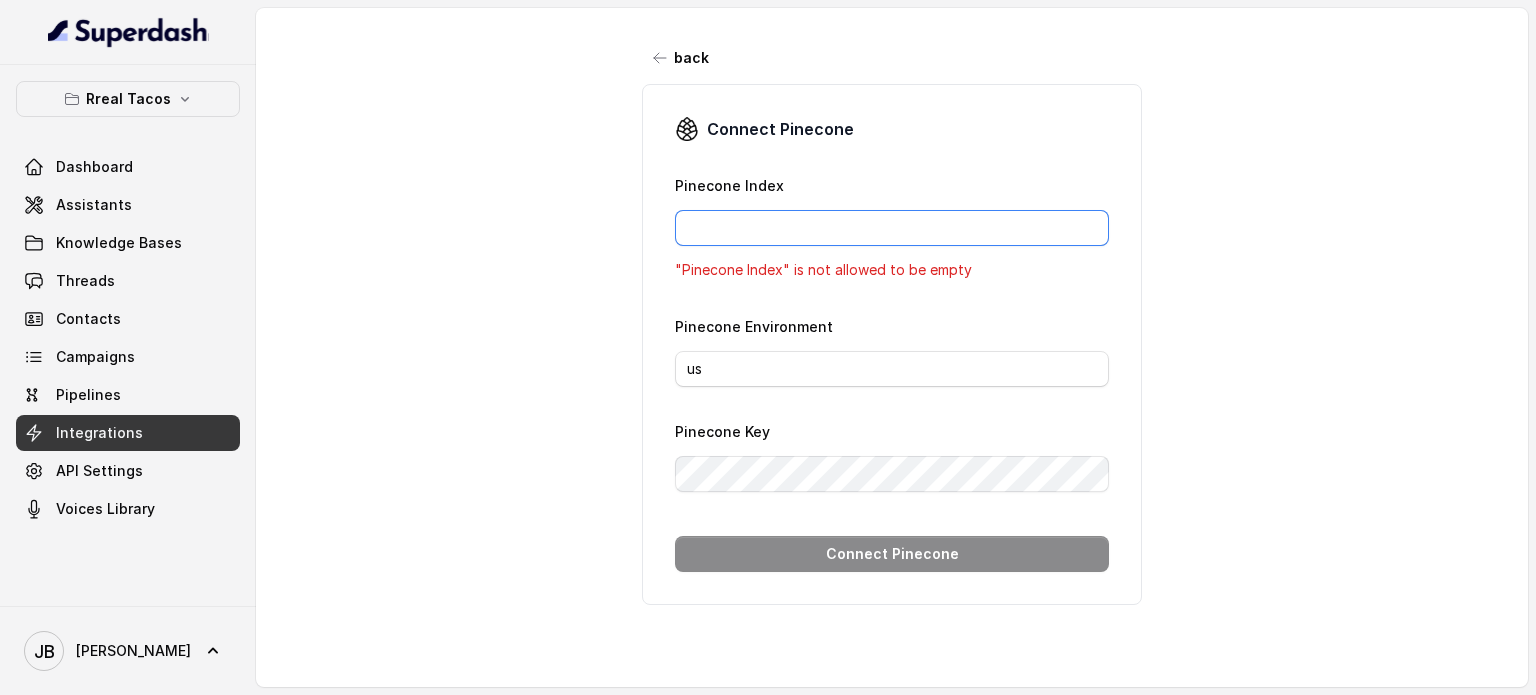 type 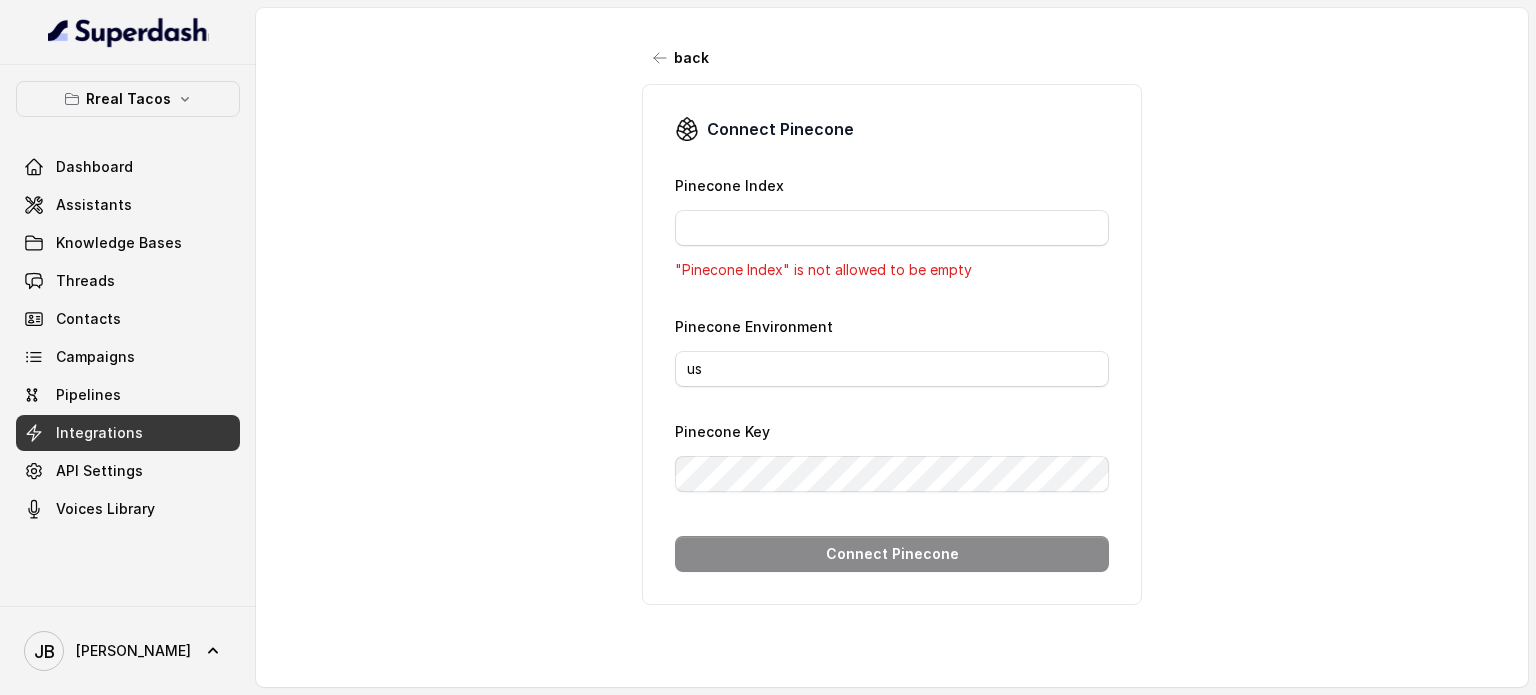 drag, startPoint x: 935, startPoint y: 400, endPoint x: 946, endPoint y: 417, distance: 20.248457 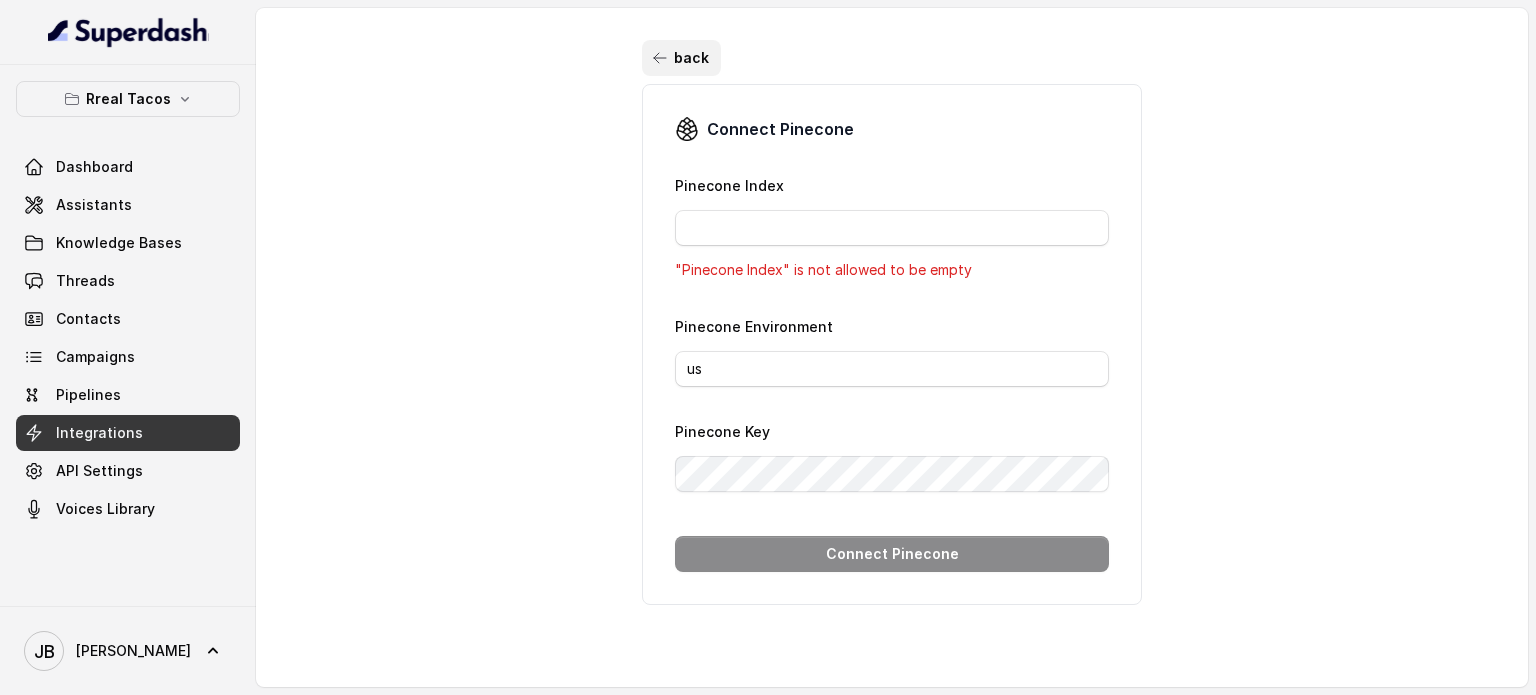 click on "back" at bounding box center [681, 58] 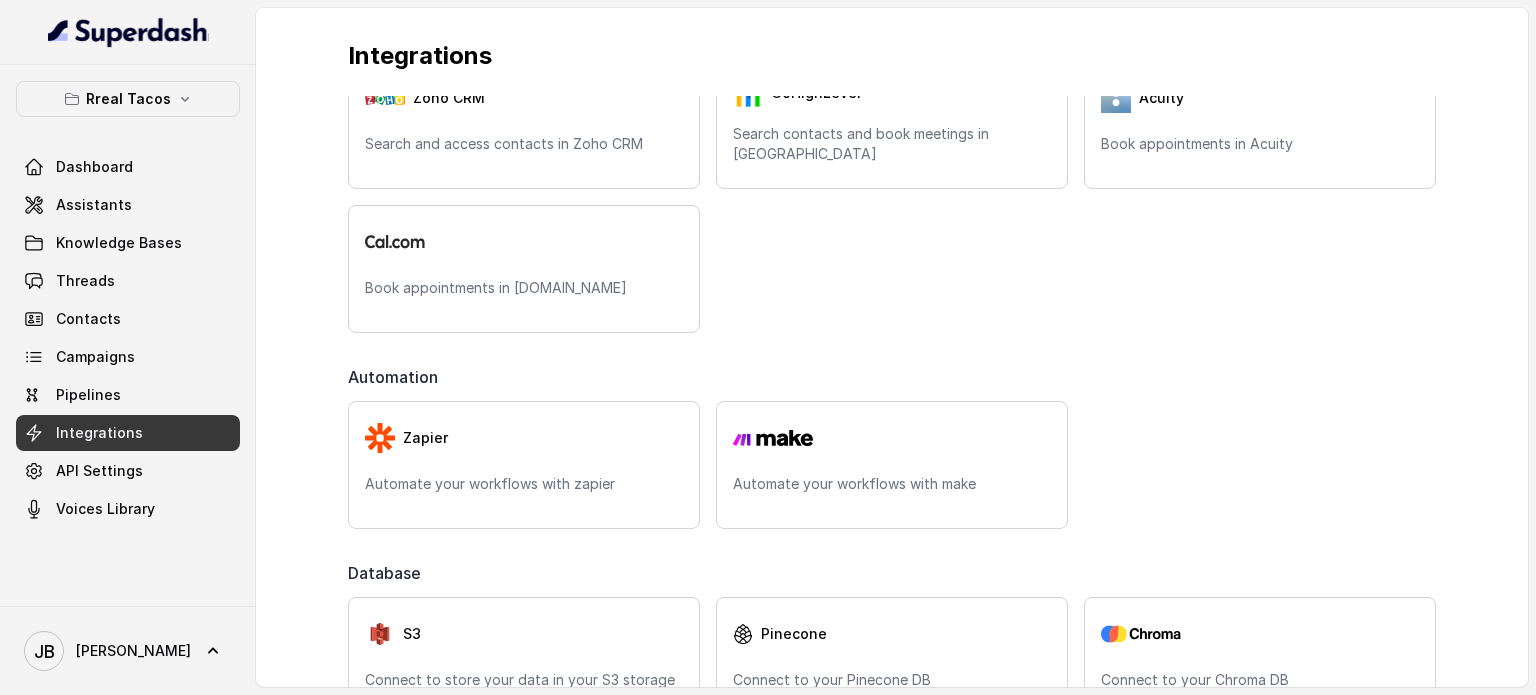 scroll, scrollTop: 464, scrollLeft: 0, axis: vertical 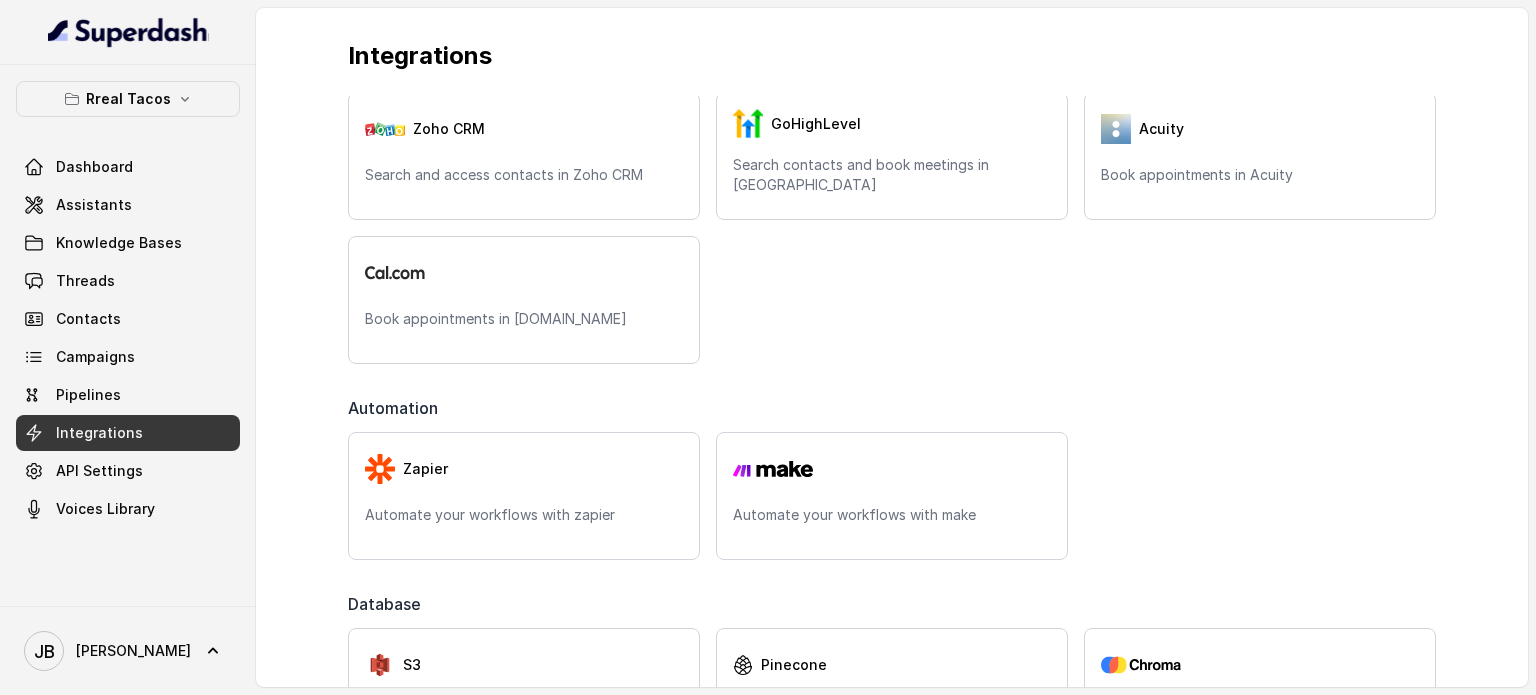 click on "Integrations" at bounding box center [892, 40] 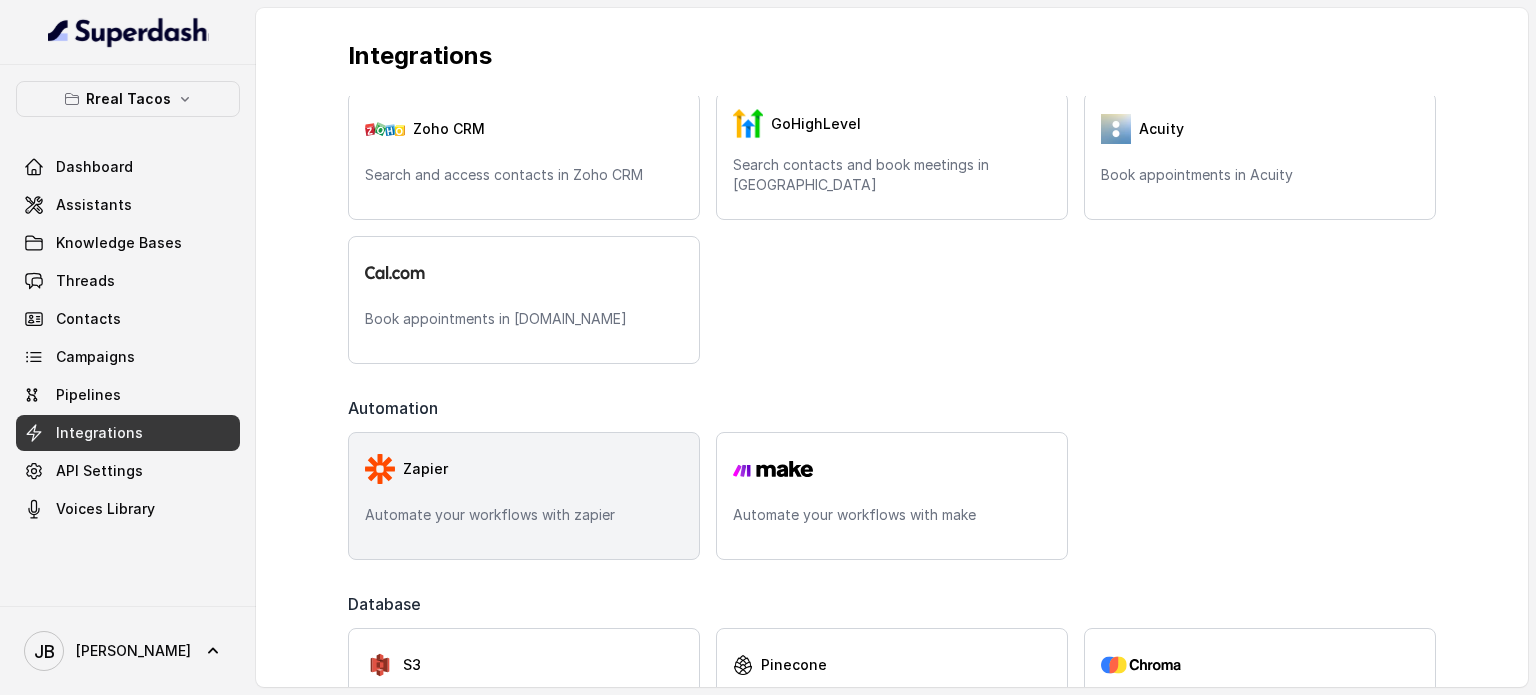 click on "Zapier" at bounding box center (524, 469) 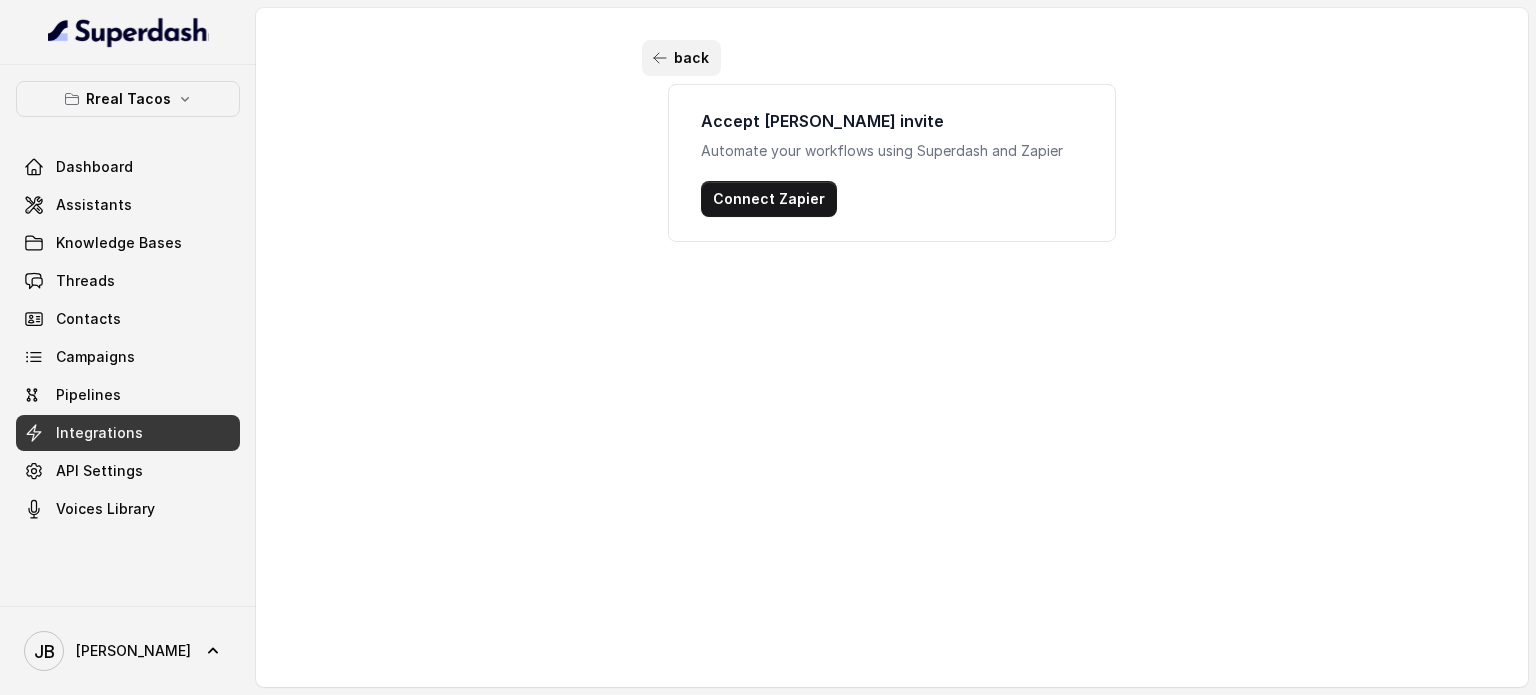 click 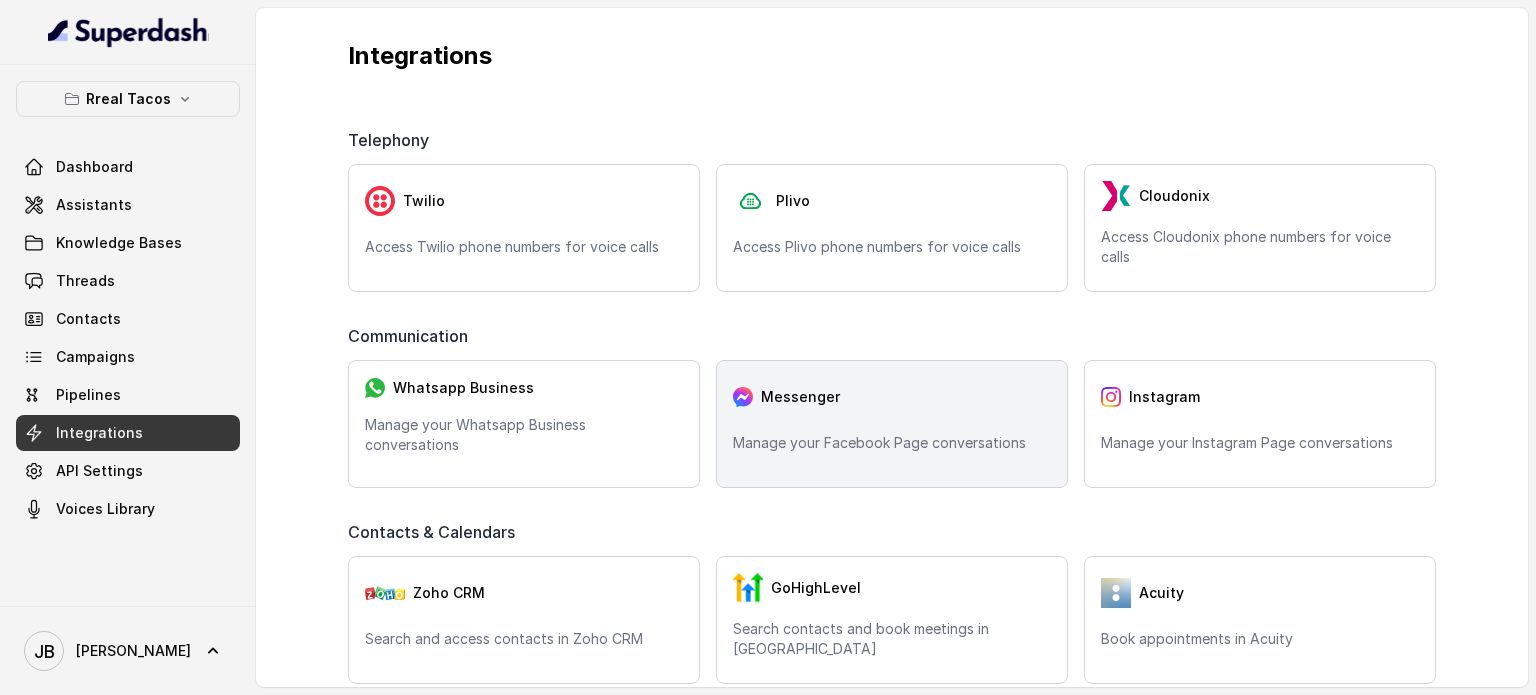 click on "Messenger Manage your Facebook Page conversations" at bounding box center (892, 424) 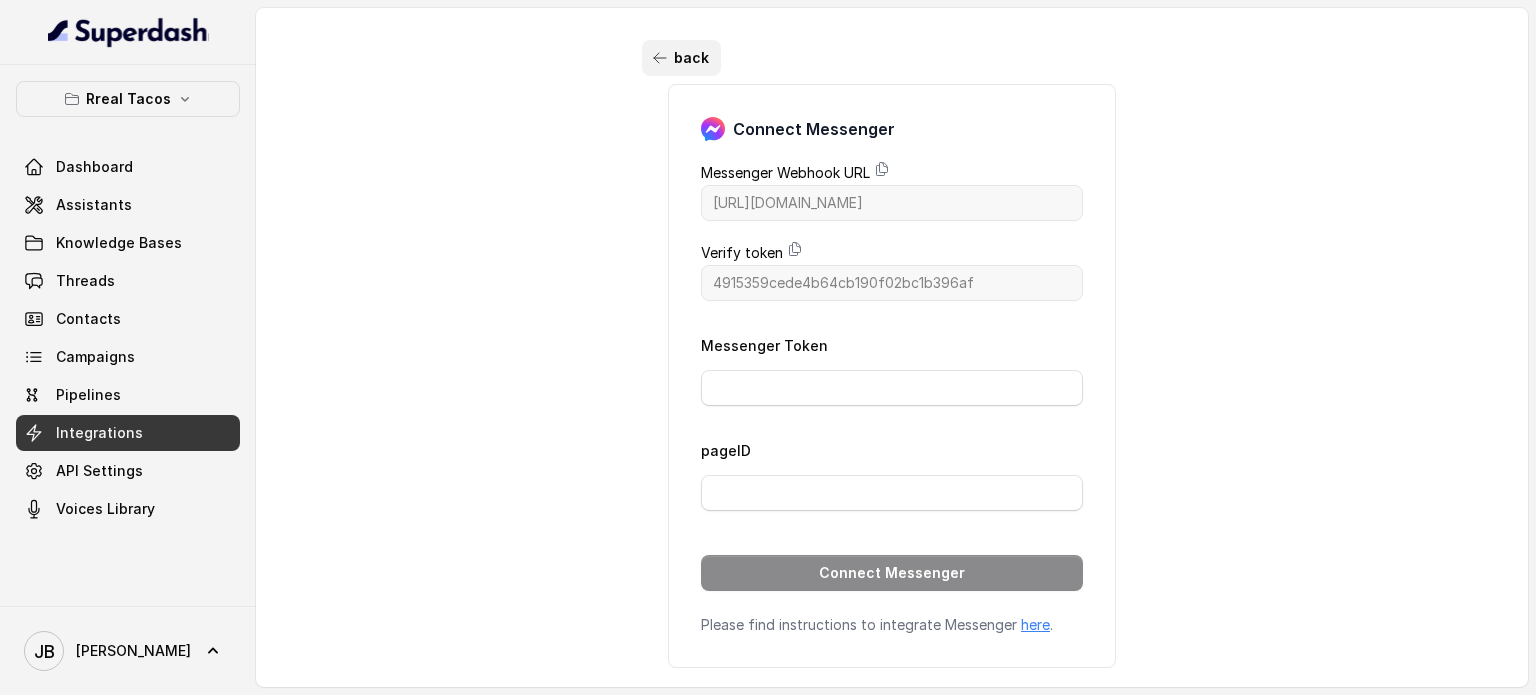 click on "back" at bounding box center (681, 58) 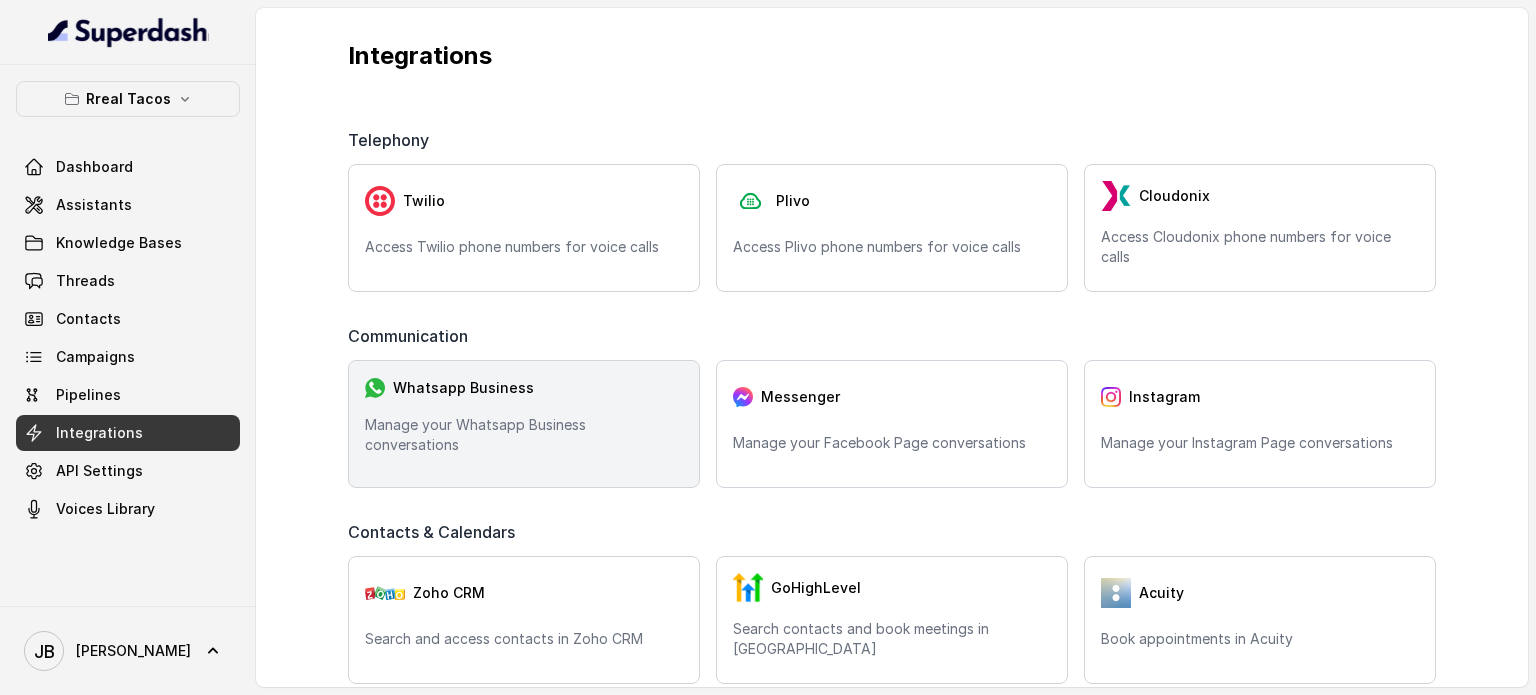 click on "Whatsapp Business" at bounding box center (524, 388) 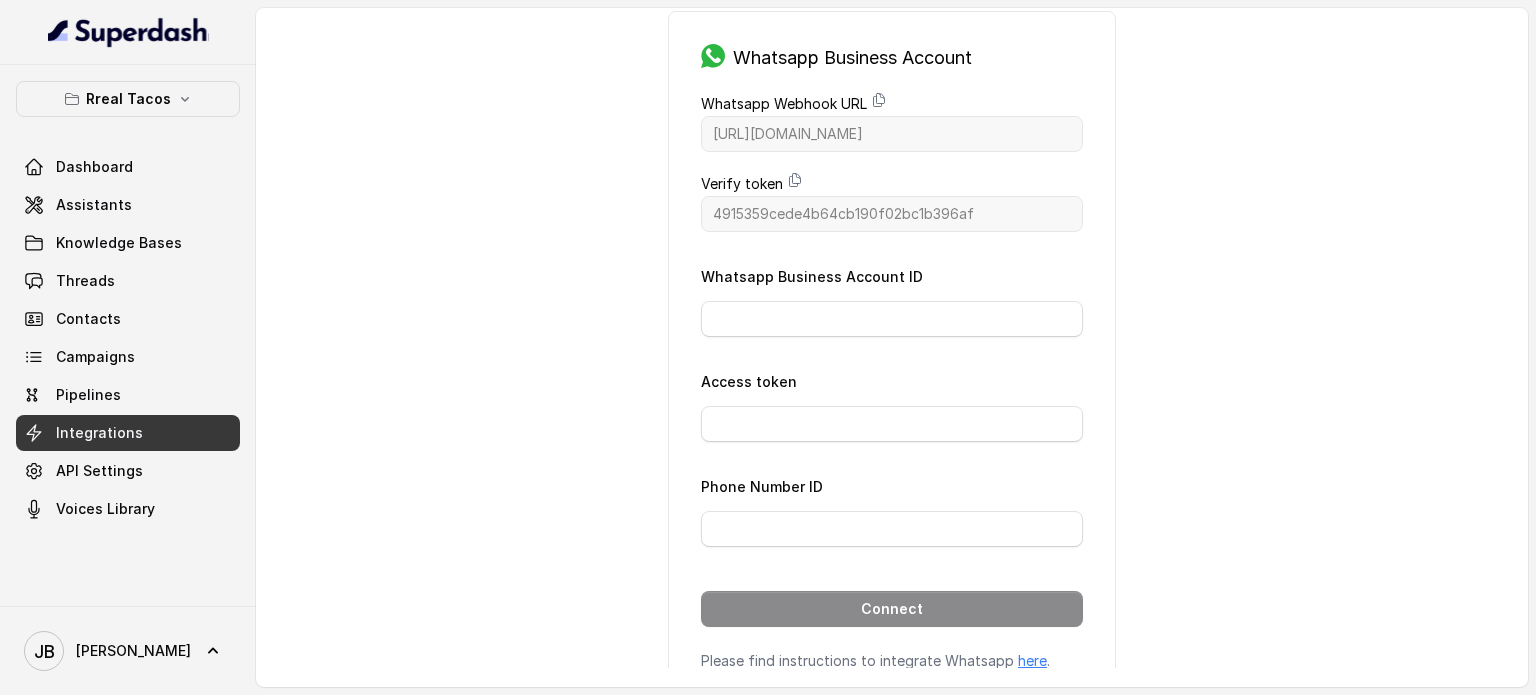 scroll, scrollTop: 0, scrollLeft: 0, axis: both 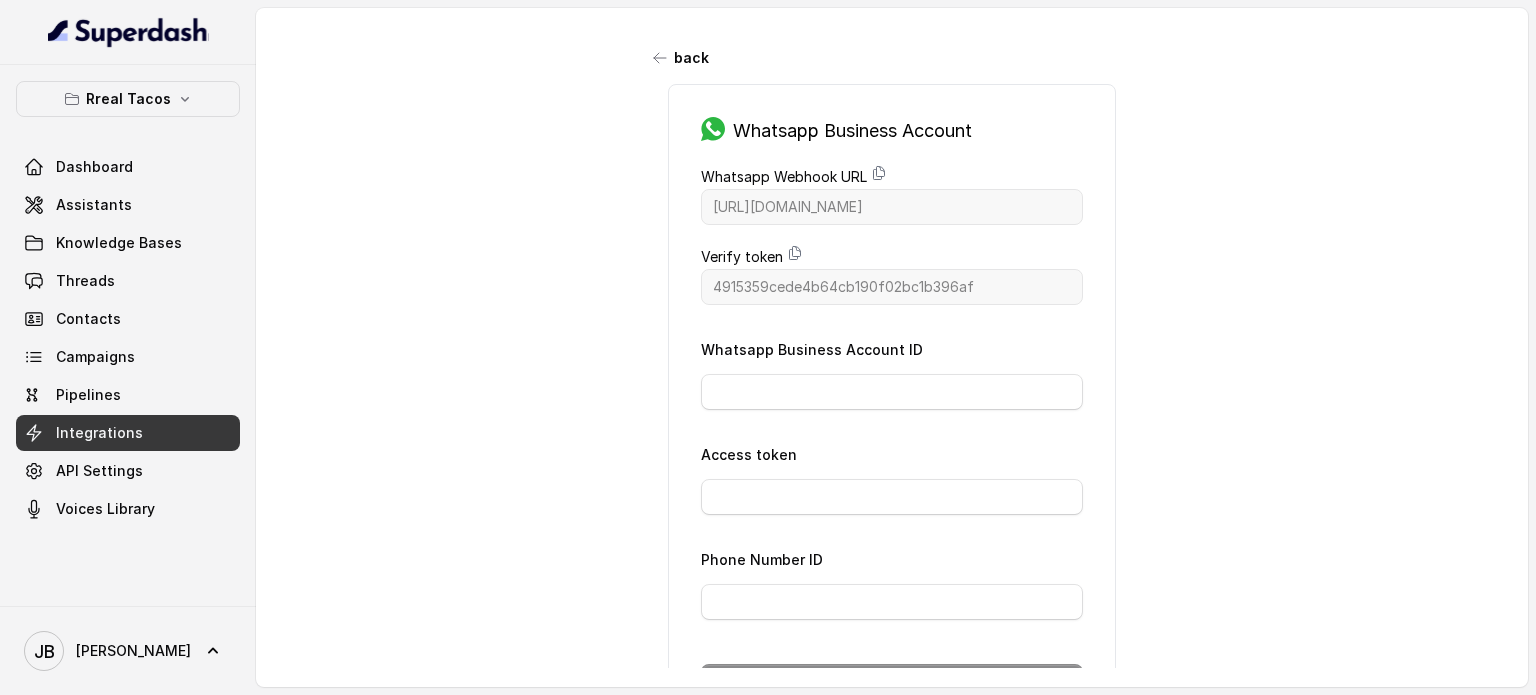 click on "back Whatsapp Business Account Whatsapp Webhook URL [URL][DOMAIN_NAME] Verify token 4915359cede4b64cb190f02bc1b396af Whatsapp Business Account ID Access token Phone Number ID Connect Please find instructions to integrate Whatsapp   here ." at bounding box center (892, 338) 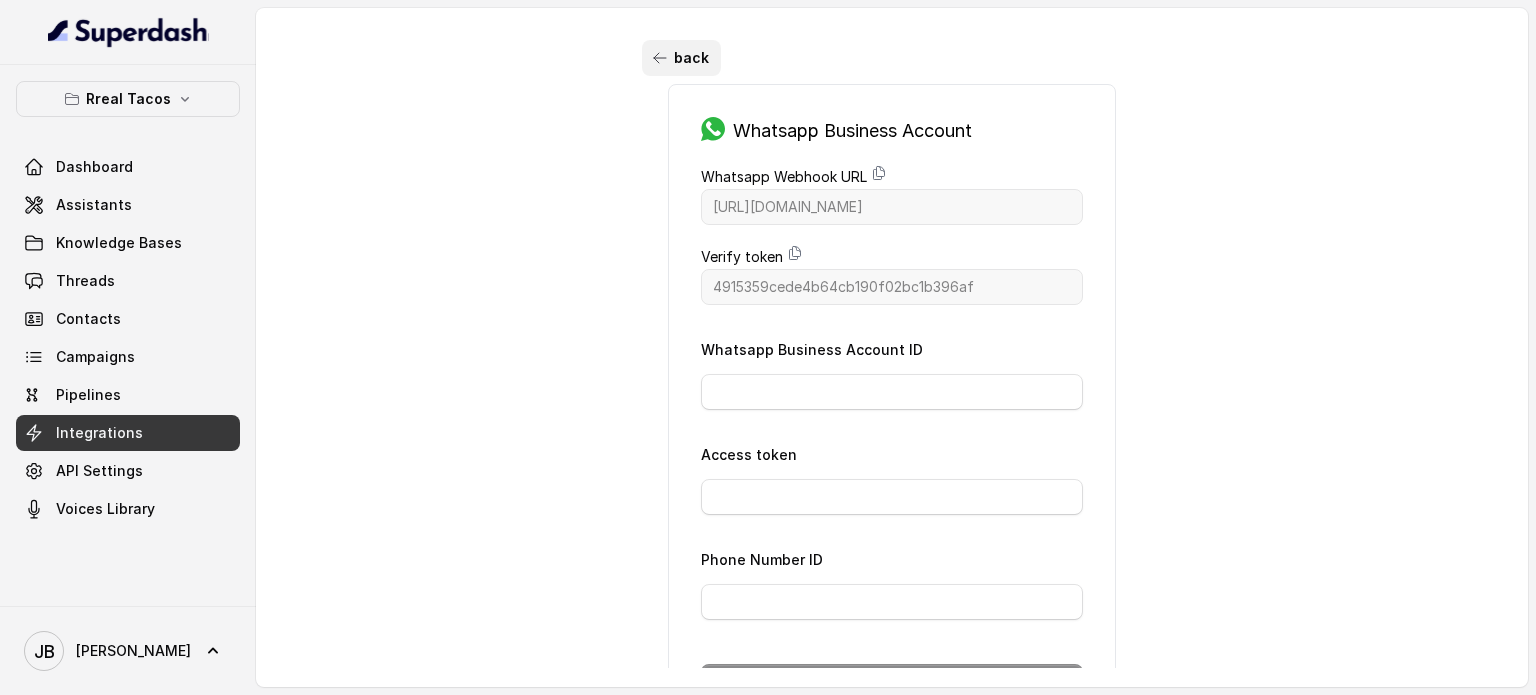 click 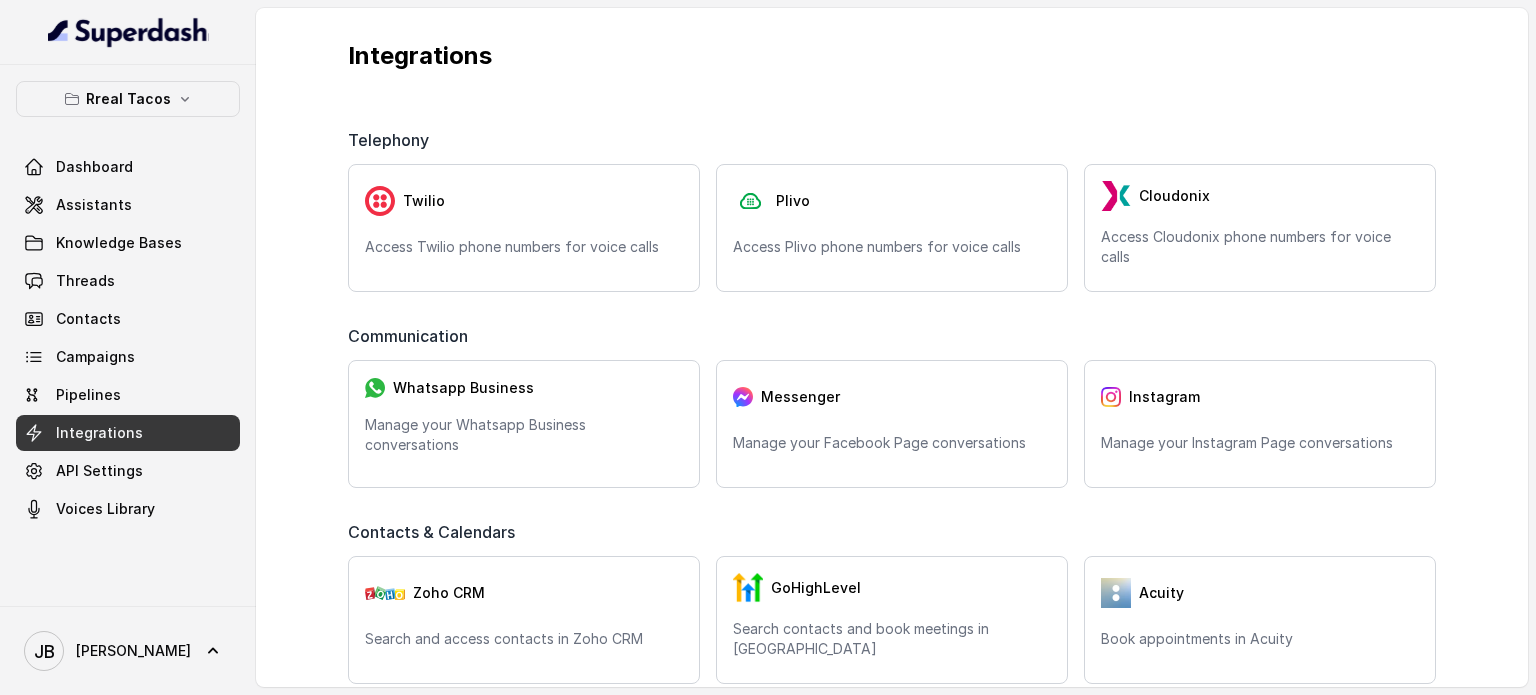 click on "Rreal Tacos" at bounding box center [128, 99] 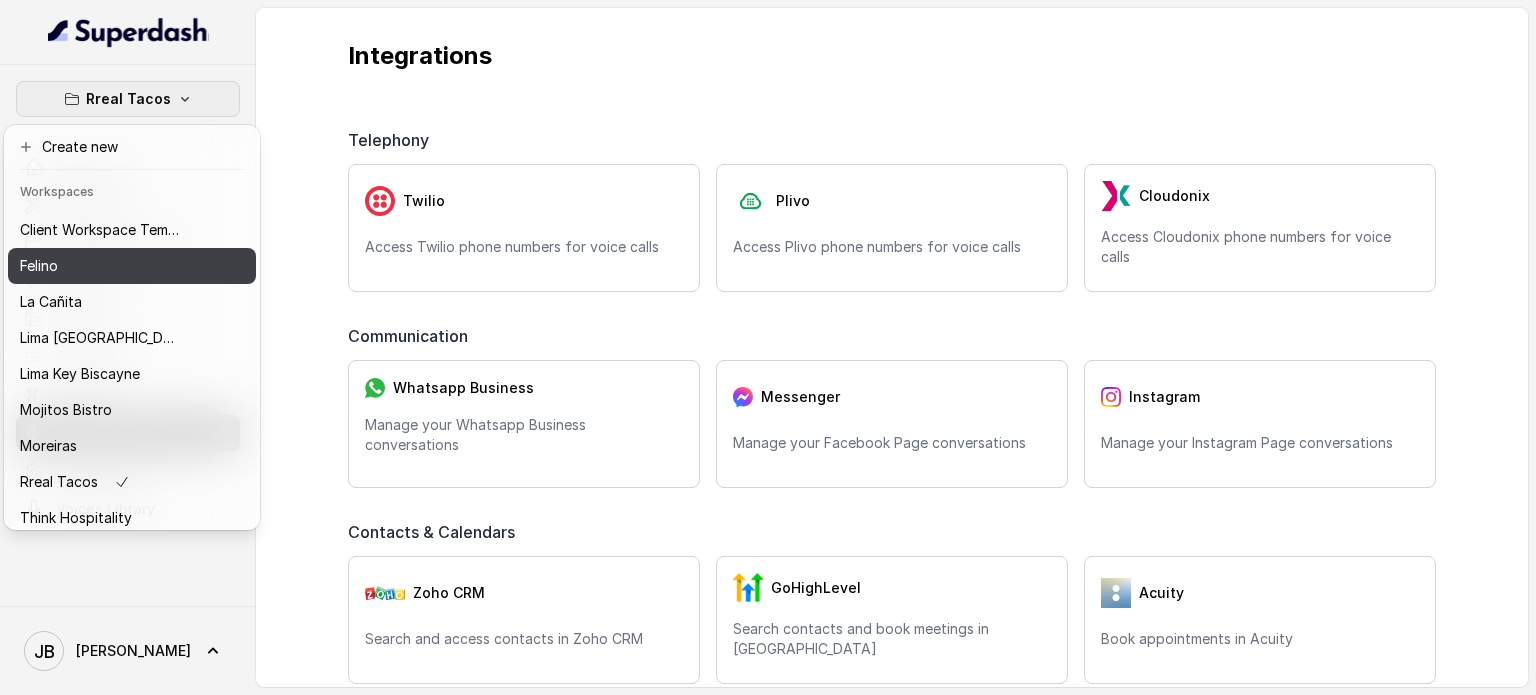 scroll, scrollTop: 0, scrollLeft: 0, axis: both 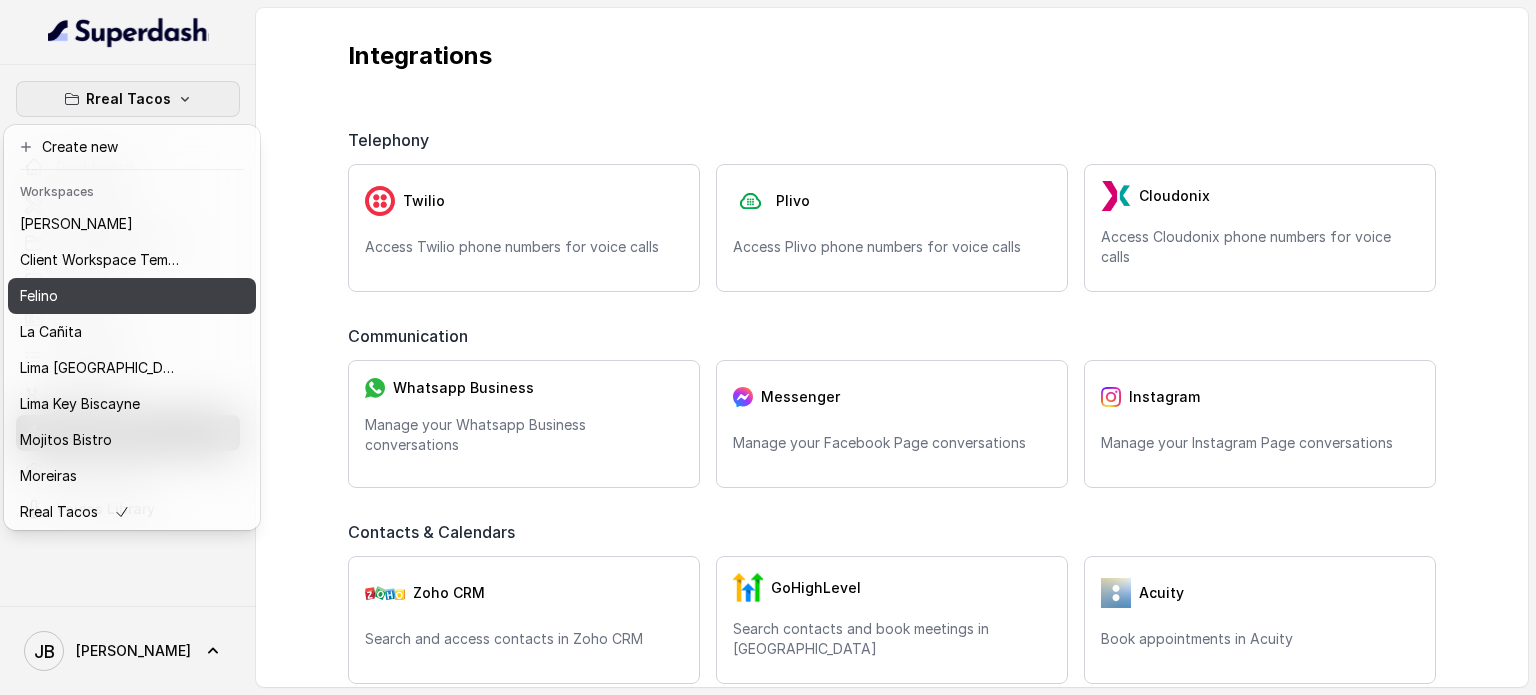 click on "Felino" at bounding box center (100, 296) 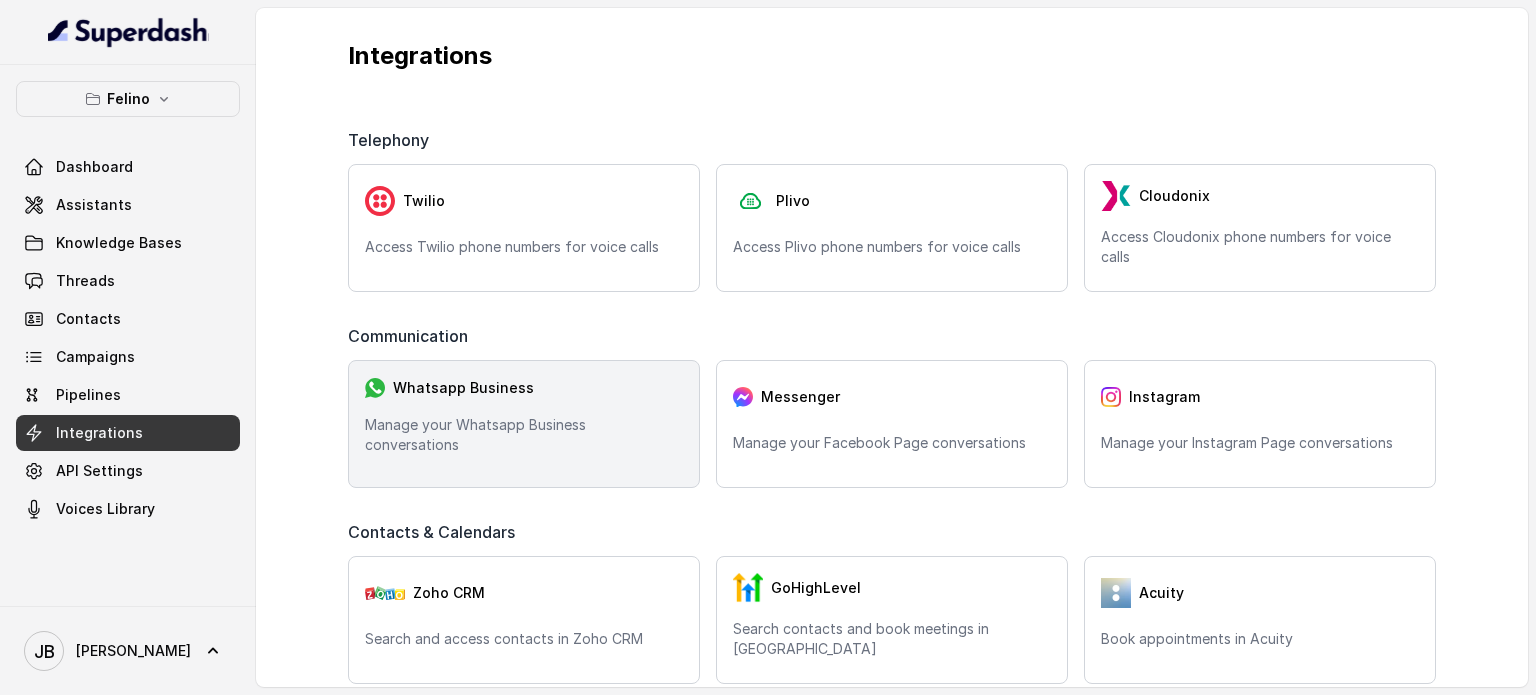 click on "Whatsapp Business" at bounding box center [463, 388] 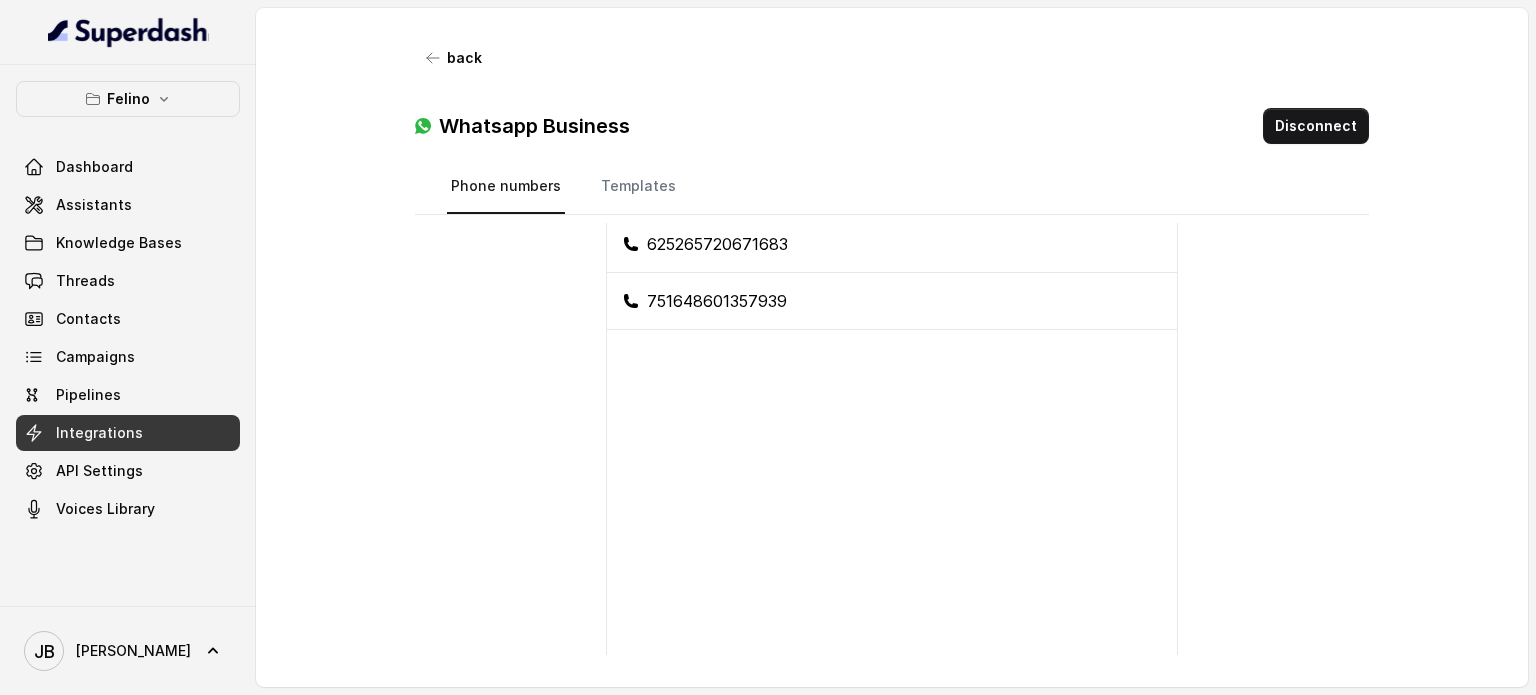 scroll, scrollTop: 0, scrollLeft: 0, axis: both 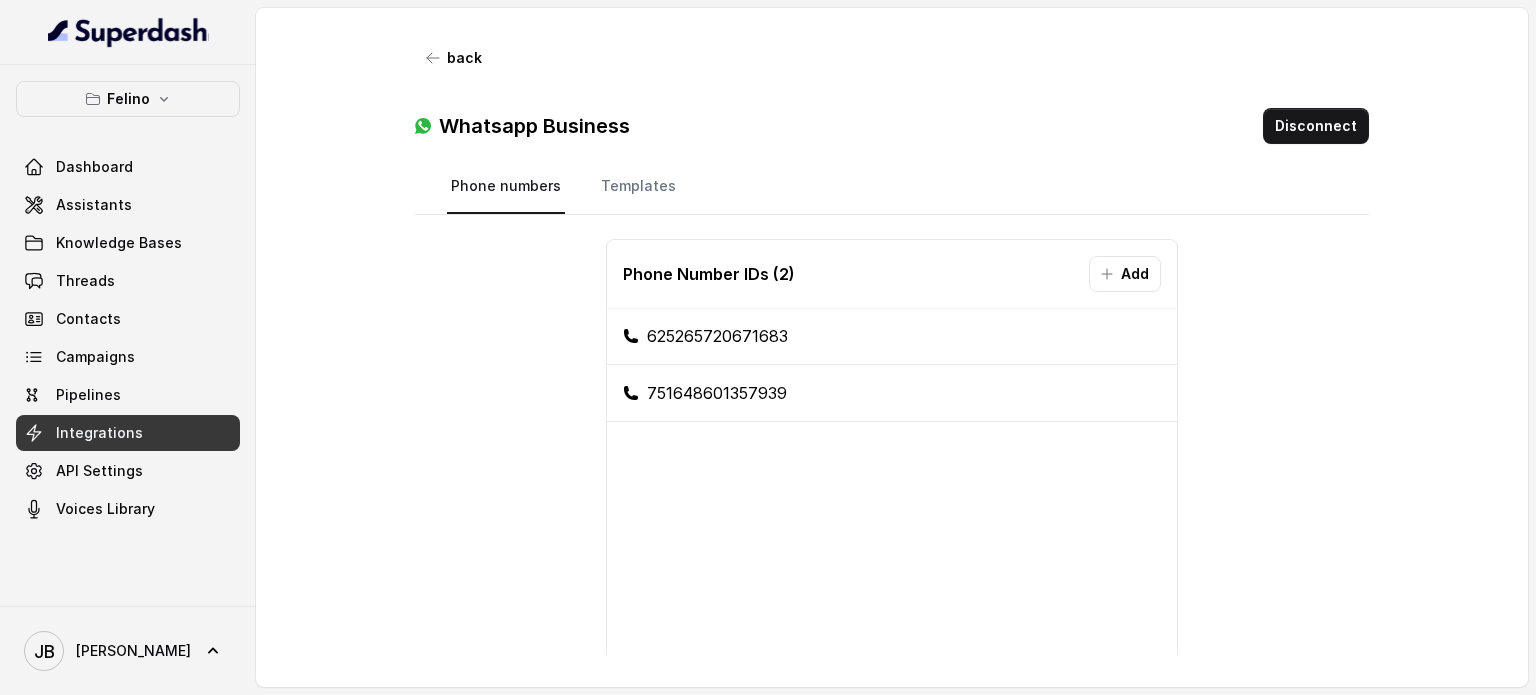 drag, startPoint x: 455, startPoint y: 75, endPoint x: 451, endPoint y: 65, distance: 10.770329 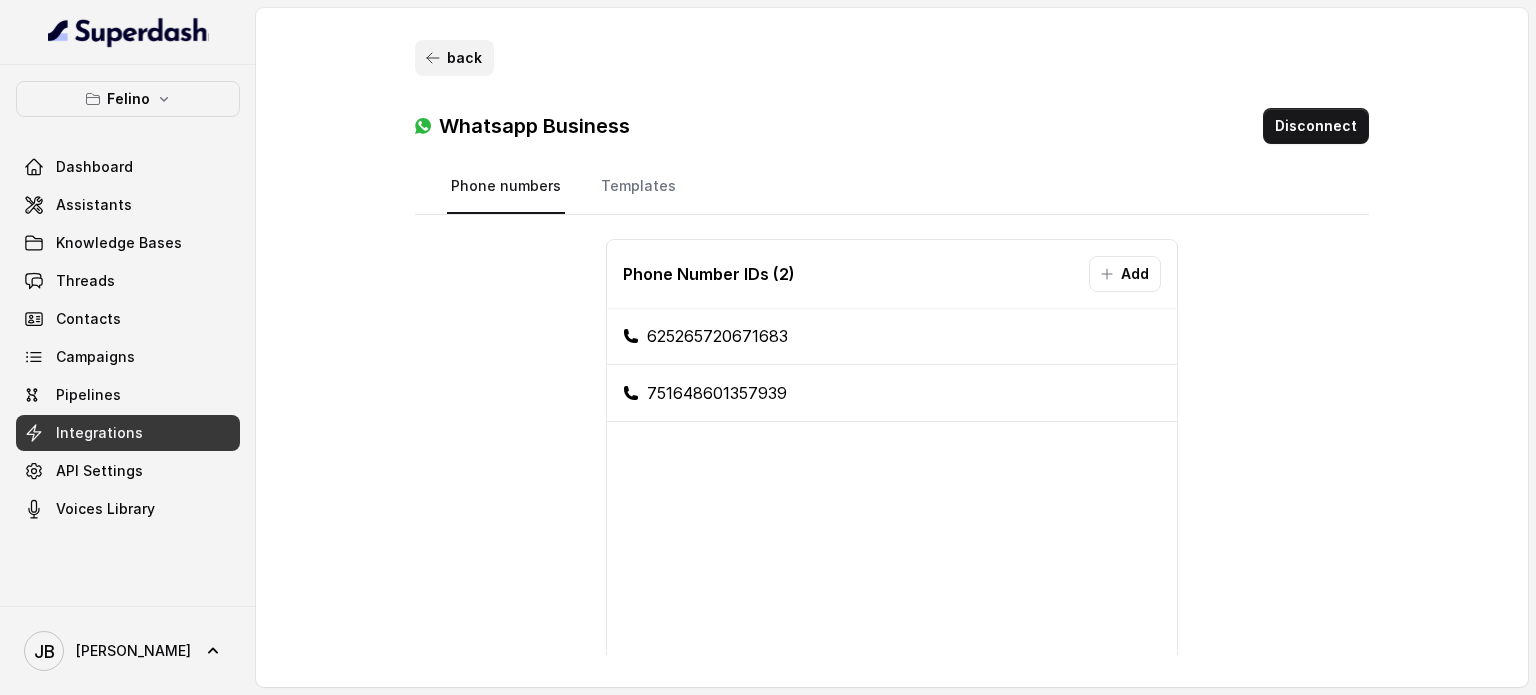 click on "back" at bounding box center [454, 58] 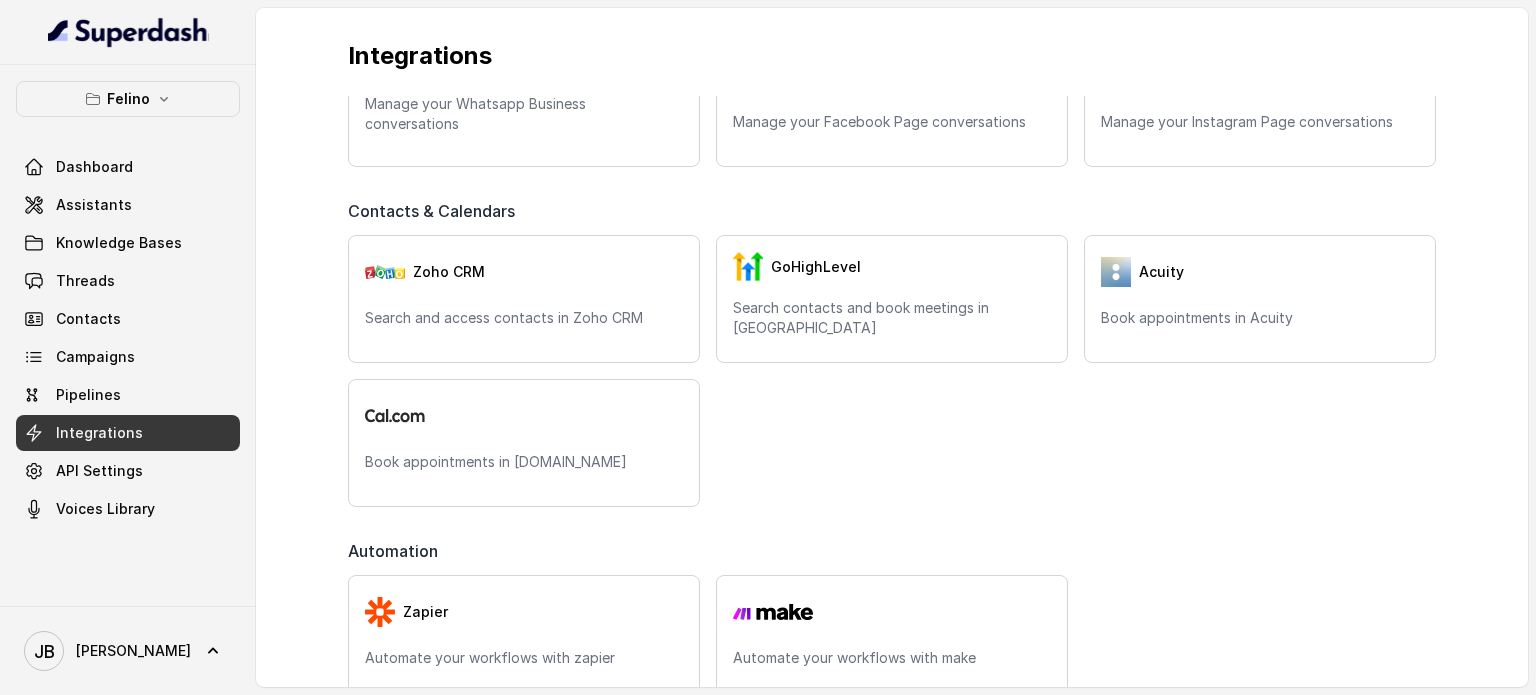 scroll, scrollTop: 500, scrollLeft: 0, axis: vertical 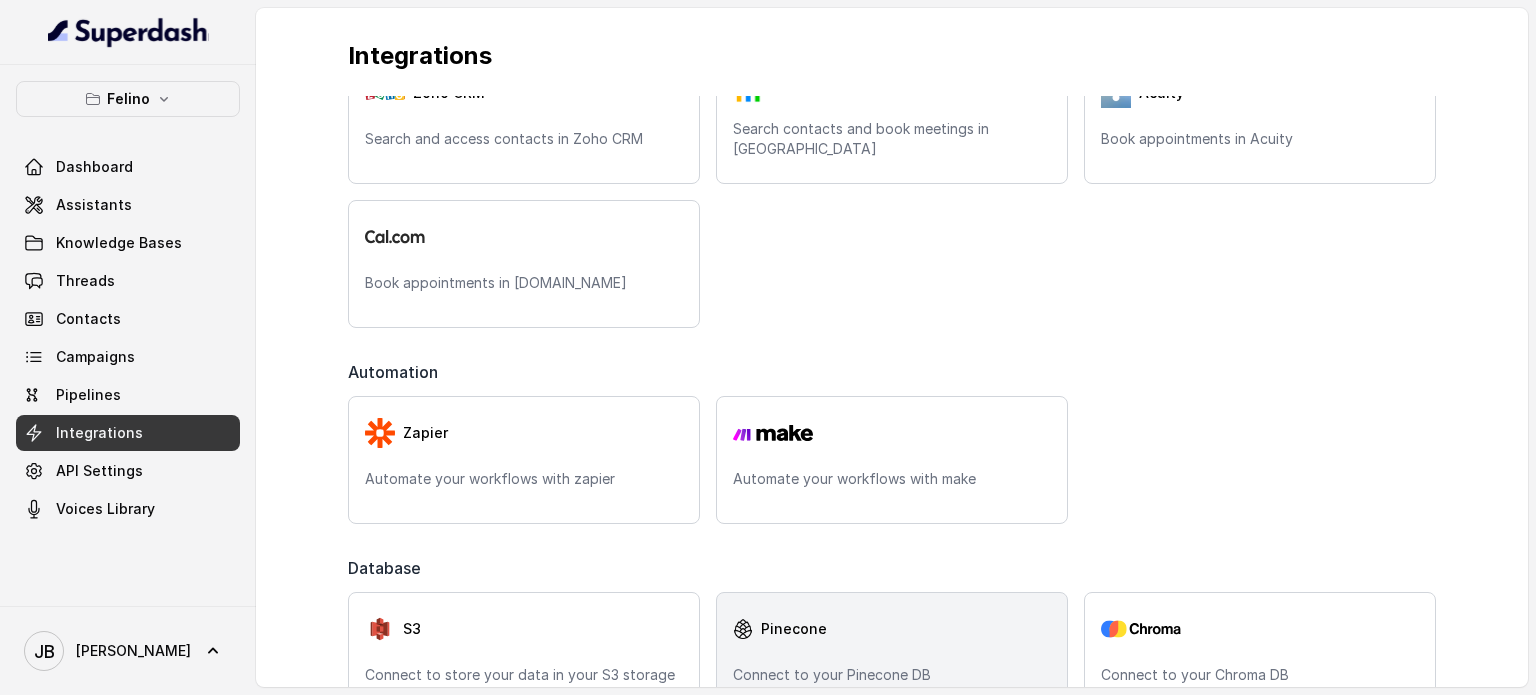 click on "Pinecone Connect to your Pinecone DB" at bounding box center (892, 656) 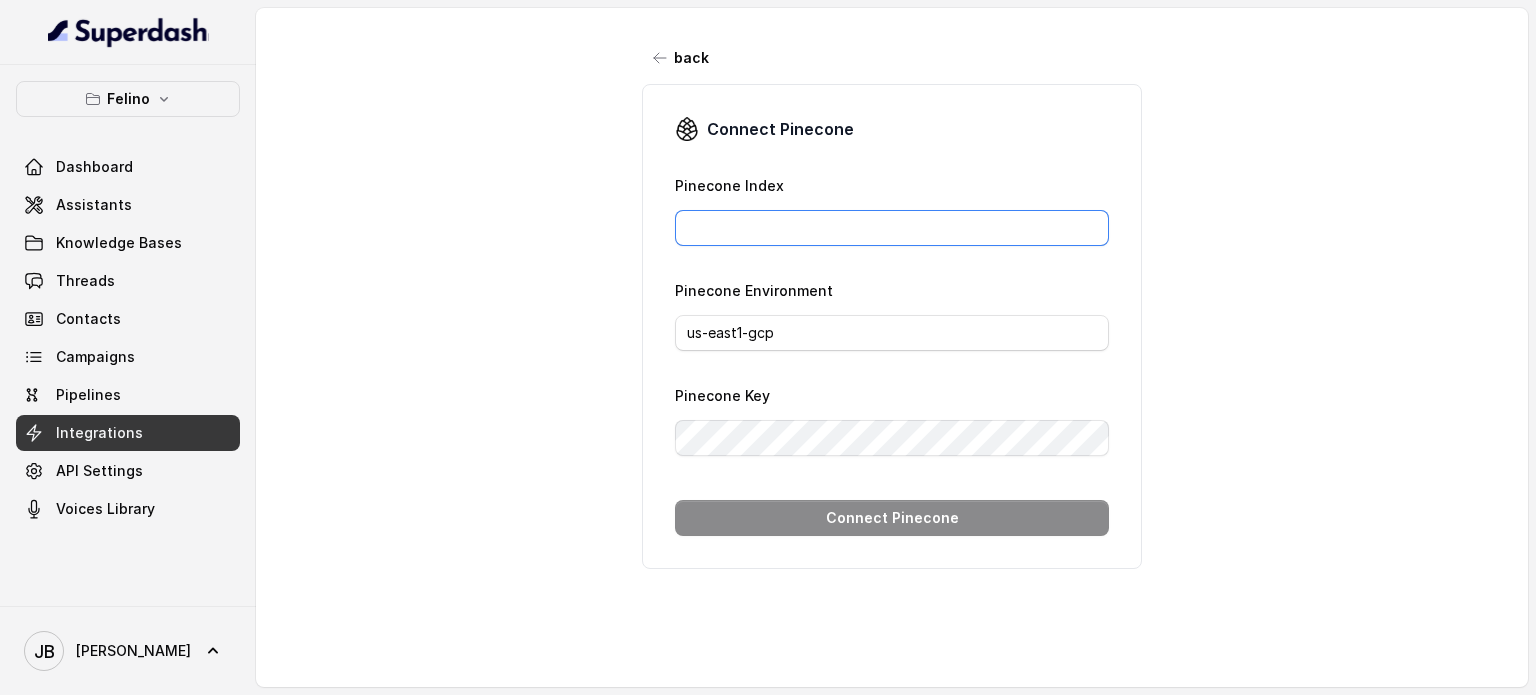 click on "Pinecone Index" at bounding box center [892, 228] 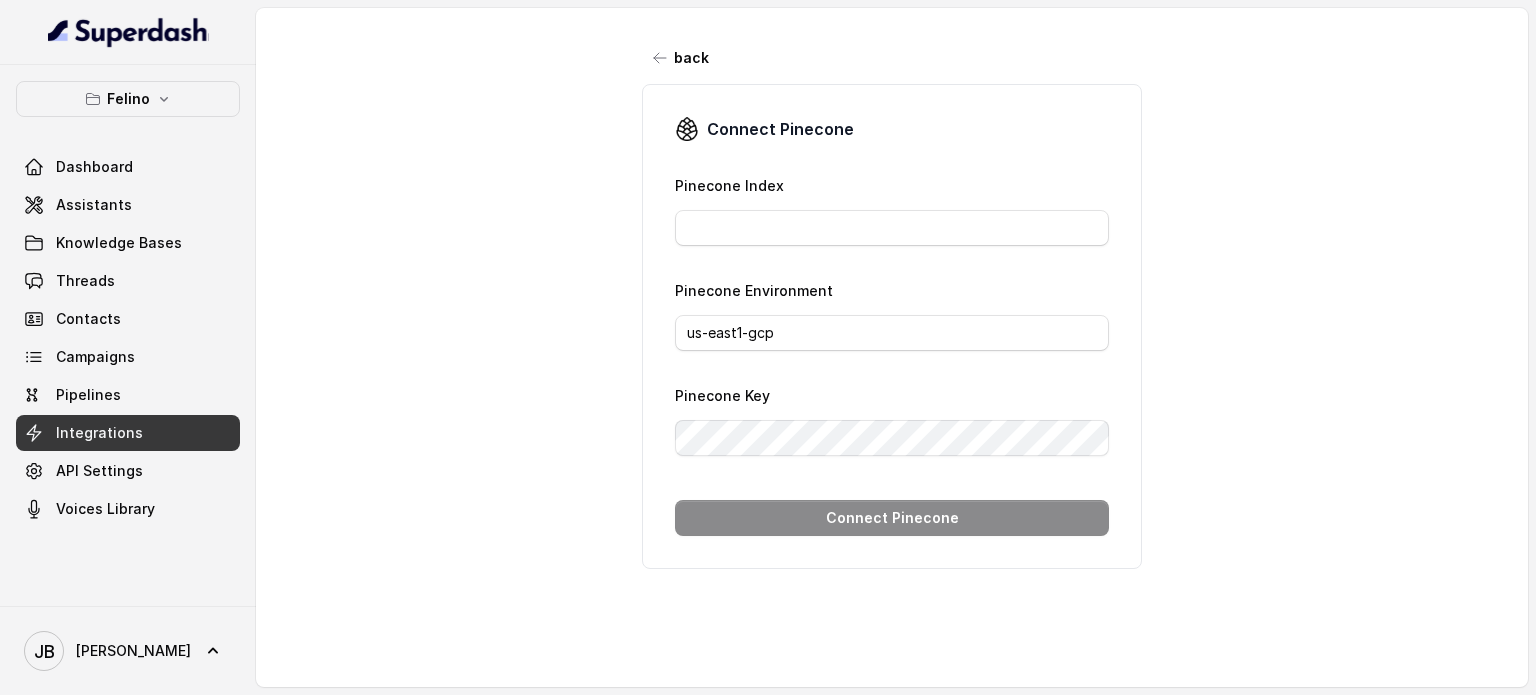 drag, startPoint x: 623, startPoint y: 30, endPoint x: 656, endPoint y: 54, distance: 40.804413 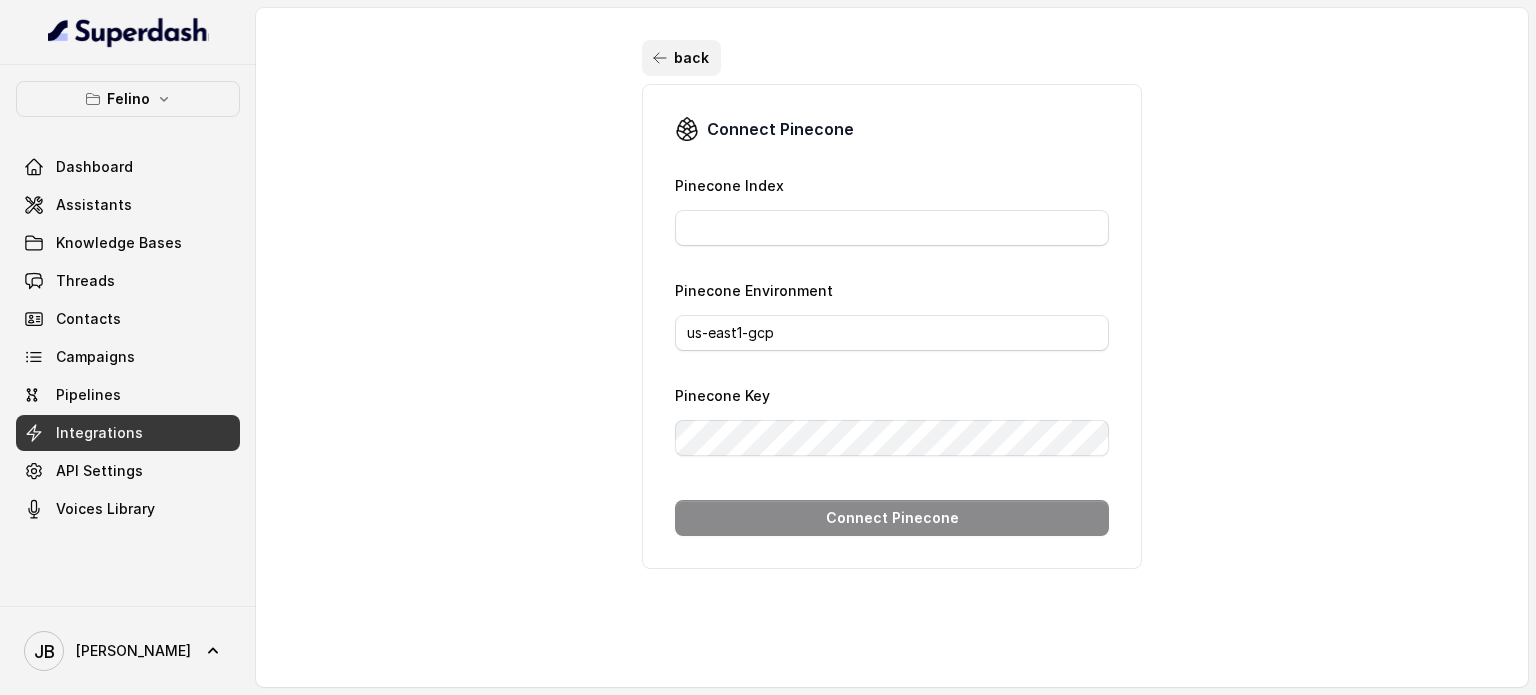 click 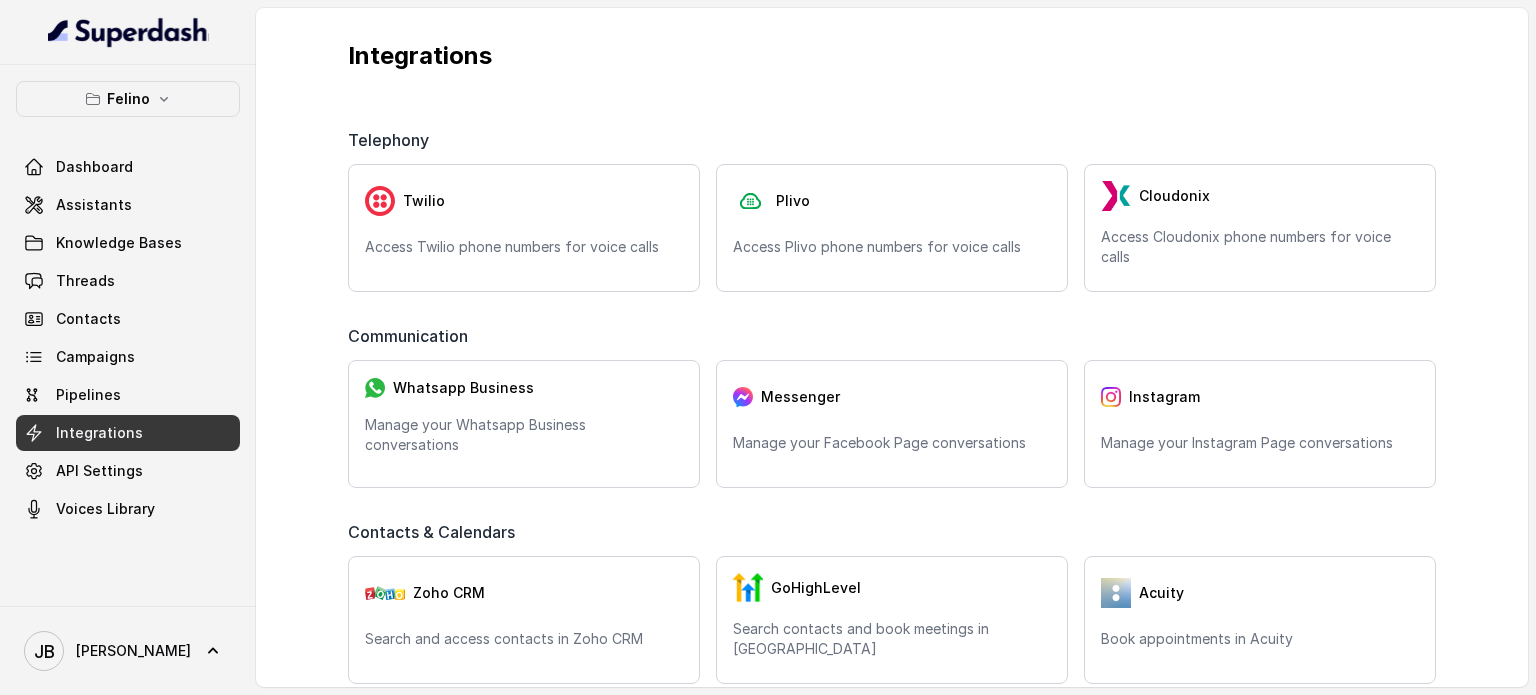 click on "Integrations" at bounding box center (99, 433) 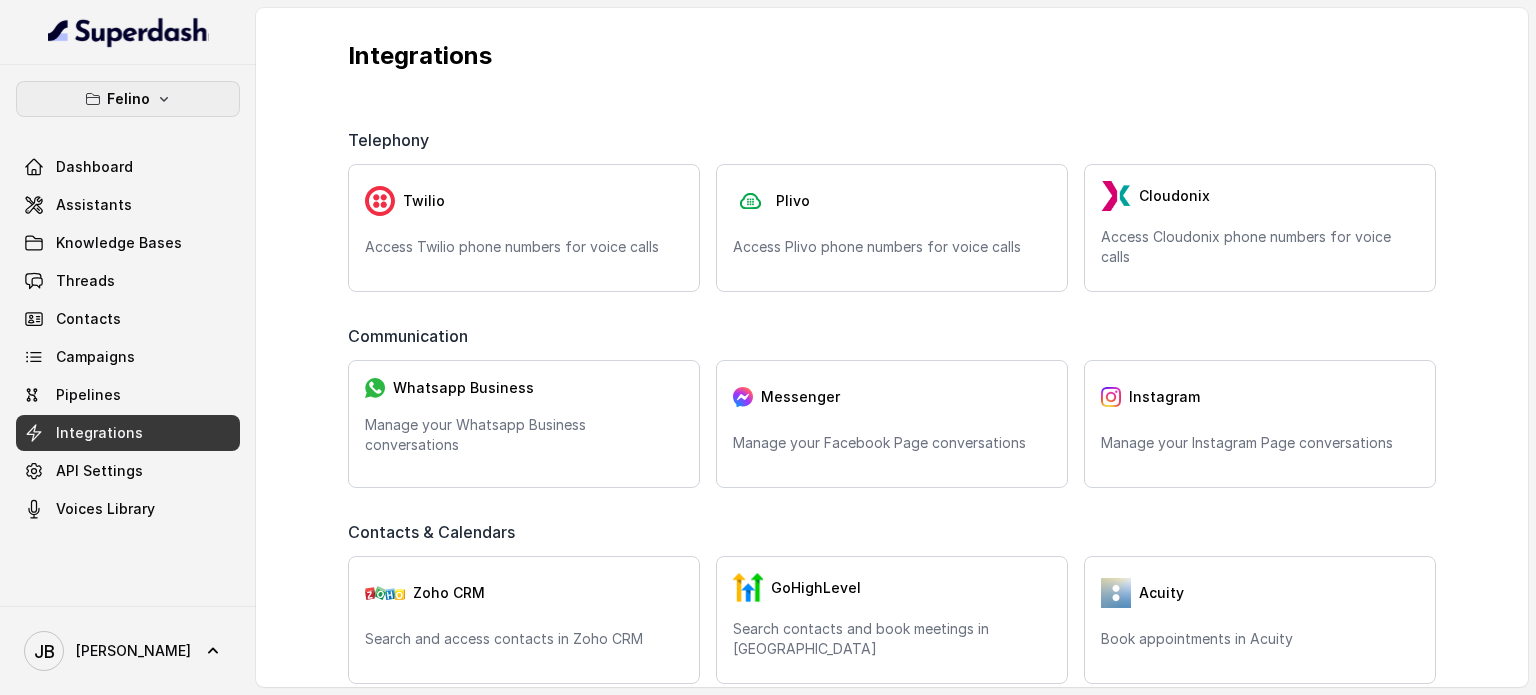 drag, startPoint x: 97, startPoint y: 109, endPoint x: 104, endPoint y: 123, distance: 15.652476 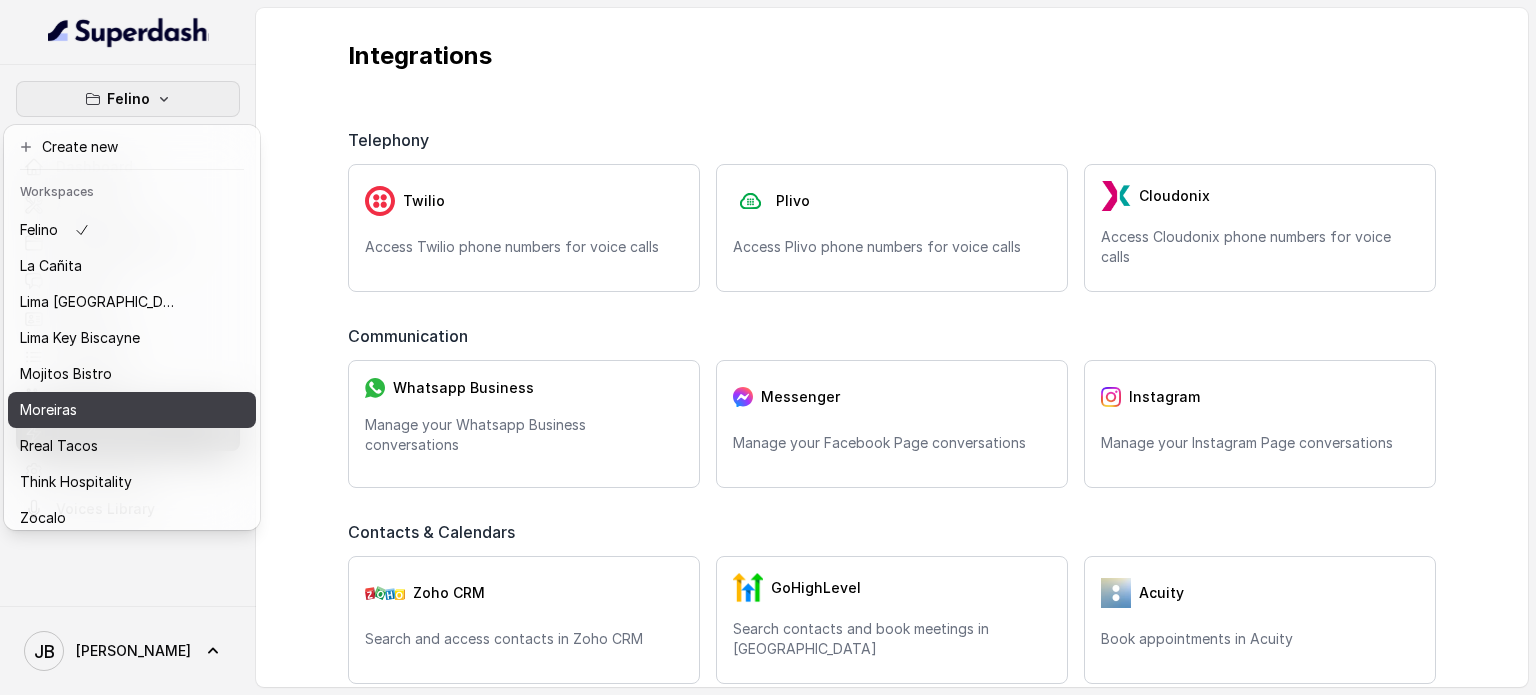 scroll, scrollTop: 91, scrollLeft: 0, axis: vertical 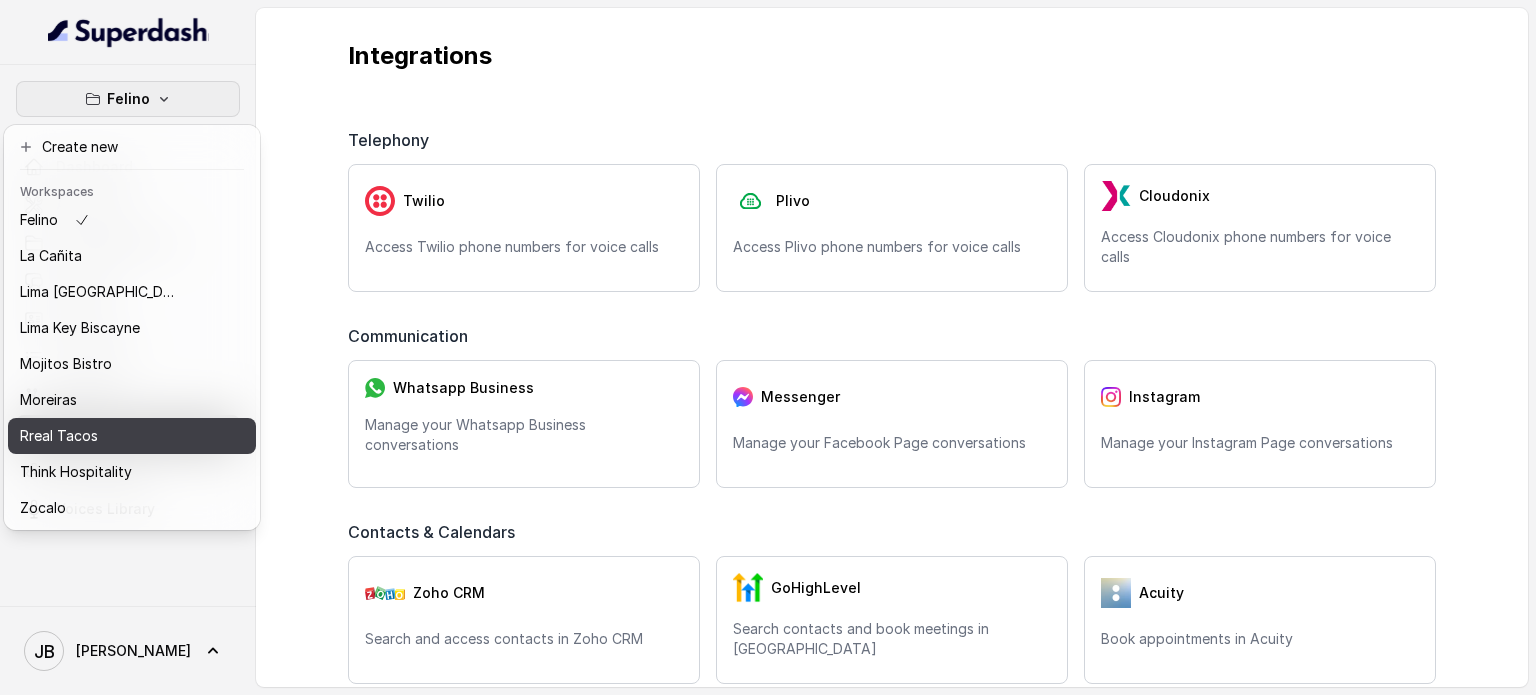 click on "Rreal Tacos" at bounding box center [100, 436] 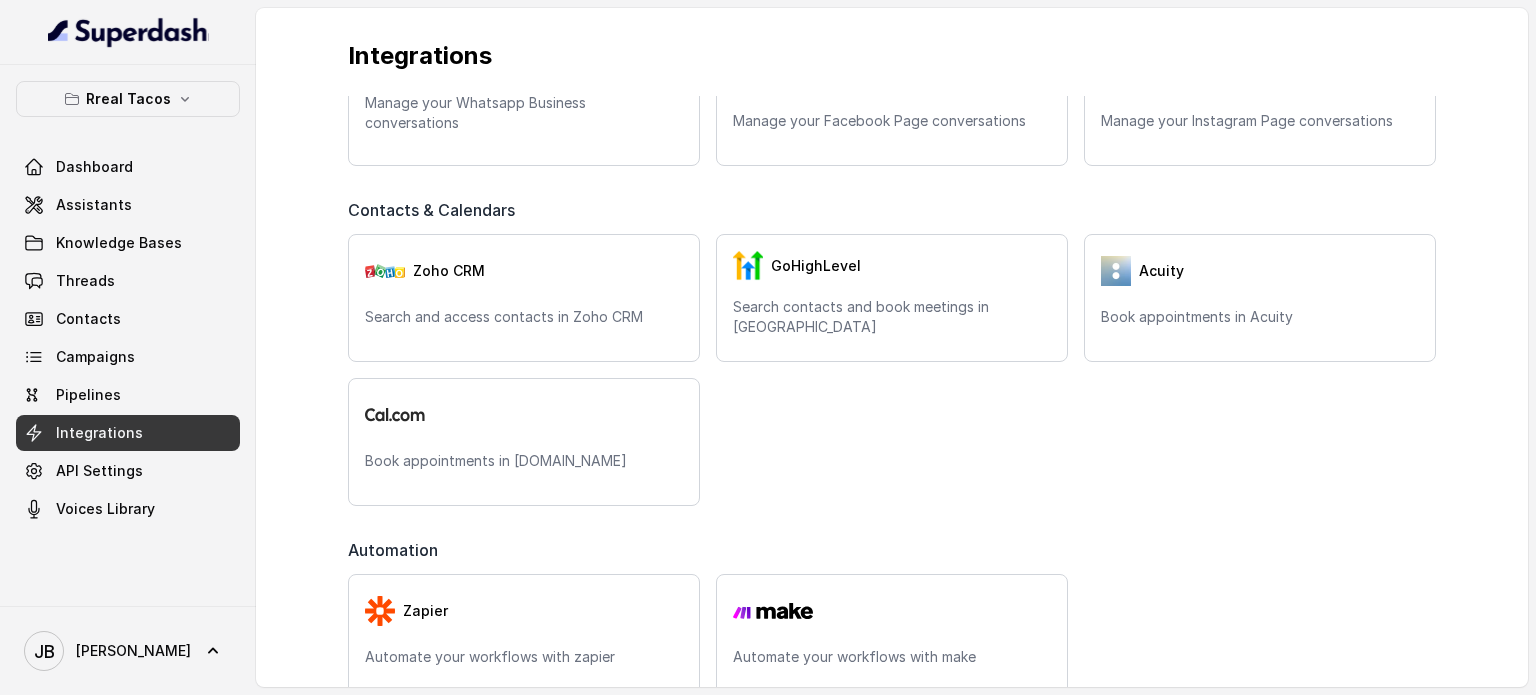 scroll, scrollTop: 564, scrollLeft: 0, axis: vertical 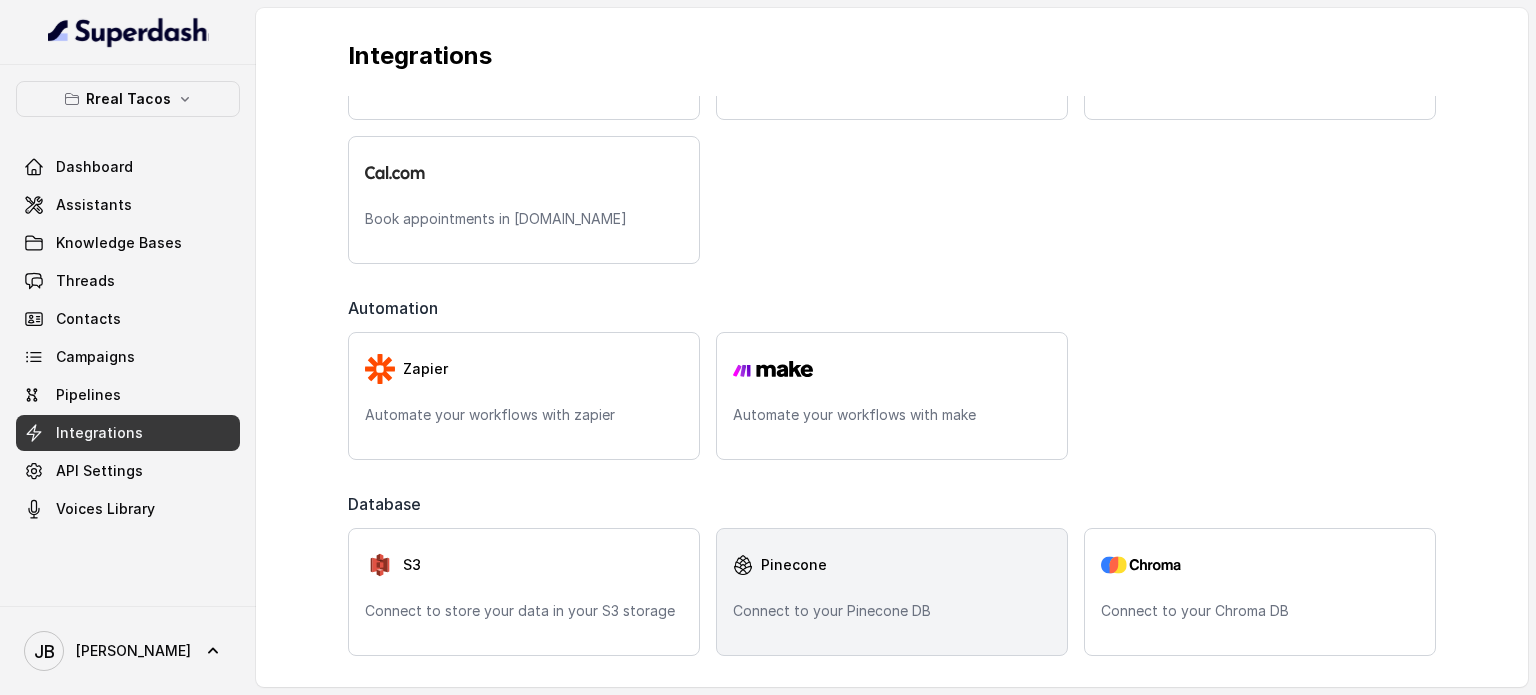 click on "Pinecone" at bounding box center [892, 565] 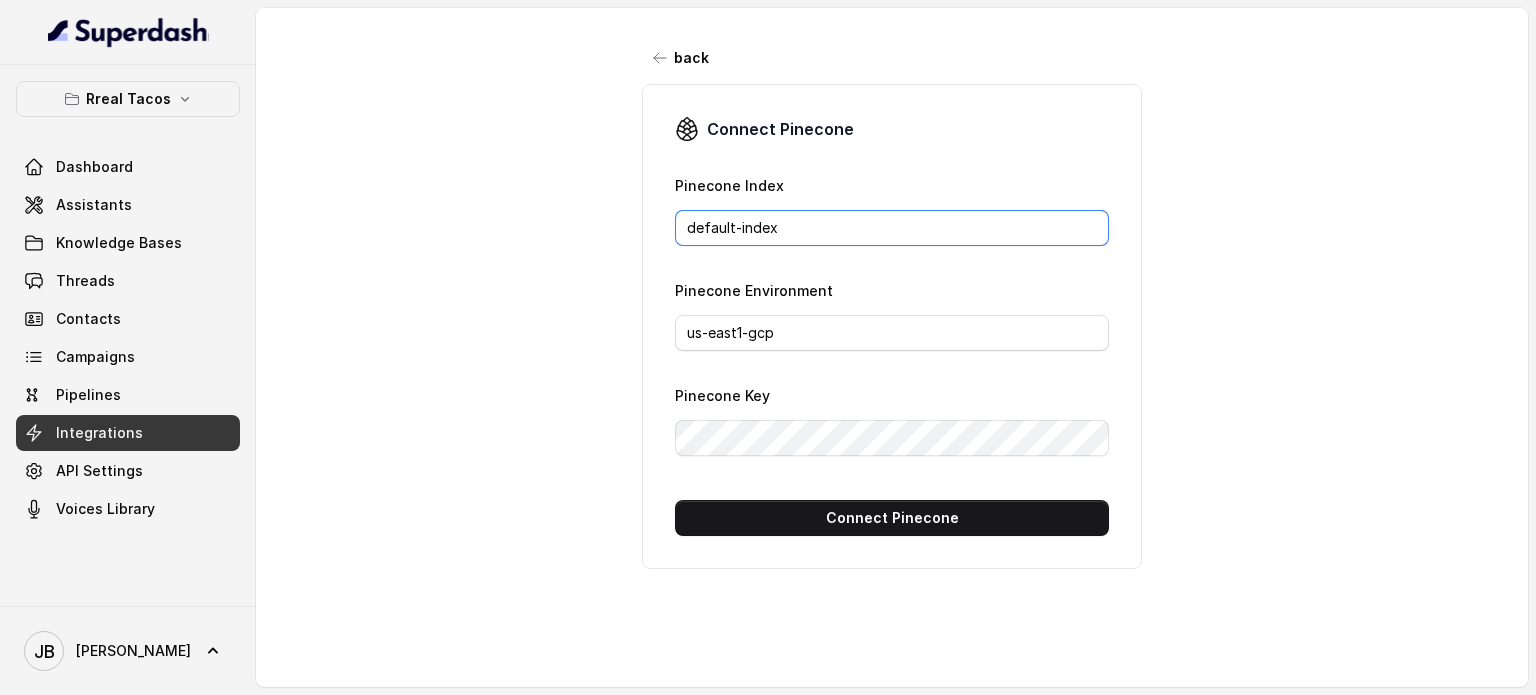 drag, startPoint x: 542, startPoint y: 249, endPoint x: 874, endPoint y: 235, distance: 332.29504 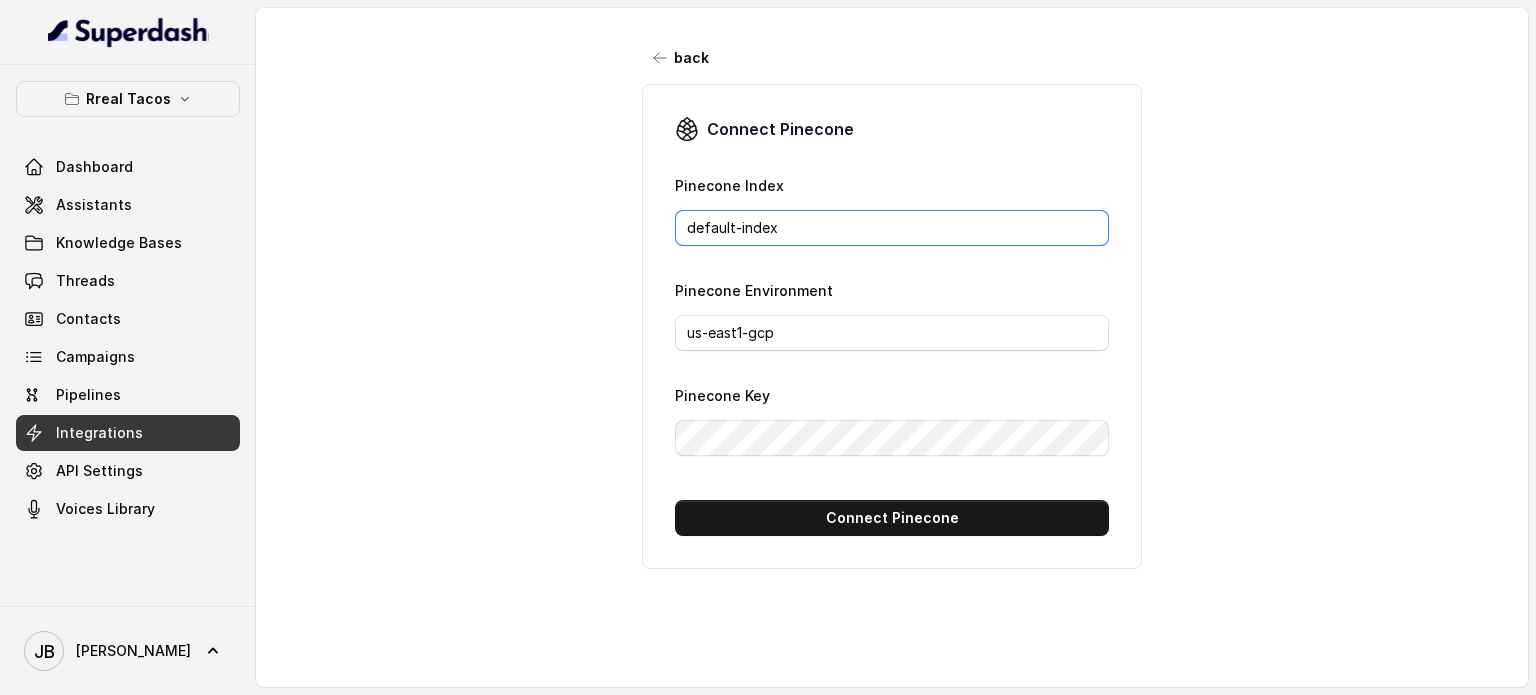 drag, startPoint x: 874, startPoint y: 235, endPoint x: 863, endPoint y: 233, distance: 11.18034 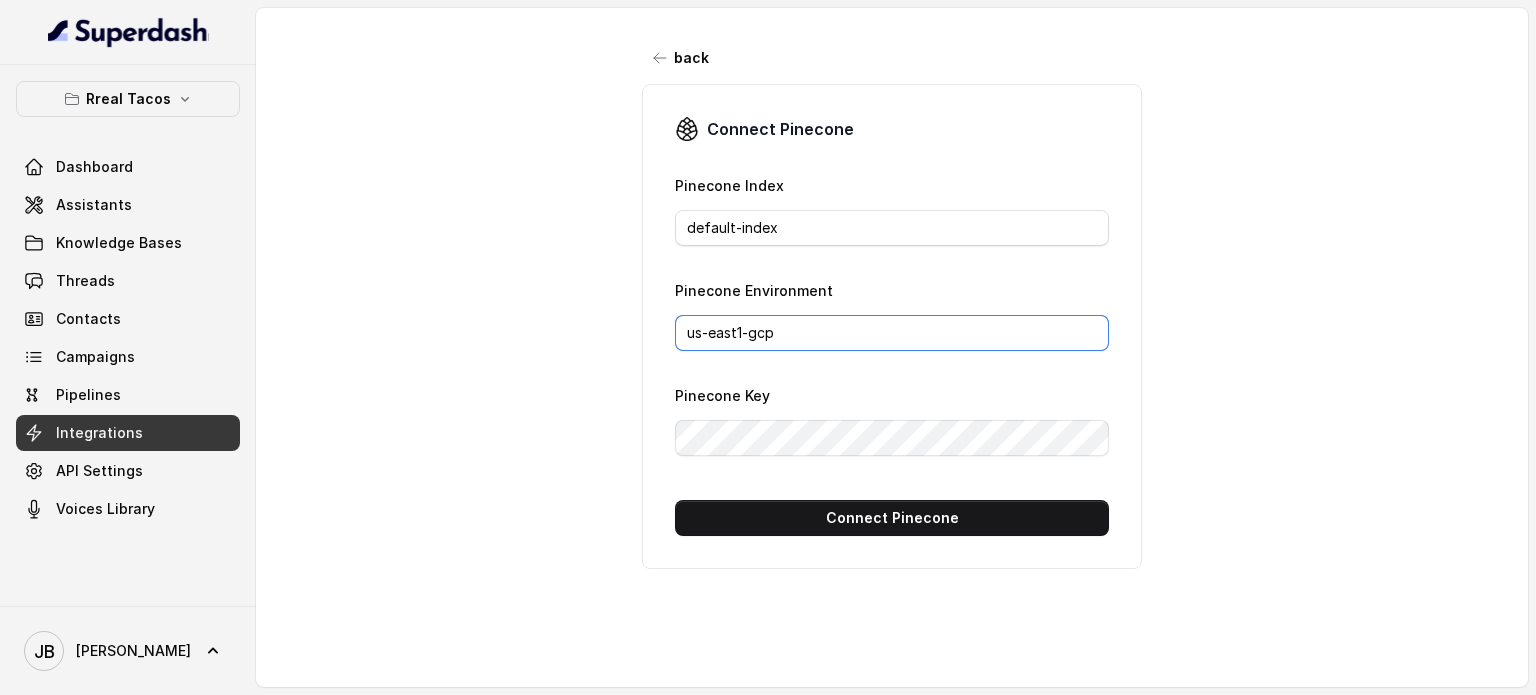 click on "us-east1-gcp" at bounding box center [892, 333] 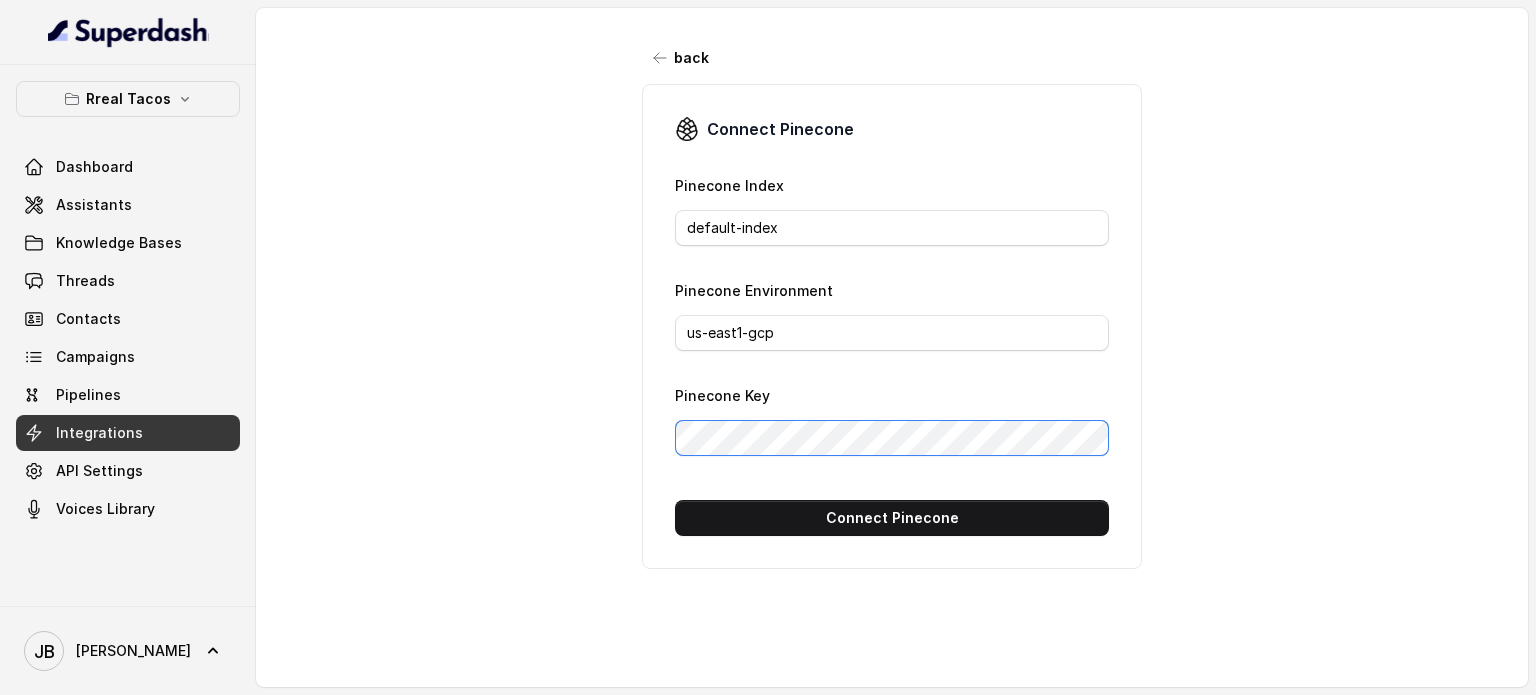 click on "Connect Pinecone Pinecone Index default-index Pinecone Environment us-east1-gcp Pinecone Key Connect Pinecone" at bounding box center (892, 326) 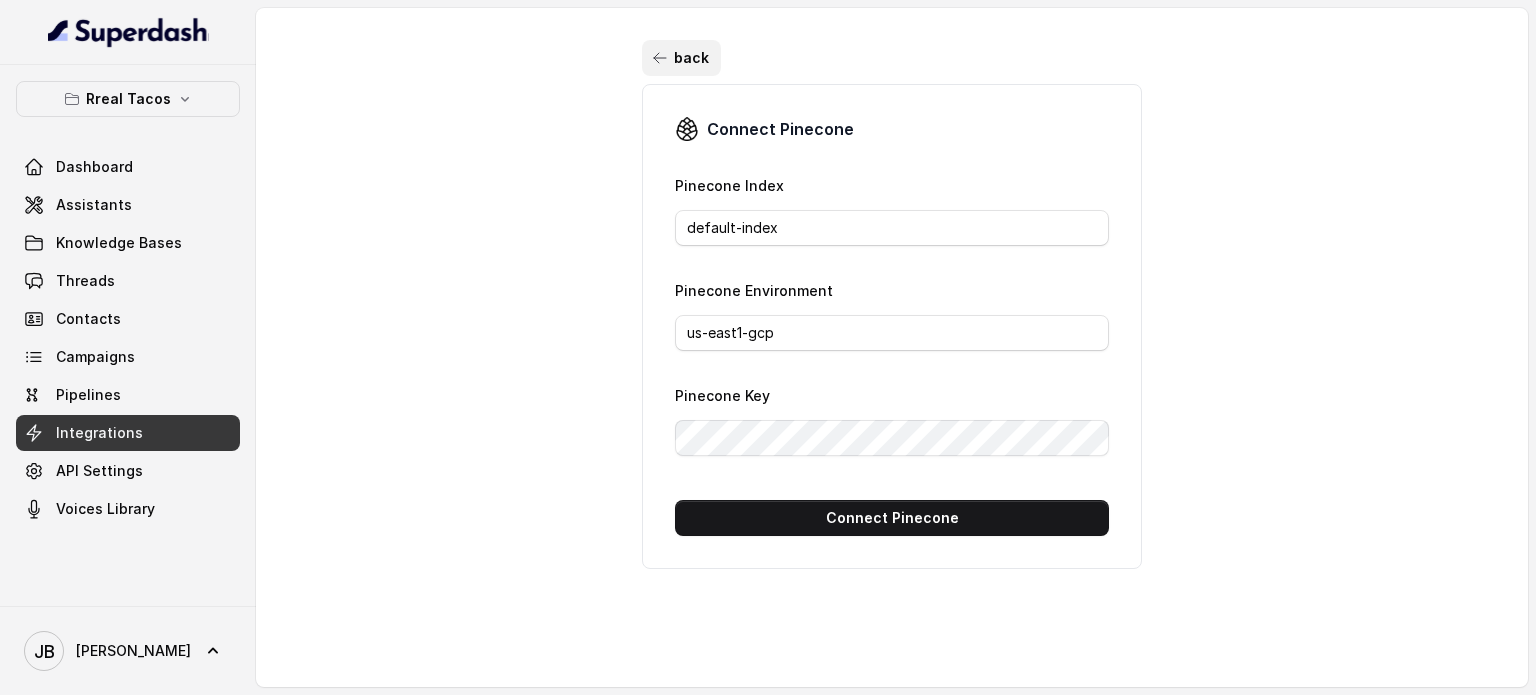 click 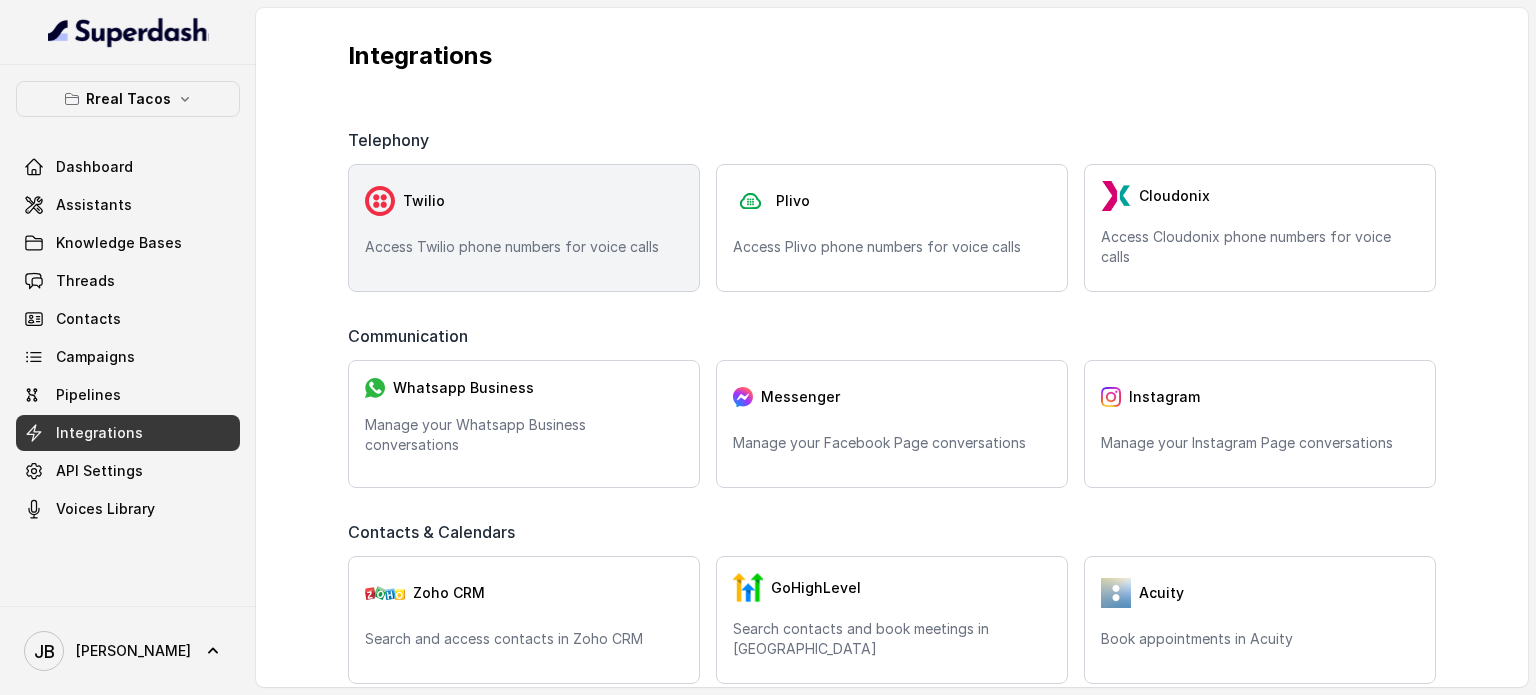 click on "Twilio Access Twilio phone numbers for voice calls" at bounding box center (524, 228) 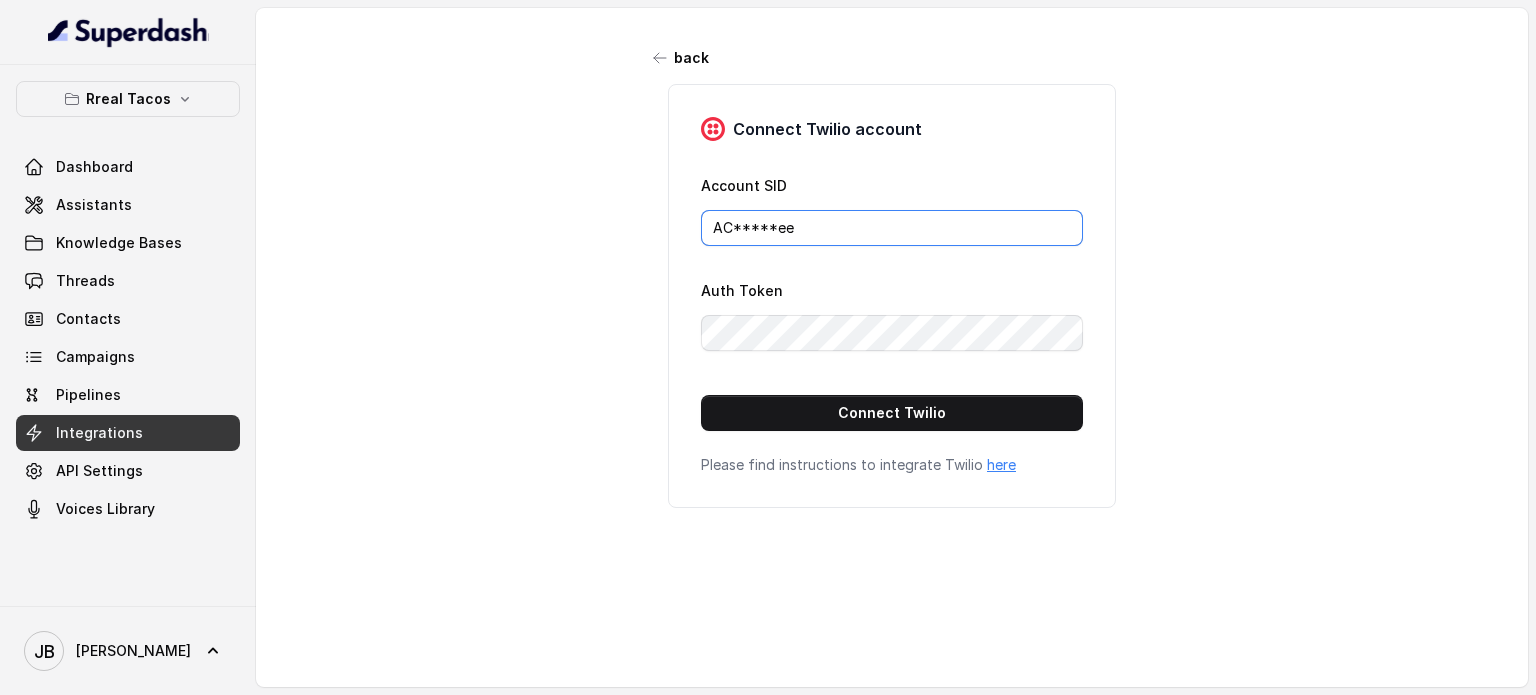 click on "AC*****ee" at bounding box center [892, 228] 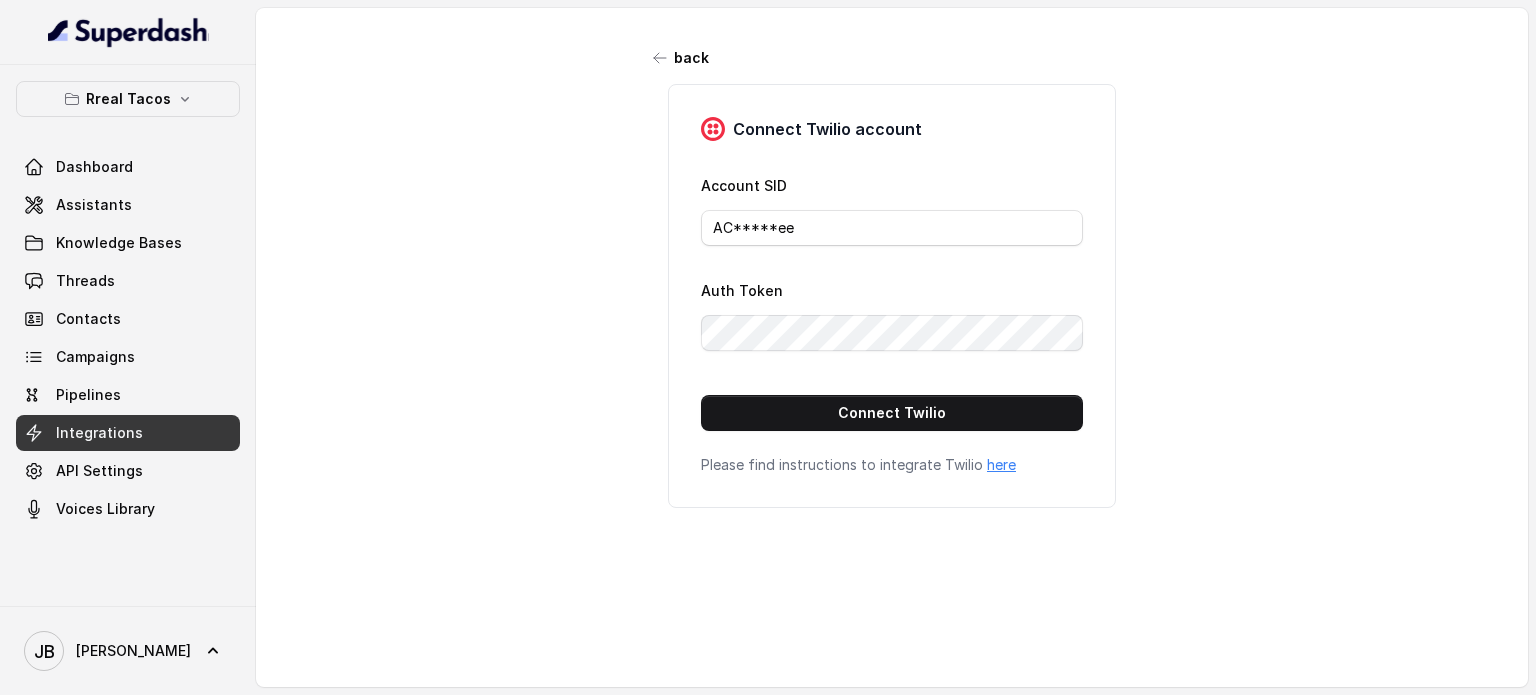 click on "back Connect Twilio account Account SID AC*****ee Auth Token Connect Twilio Please find instructions to integrate Twilio   here" at bounding box center (892, 338) 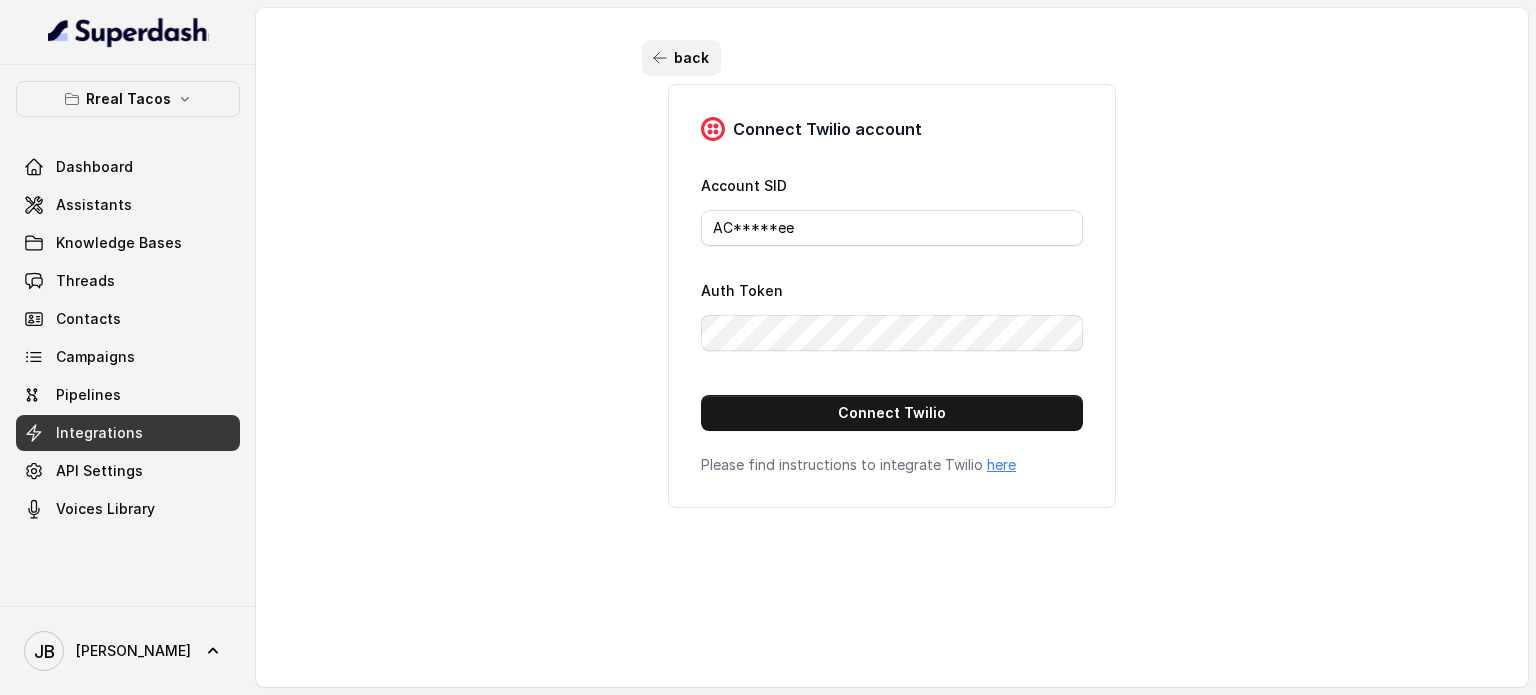 click 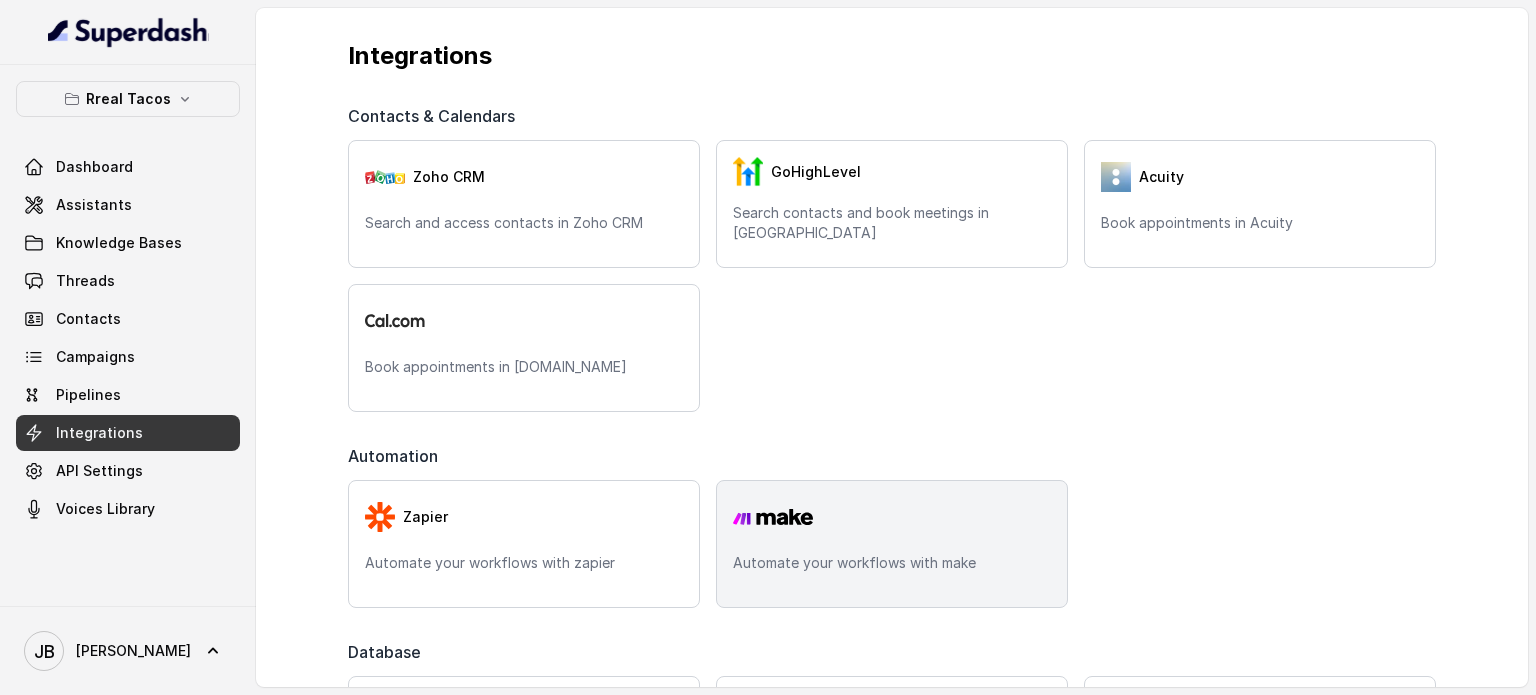 scroll, scrollTop: 564, scrollLeft: 0, axis: vertical 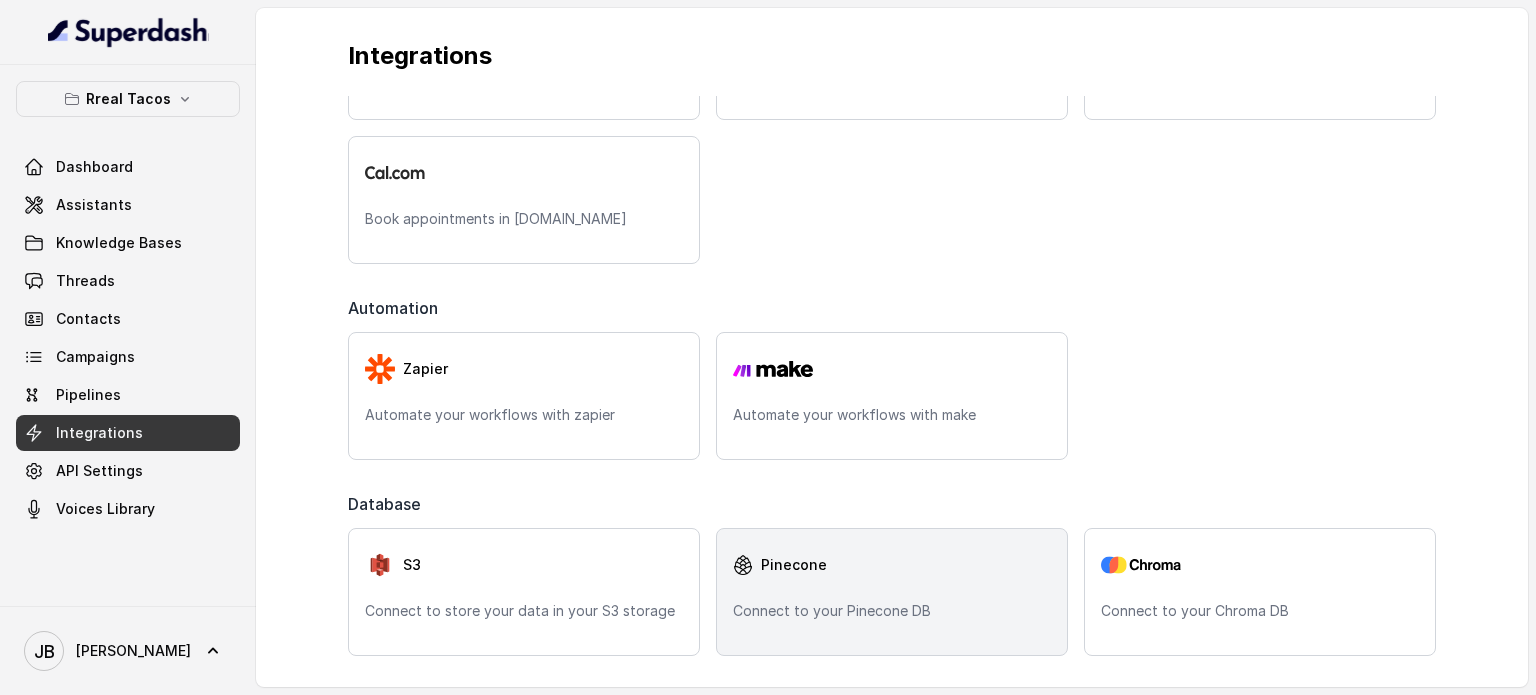 click on "Pinecone" at bounding box center (794, 565) 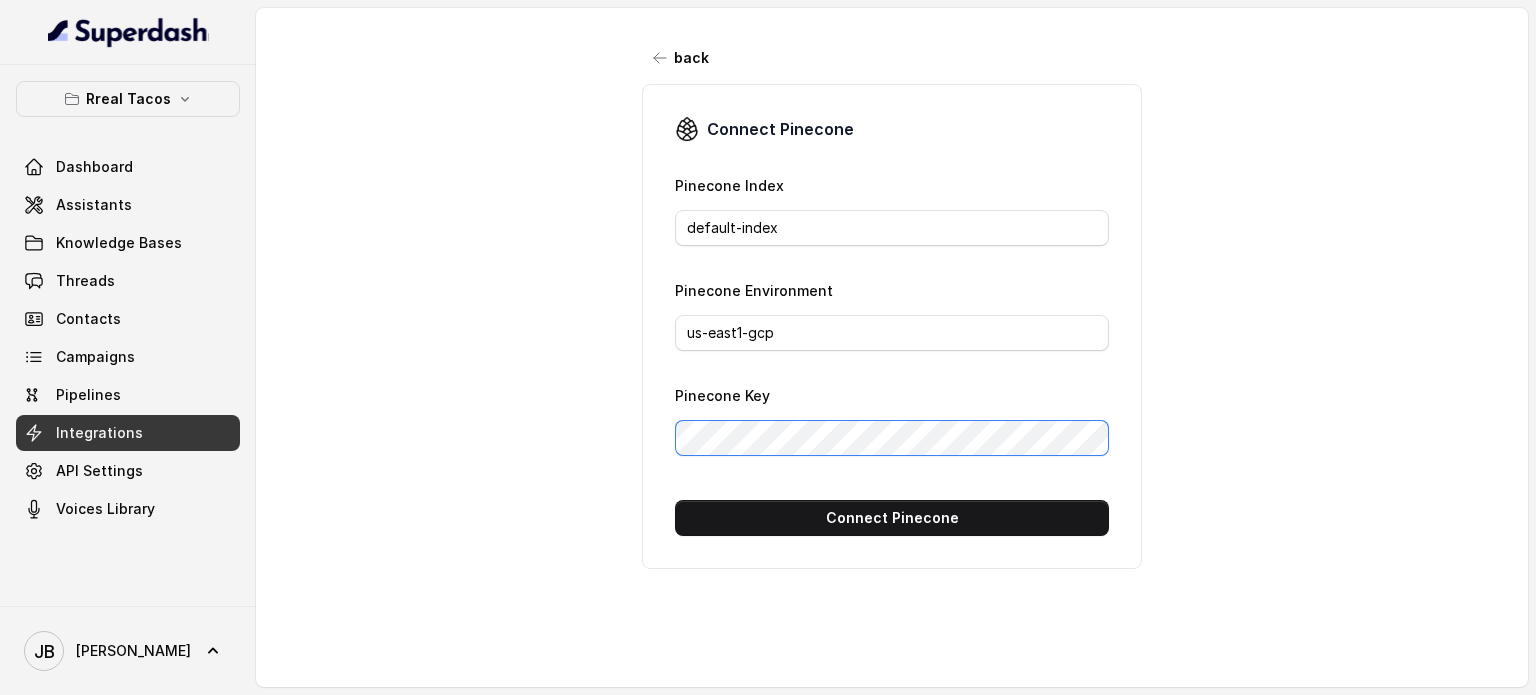 click on "Pinecone Key" at bounding box center [892, 419] 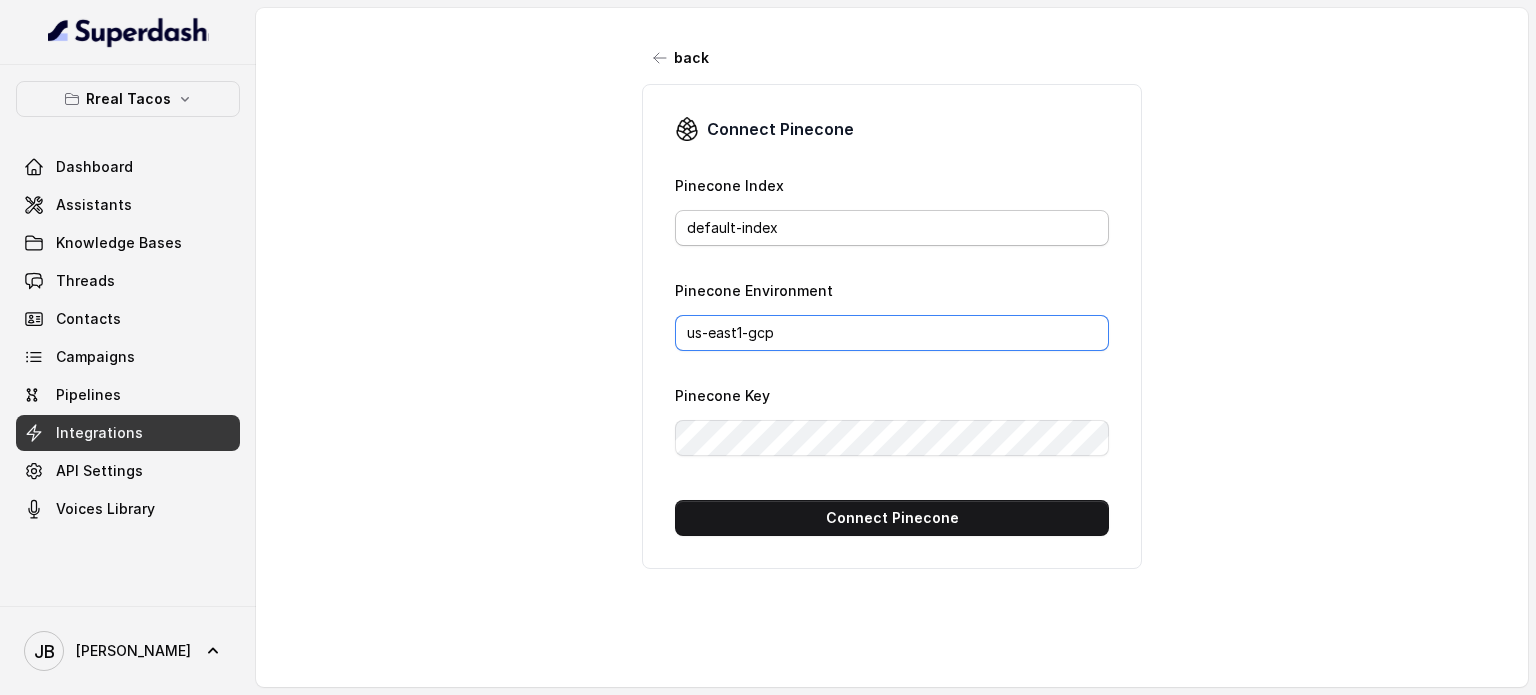 drag, startPoint x: 792, startPoint y: 323, endPoint x: 809, endPoint y: 247, distance: 77.87811 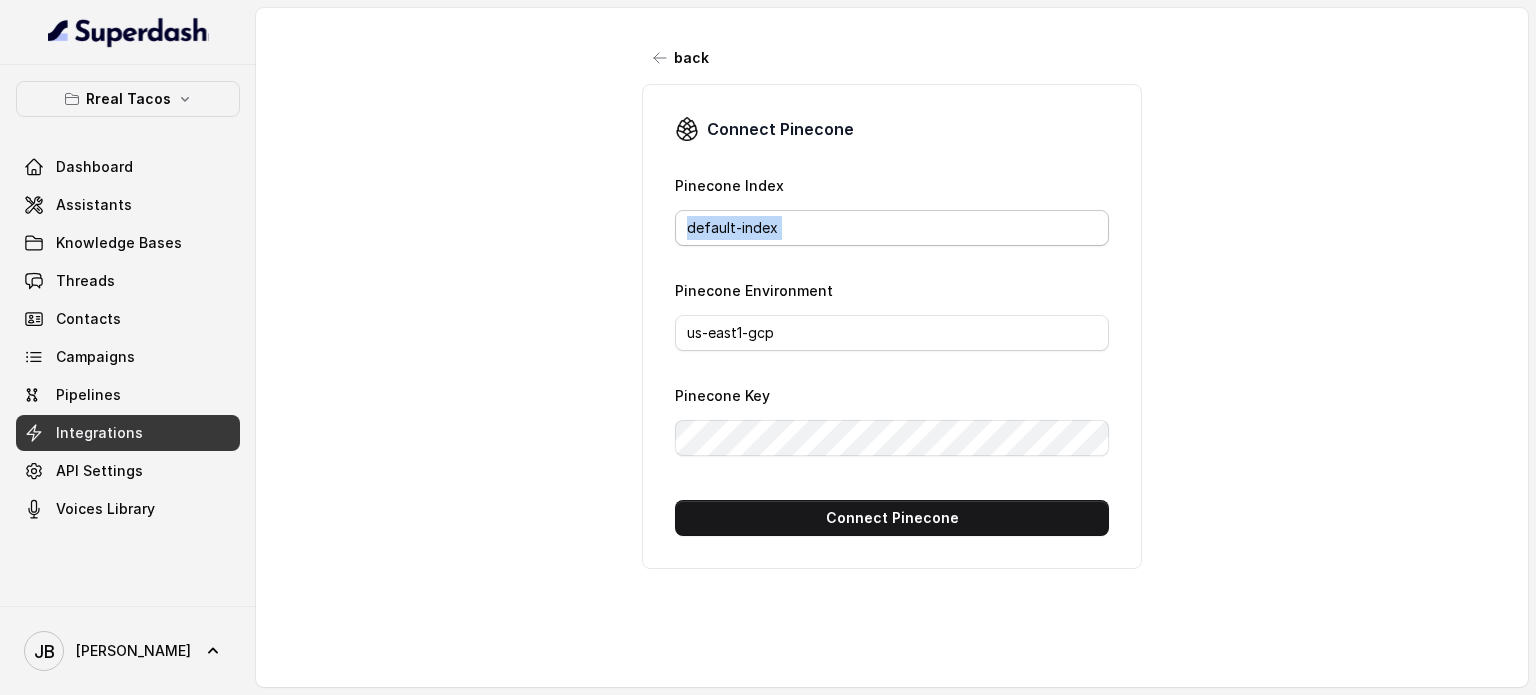 drag, startPoint x: 809, startPoint y: 247, endPoint x: 804, endPoint y: 231, distance: 16.763054 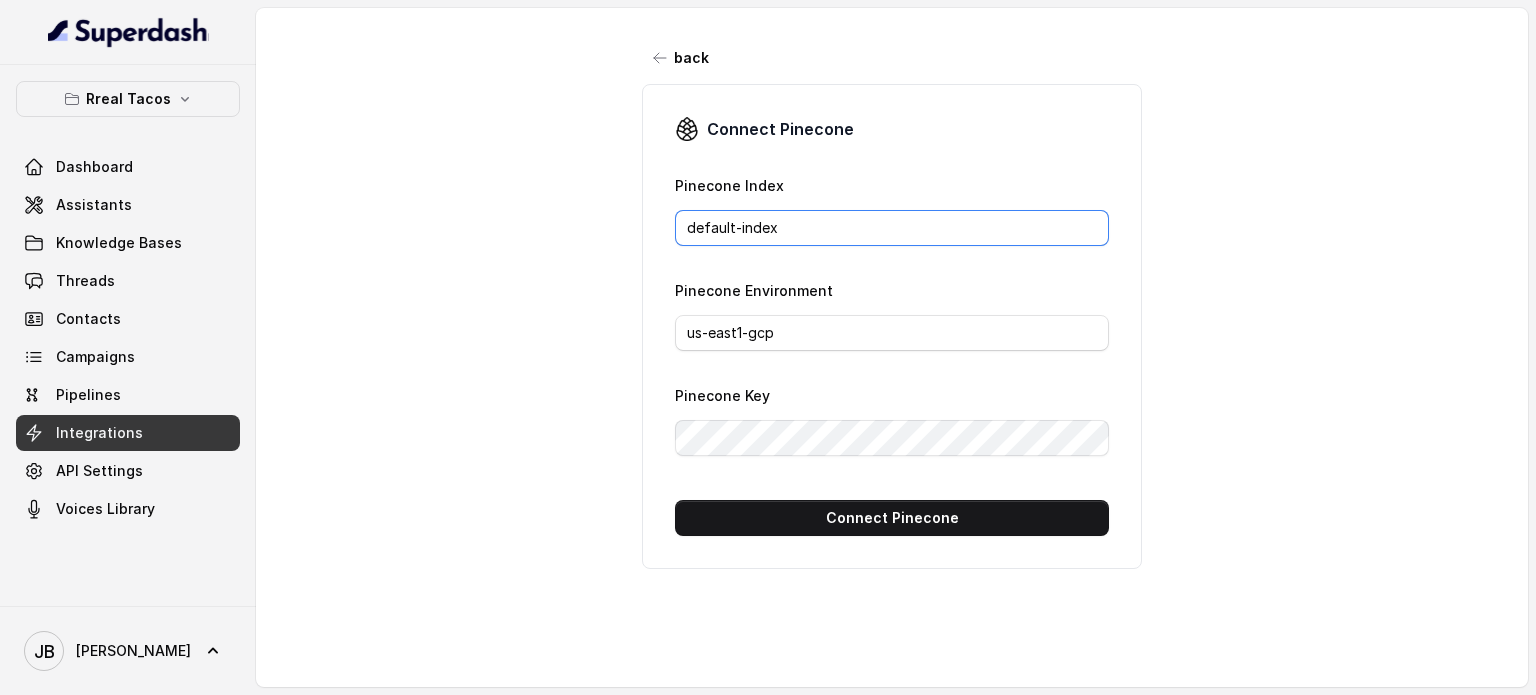 drag, startPoint x: 795, startPoint y: 231, endPoint x: 604, endPoint y: 259, distance: 193.04144 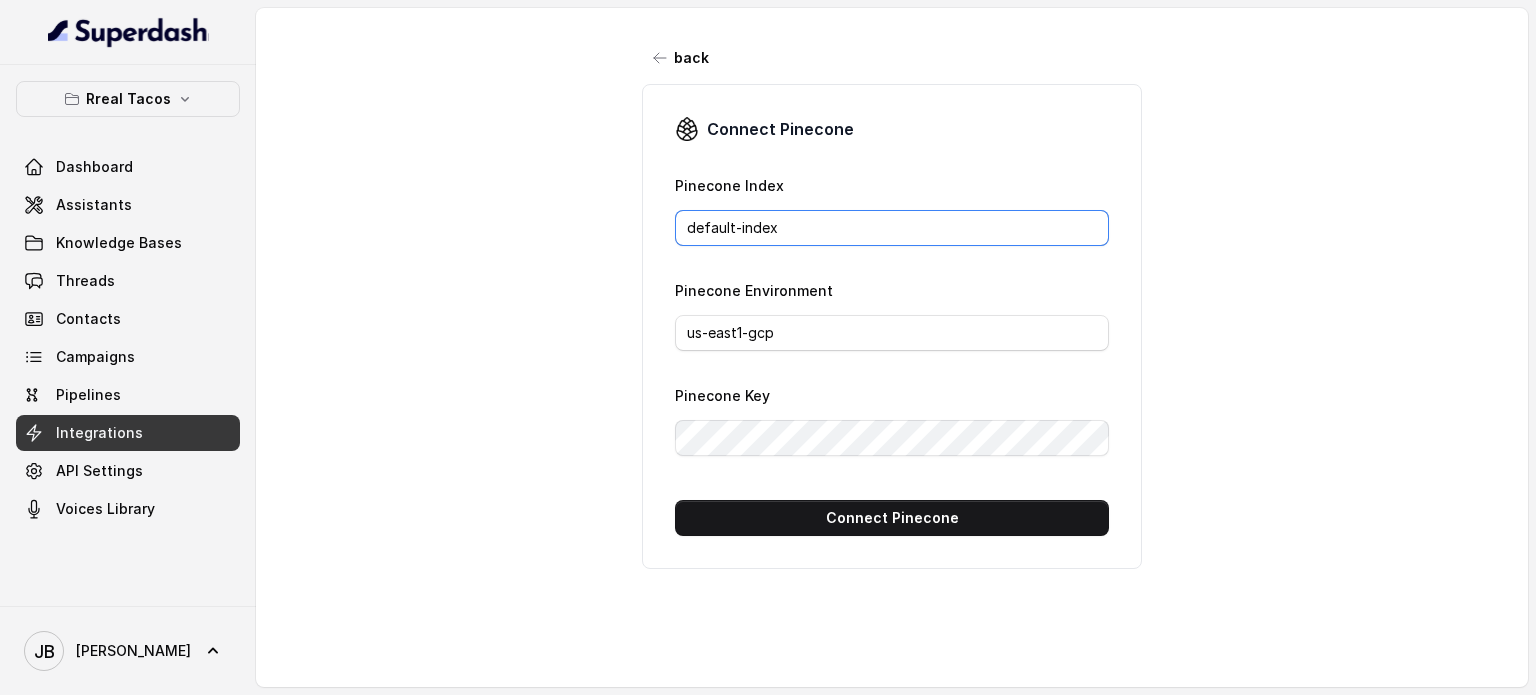 click on "default-index" at bounding box center [892, 228] 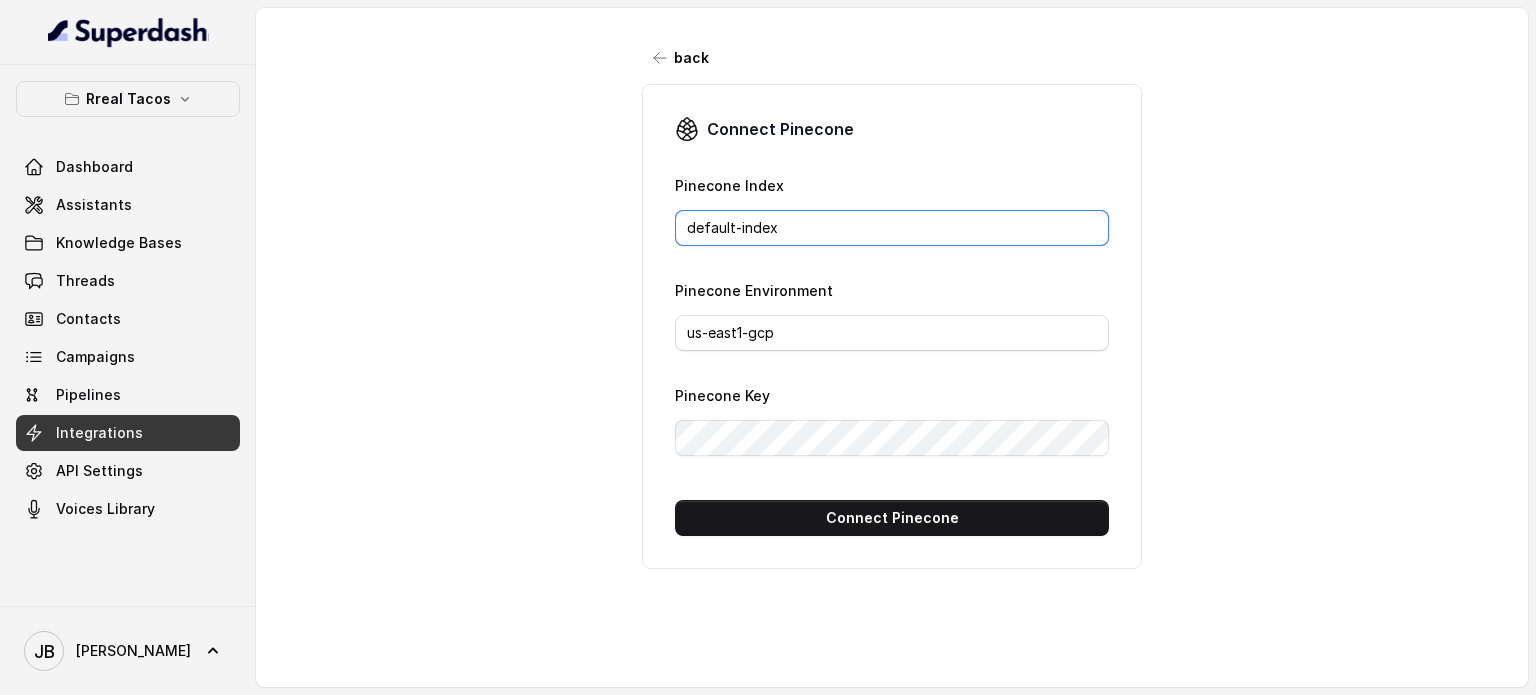 click on "default-index" at bounding box center (892, 228) 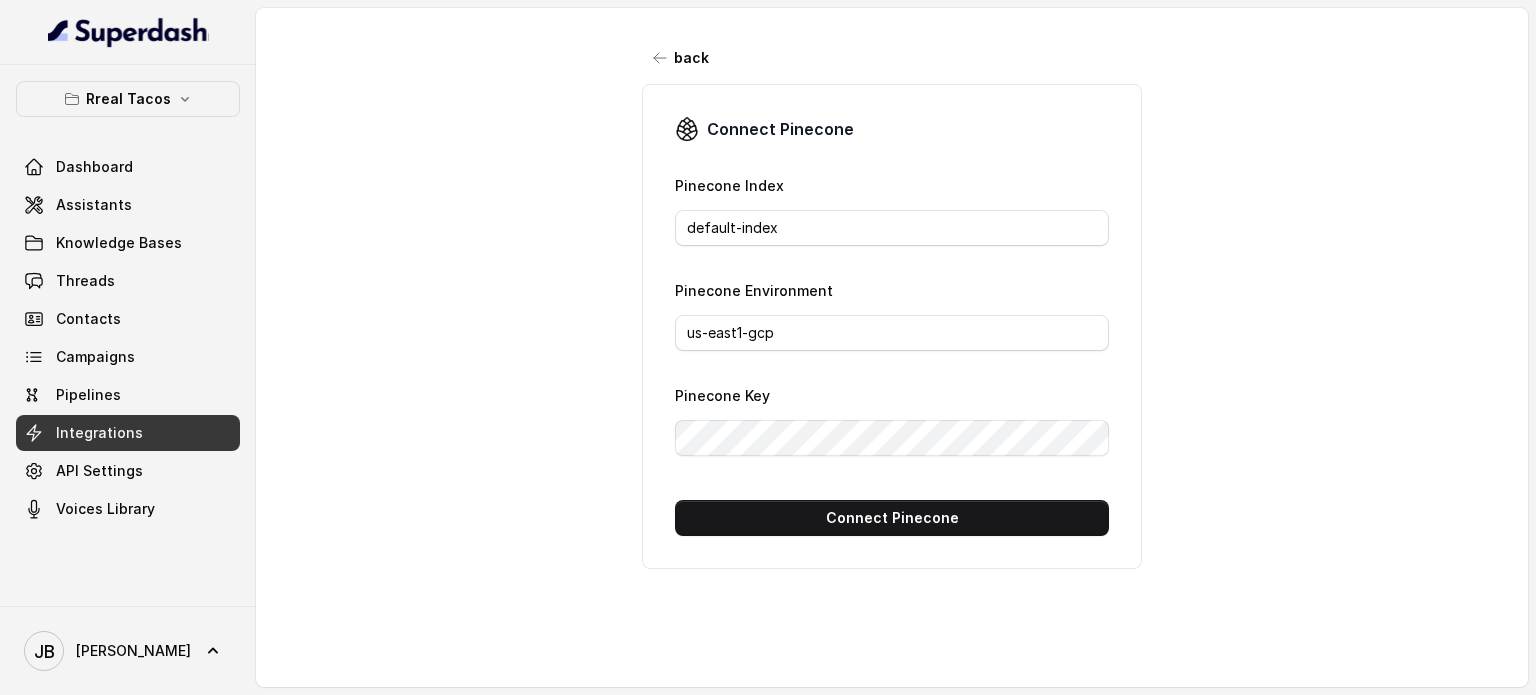 click on "Connect Pinecone Pinecone Index default-index Pinecone Environment us-east1-gcp Pinecone Key Connect Pinecone" at bounding box center [892, 326] 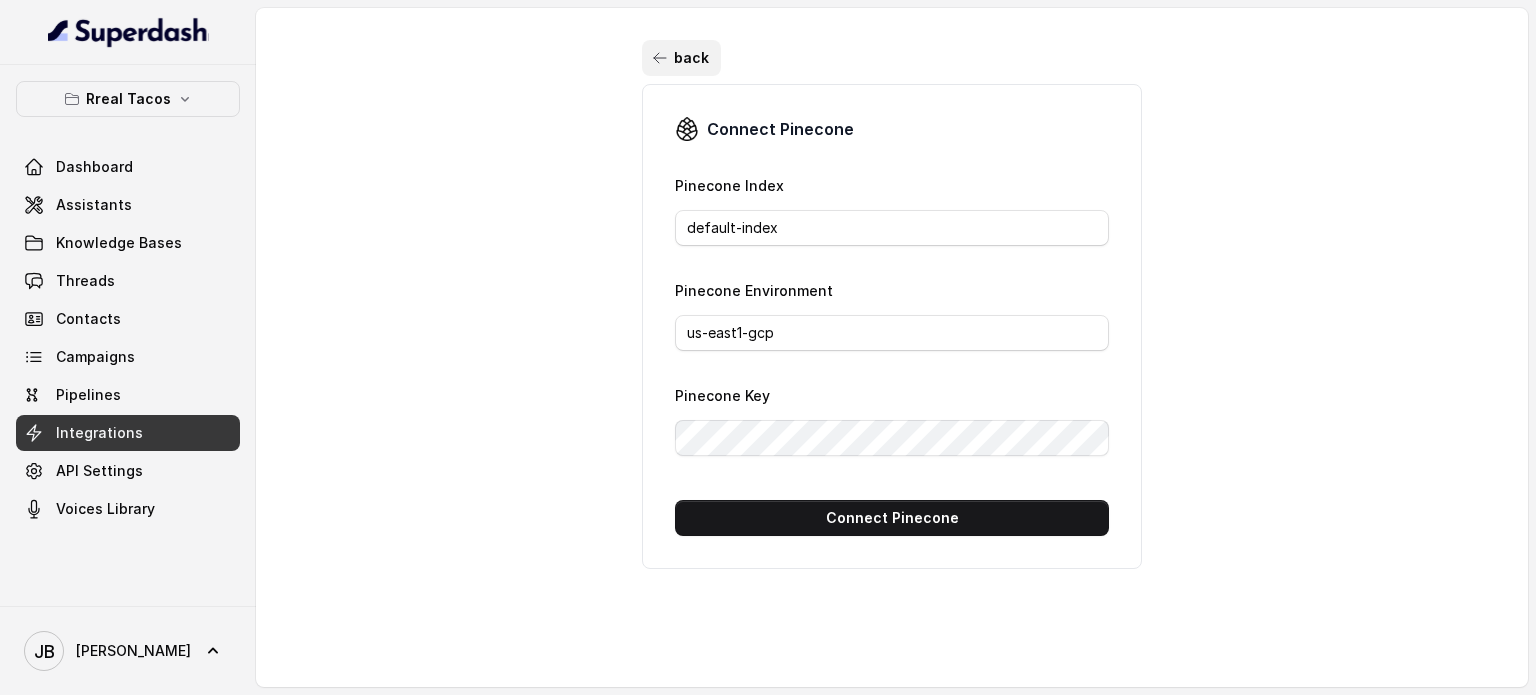 click on "back" at bounding box center [681, 58] 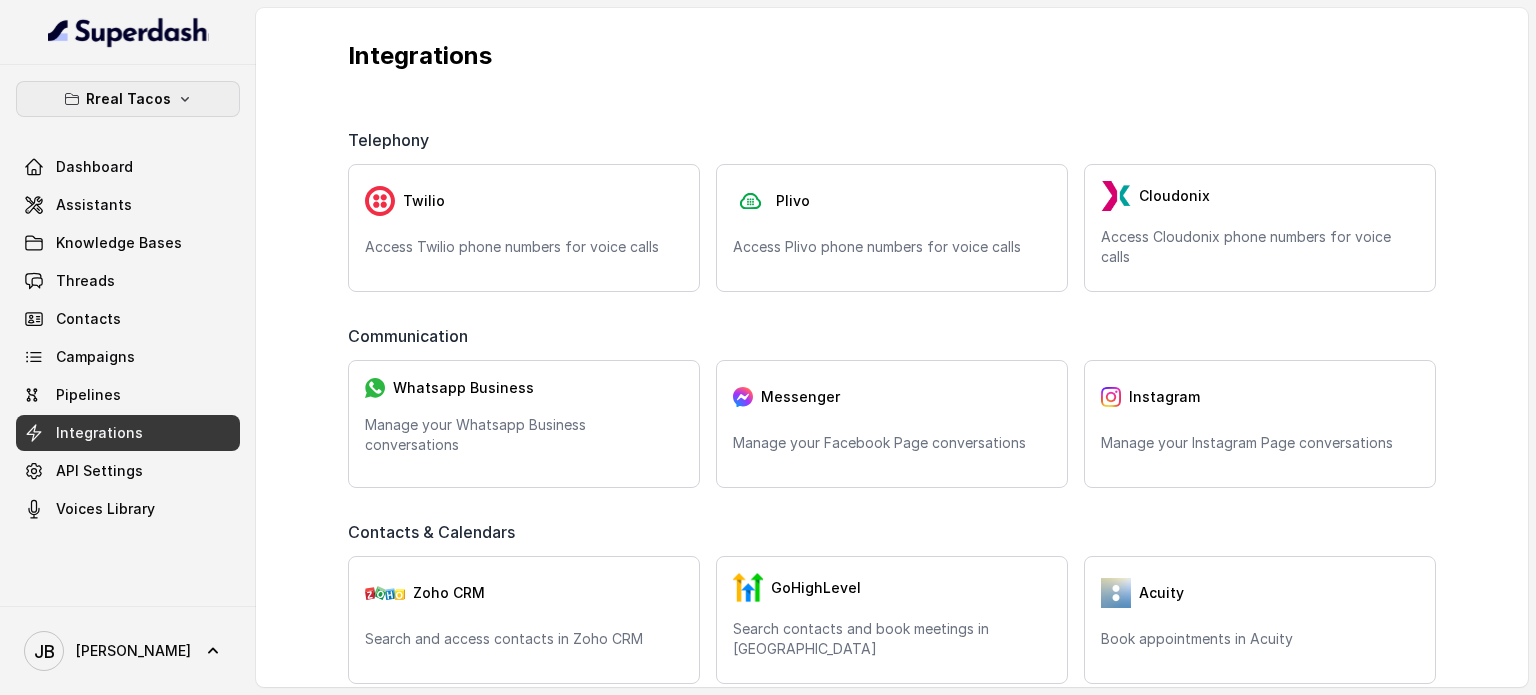 click on "Rreal Tacos" at bounding box center (128, 99) 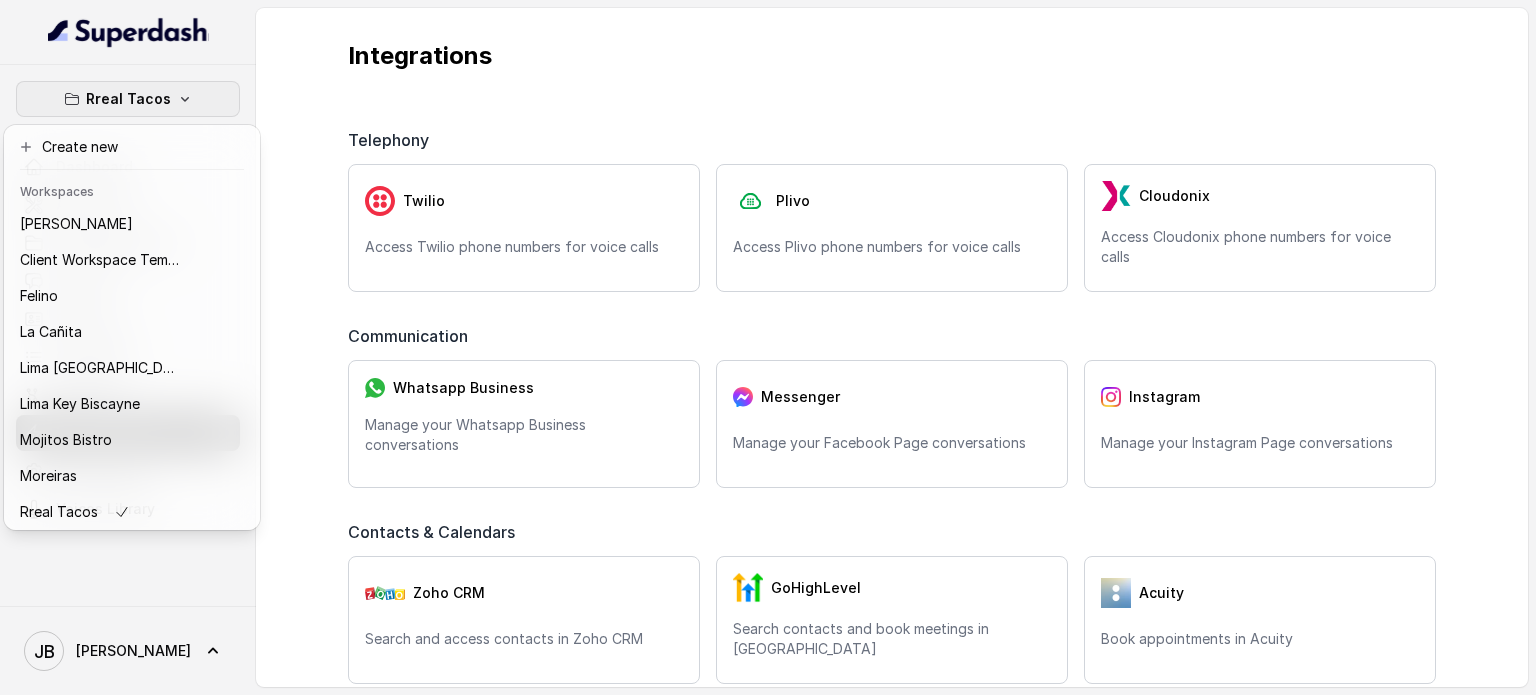 click on "Rreal Tacos" at bounding box center [128, 99] 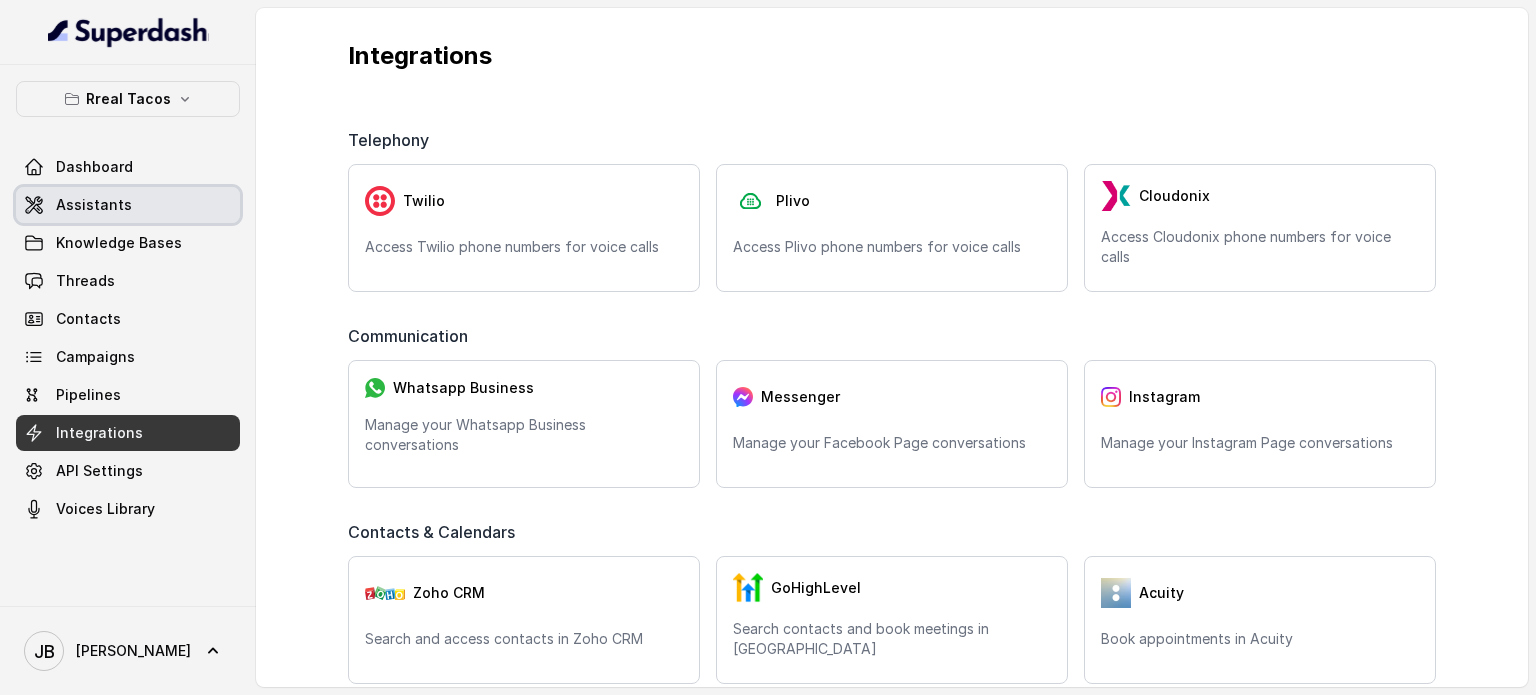 click on "Assistants" at bounding box center [128, 205] 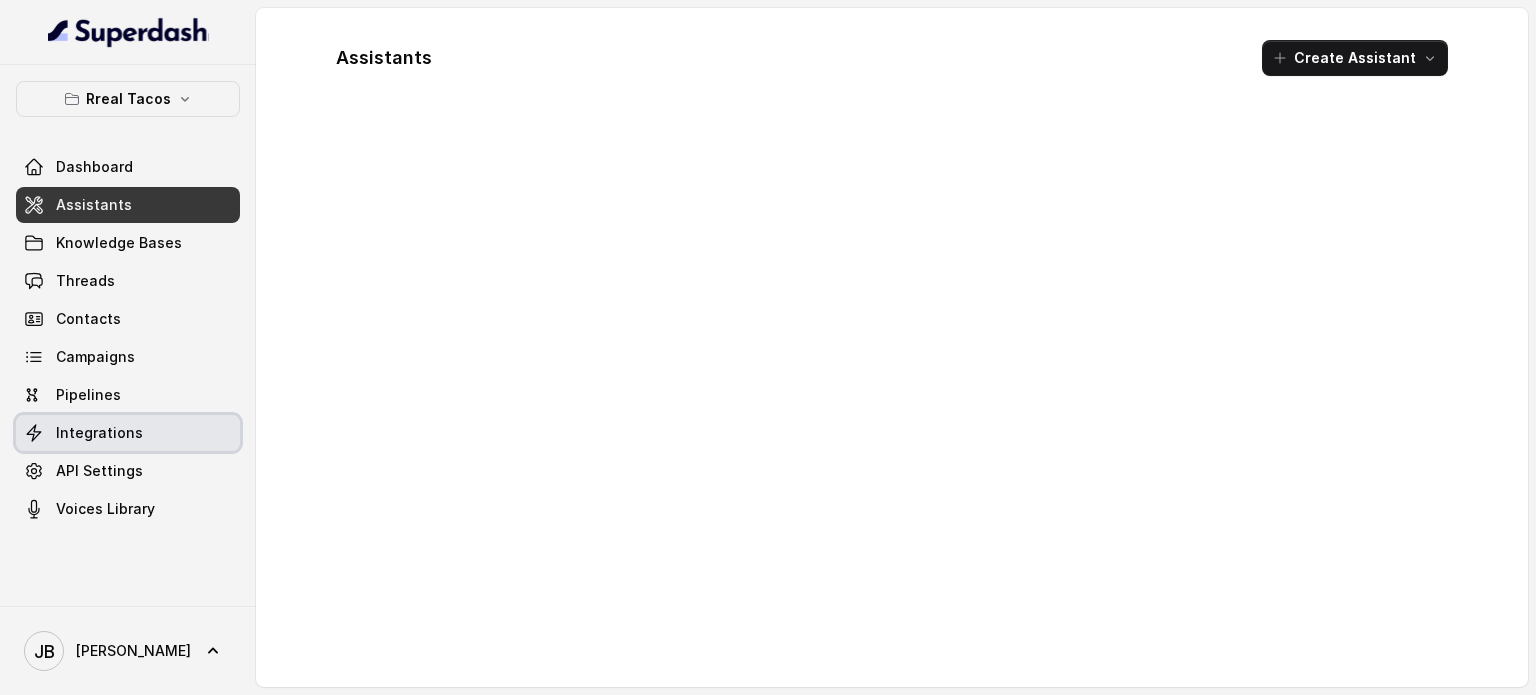 click on "Integrations" at bounding box center [128, 433] 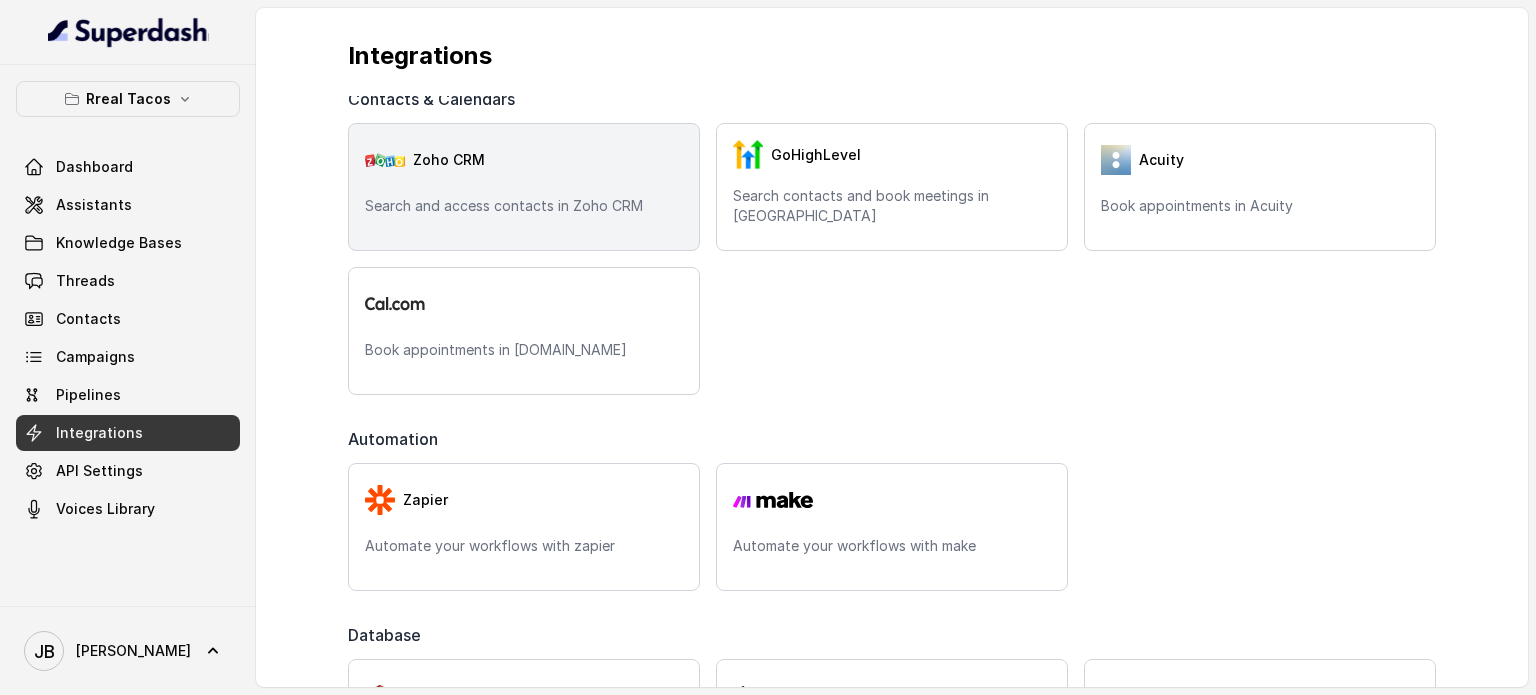 scroll, scrollTop: 400, scrollLeft: 0, axis: vertical 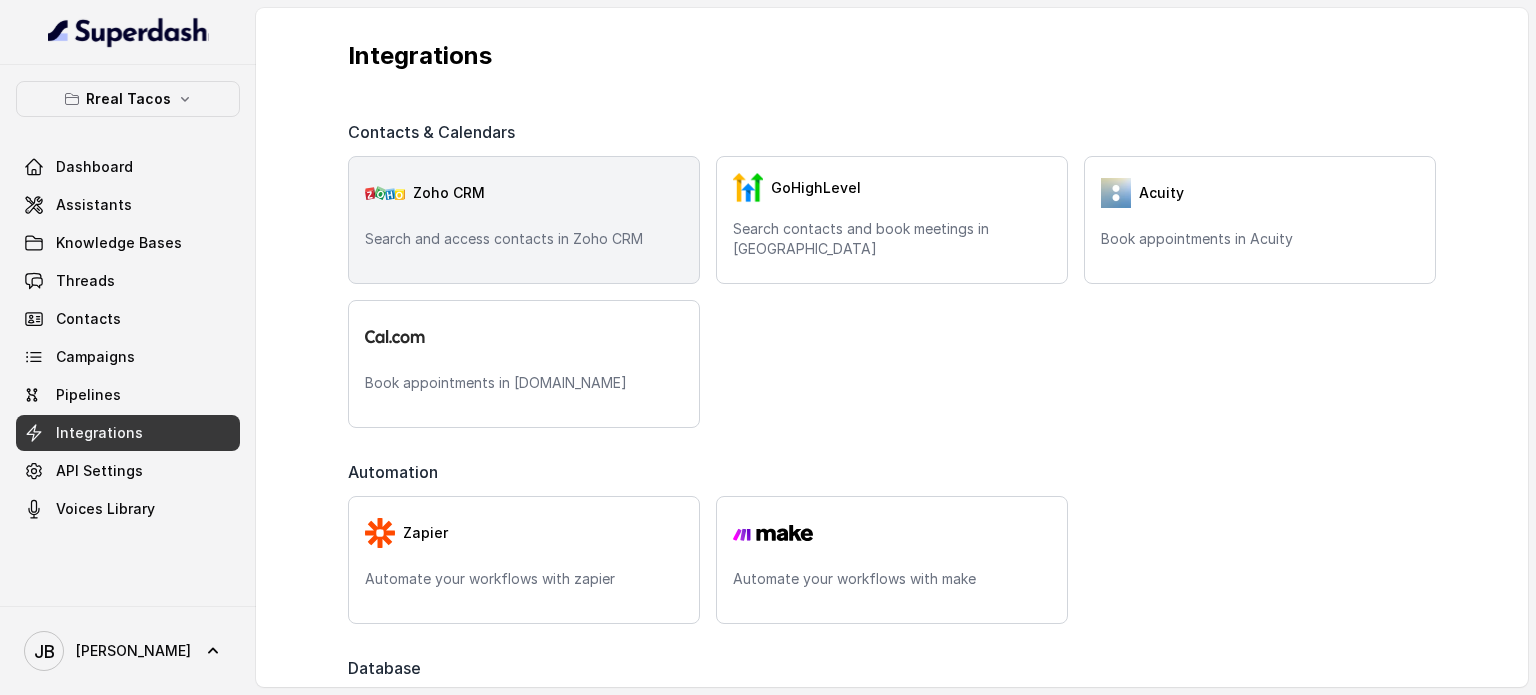 click on "Search and access contacts in Zoho CRM" at bounding box center [524, 239] 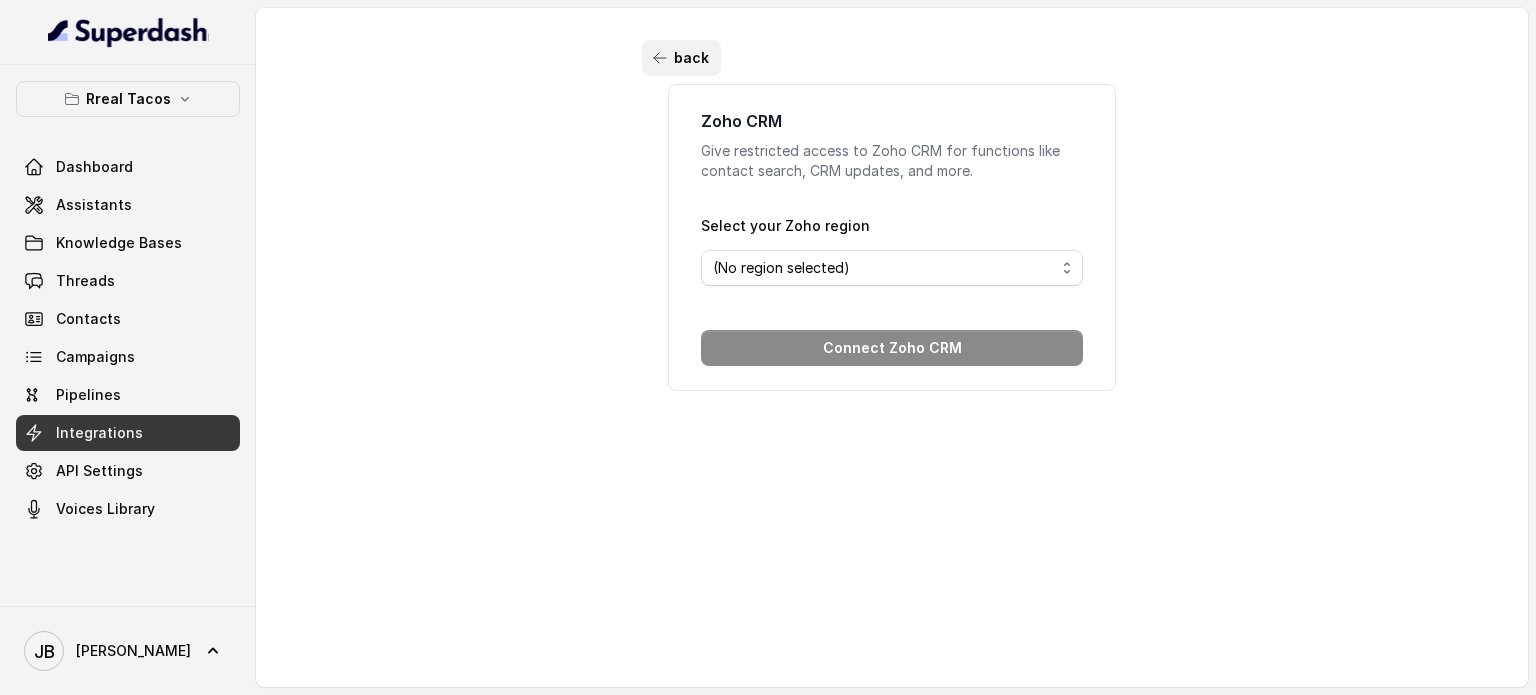 click on "back" at bounding box center (681, 58) 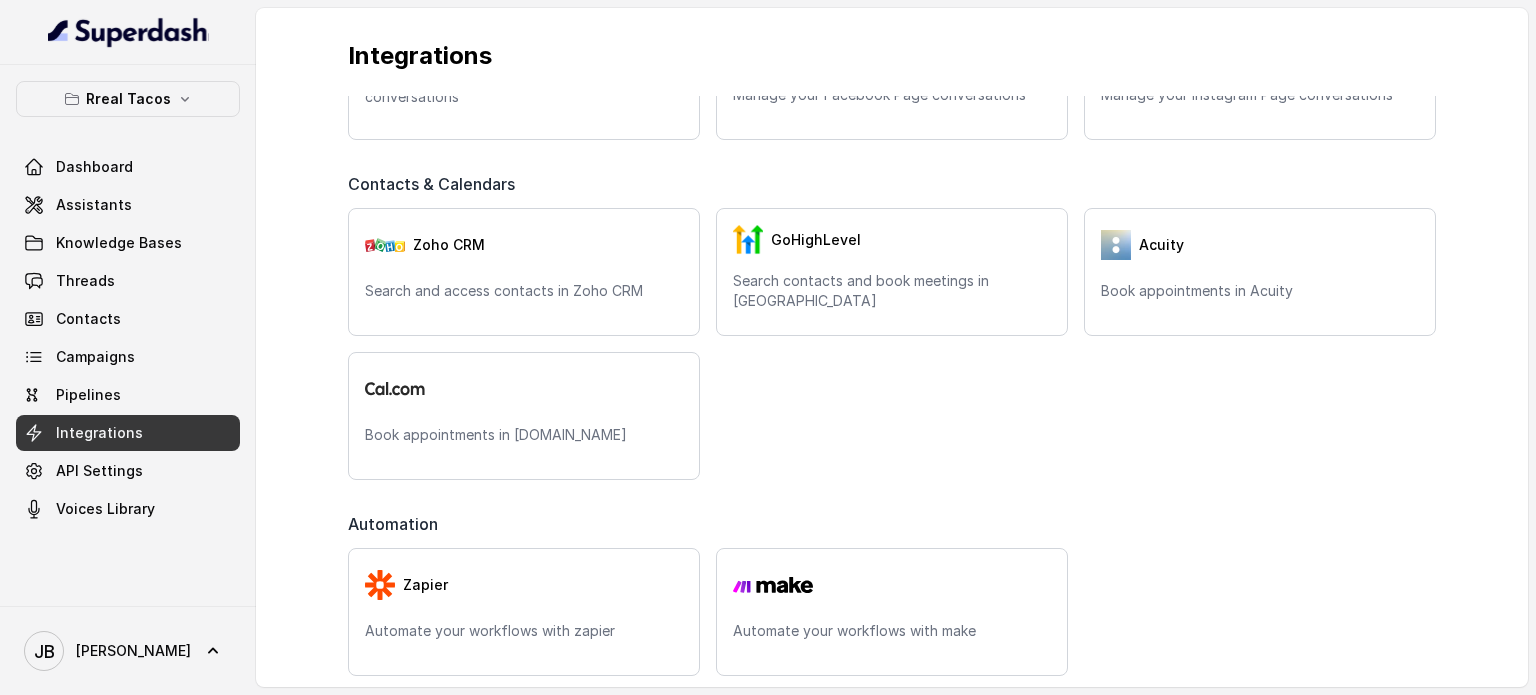 scroll, scrollTop: 564, scrollLeft: 0, axis: vertical 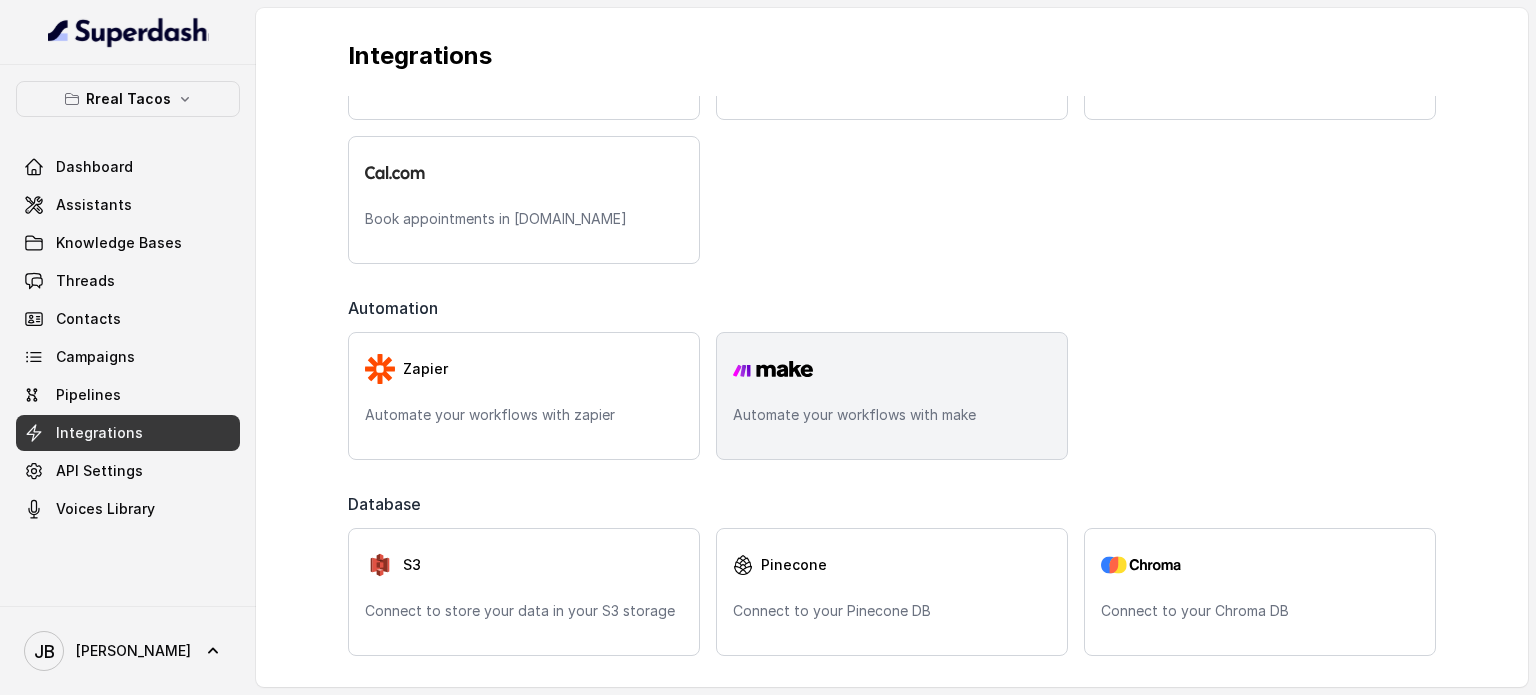 click on "Automate your workflows with make" at bounding box center (892, 396) 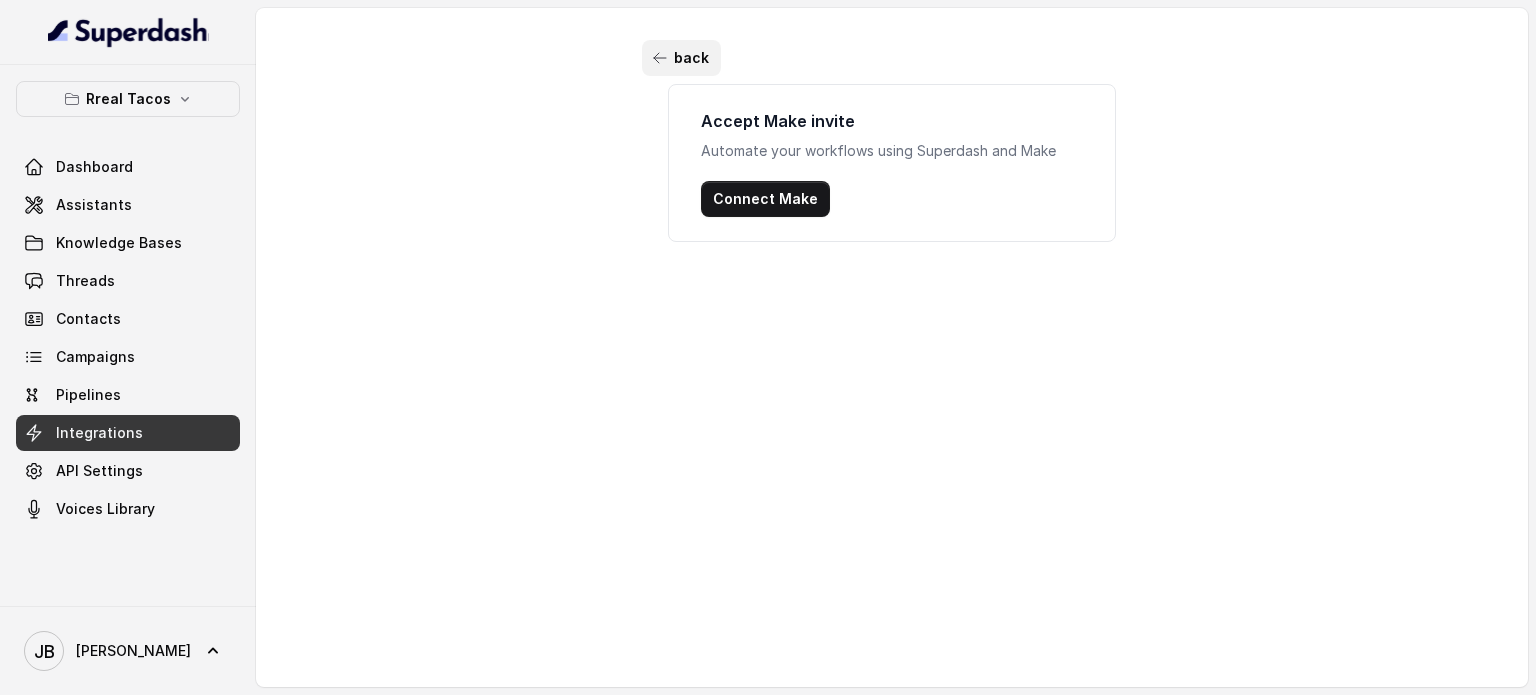 click on "back" at bounding box center (681, 58) 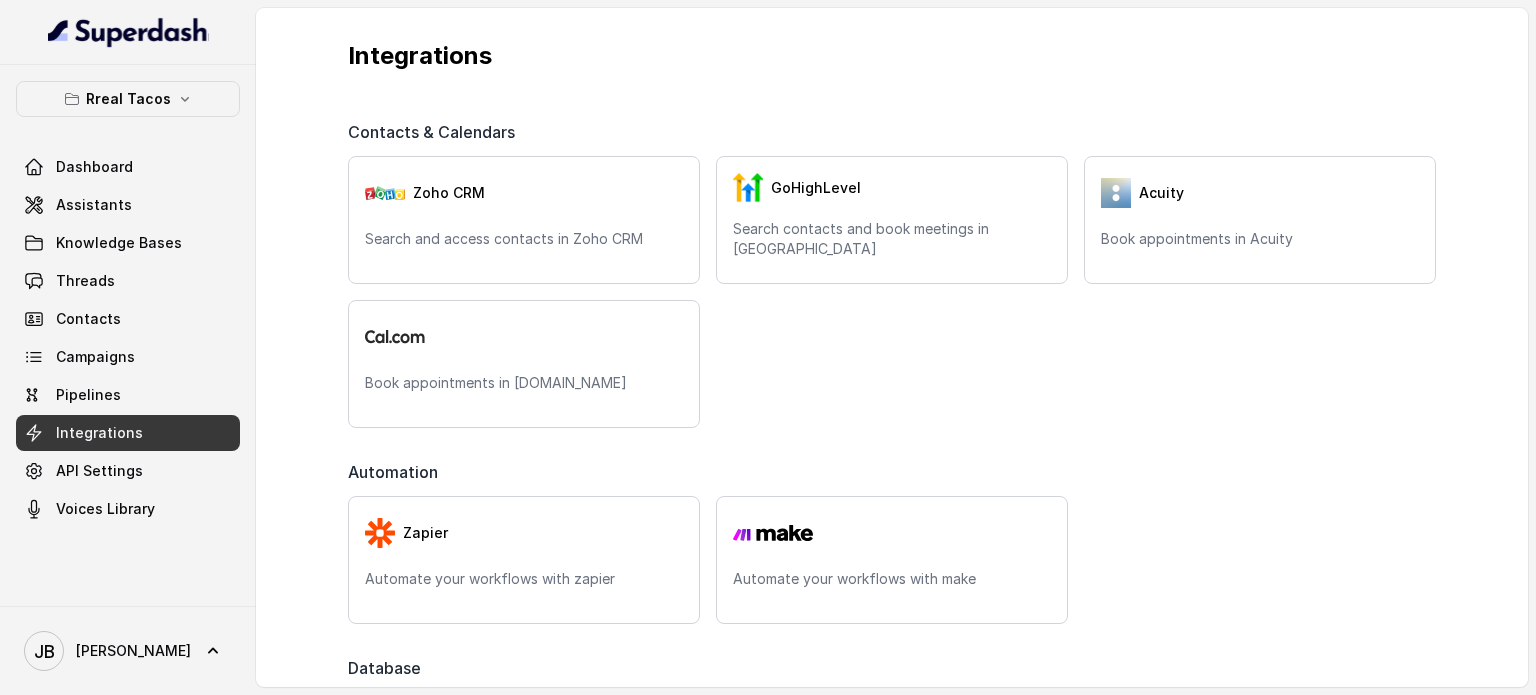 scroll, scrollTop: 564, scrollLeft: 0, axis: vertical 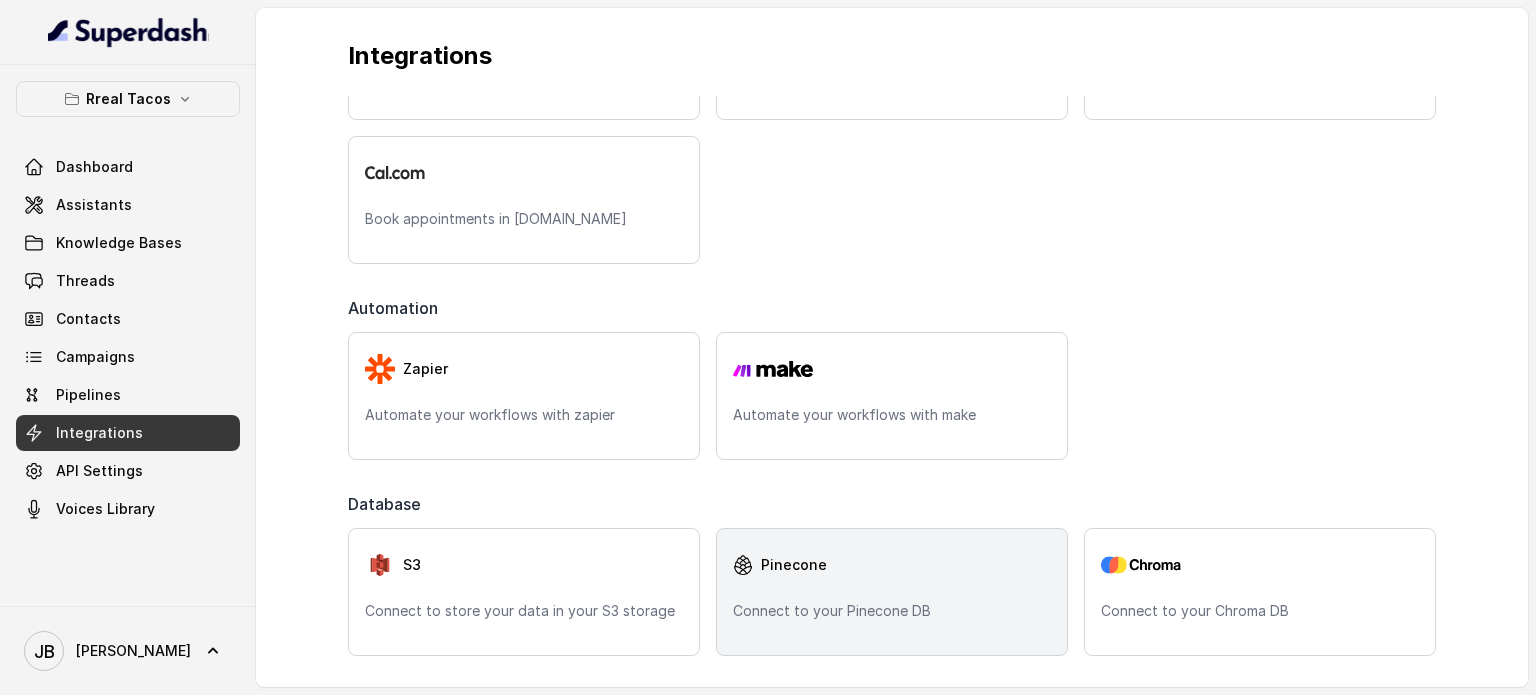 click on "Connect to your Pinecone DB" at bounding box center [892, 611] 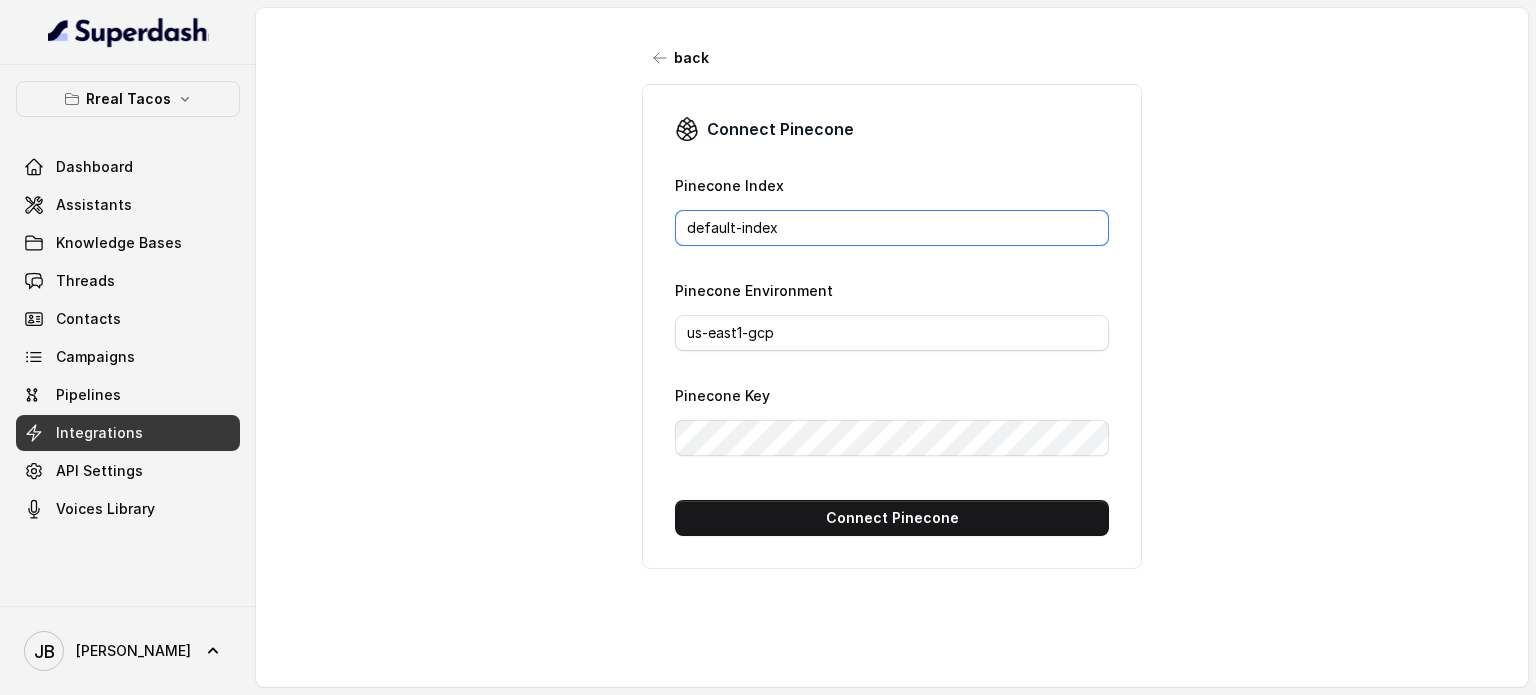 drag, startPoint x: 803, startPoint y: 231, endPoint x: 820, endPoint y: 230, distance: 17.029387 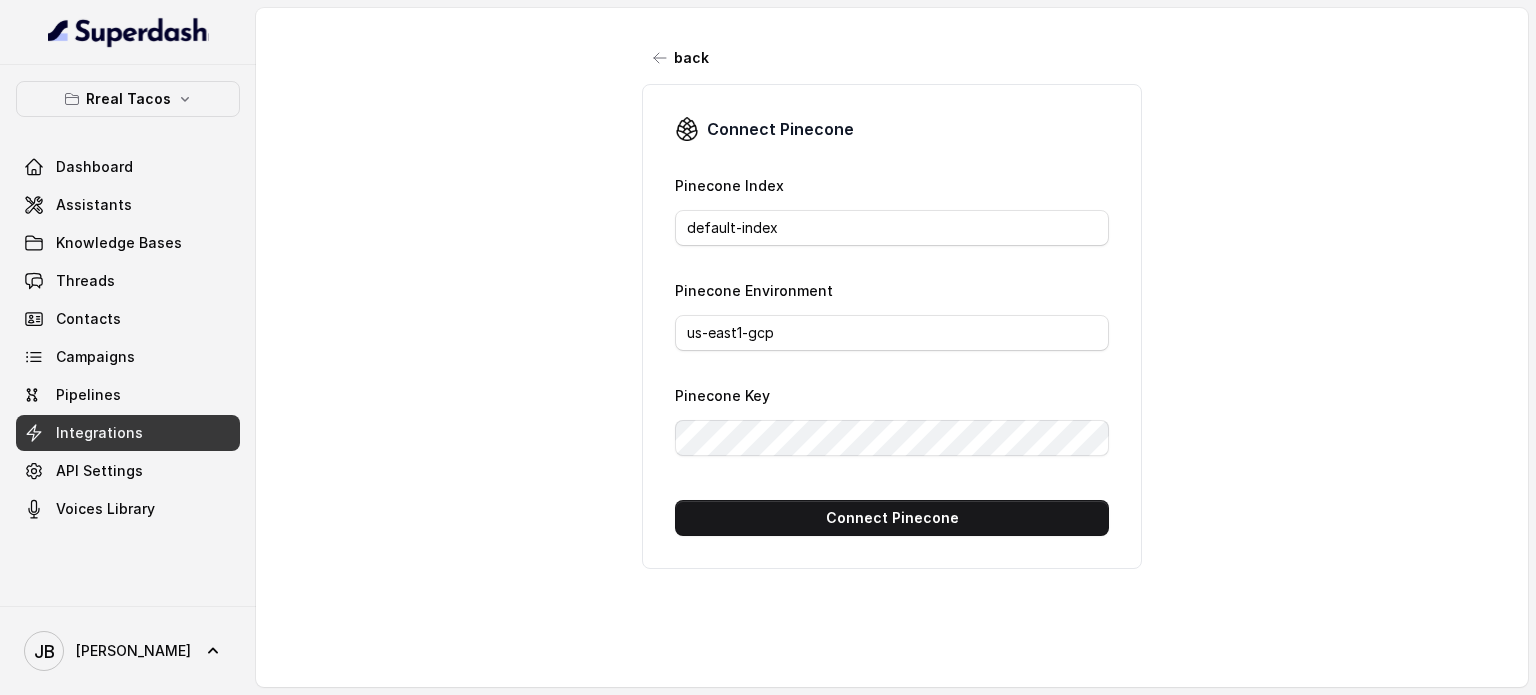 click on "Pinecone Index default-index" at bounding box center [892, 209] 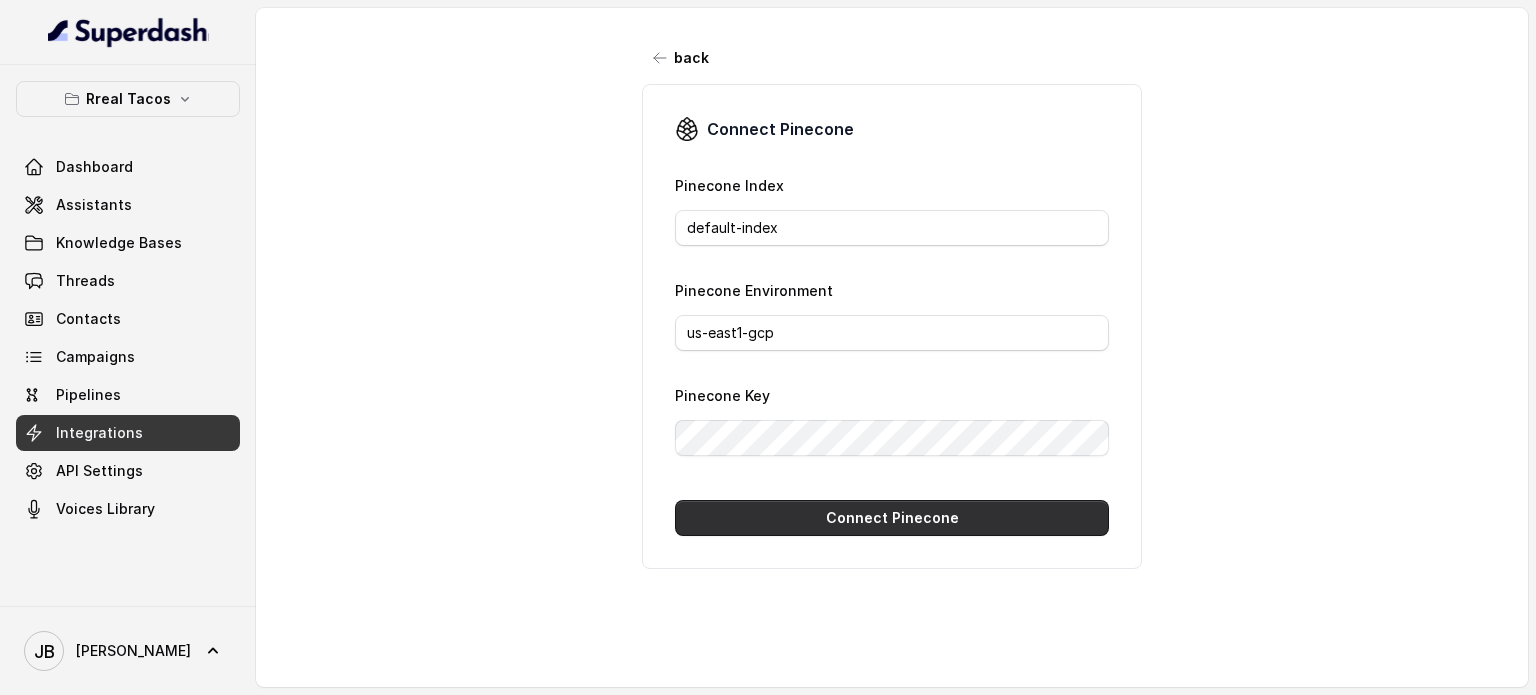 click on "Connect Pinecone" at bounding box center [892, 518] 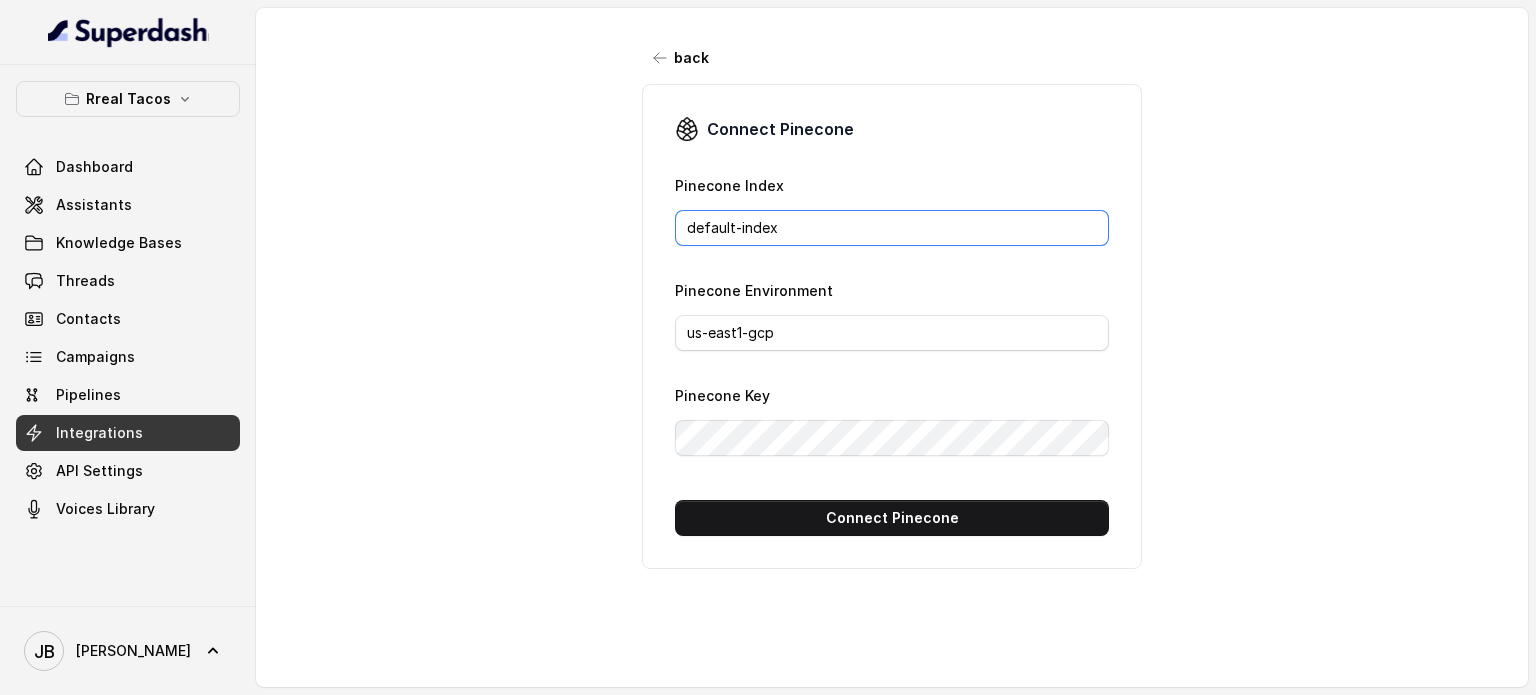drag, startPoint x: 776, startPoint y: 212, endPoint x: 856, endPoint y: 181, distance: 85.79627 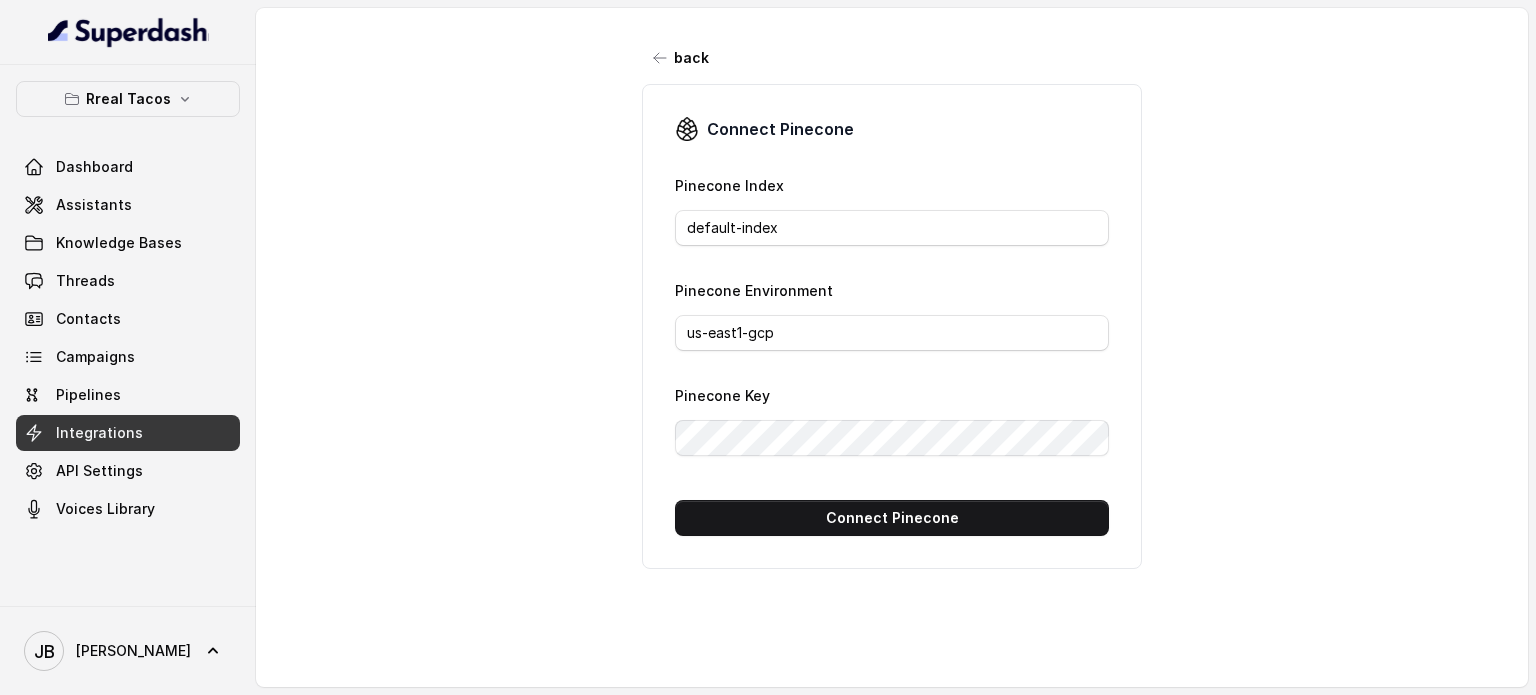 click on "back" at bounding box center (681, 58) 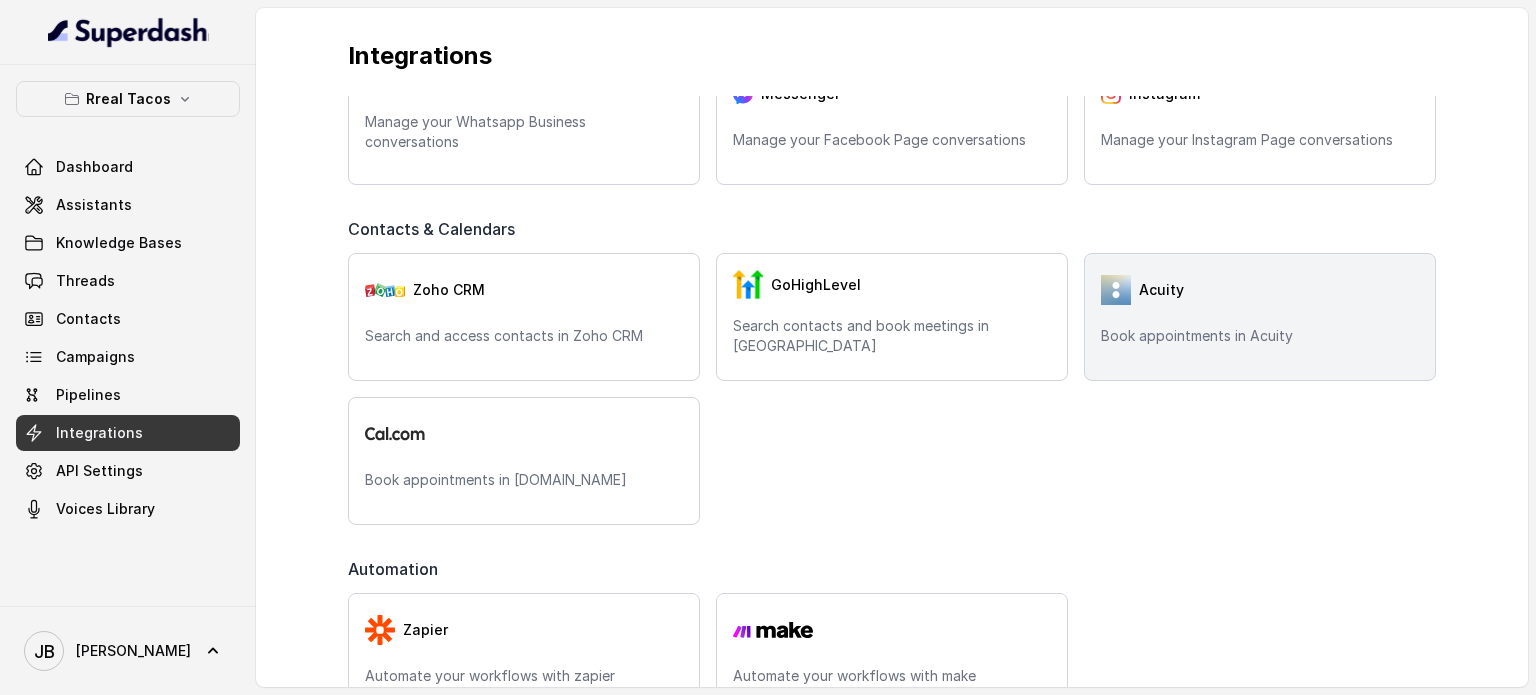 scroll, scrollTop: 300, scrollLeft: 0, axis: vertical 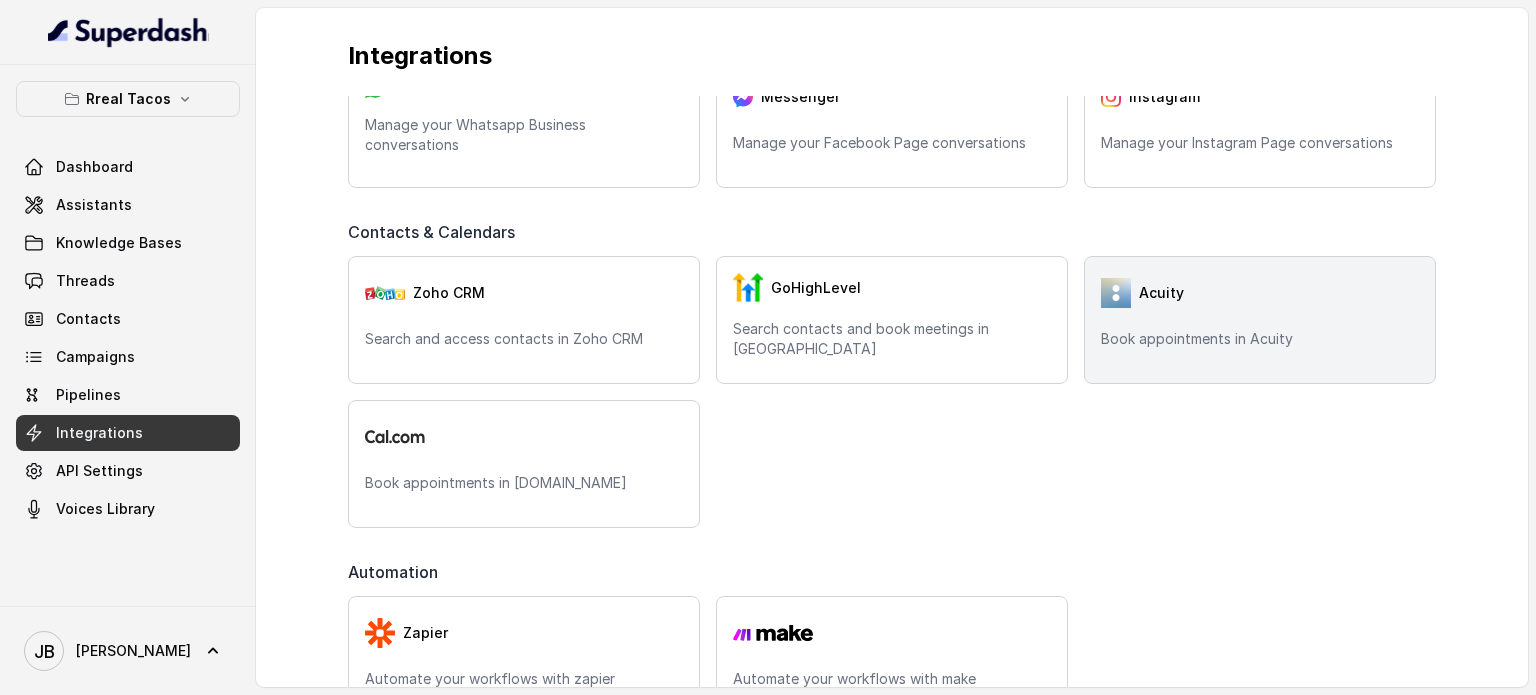 click on "Acuity" at bounding box center [1161, 293] 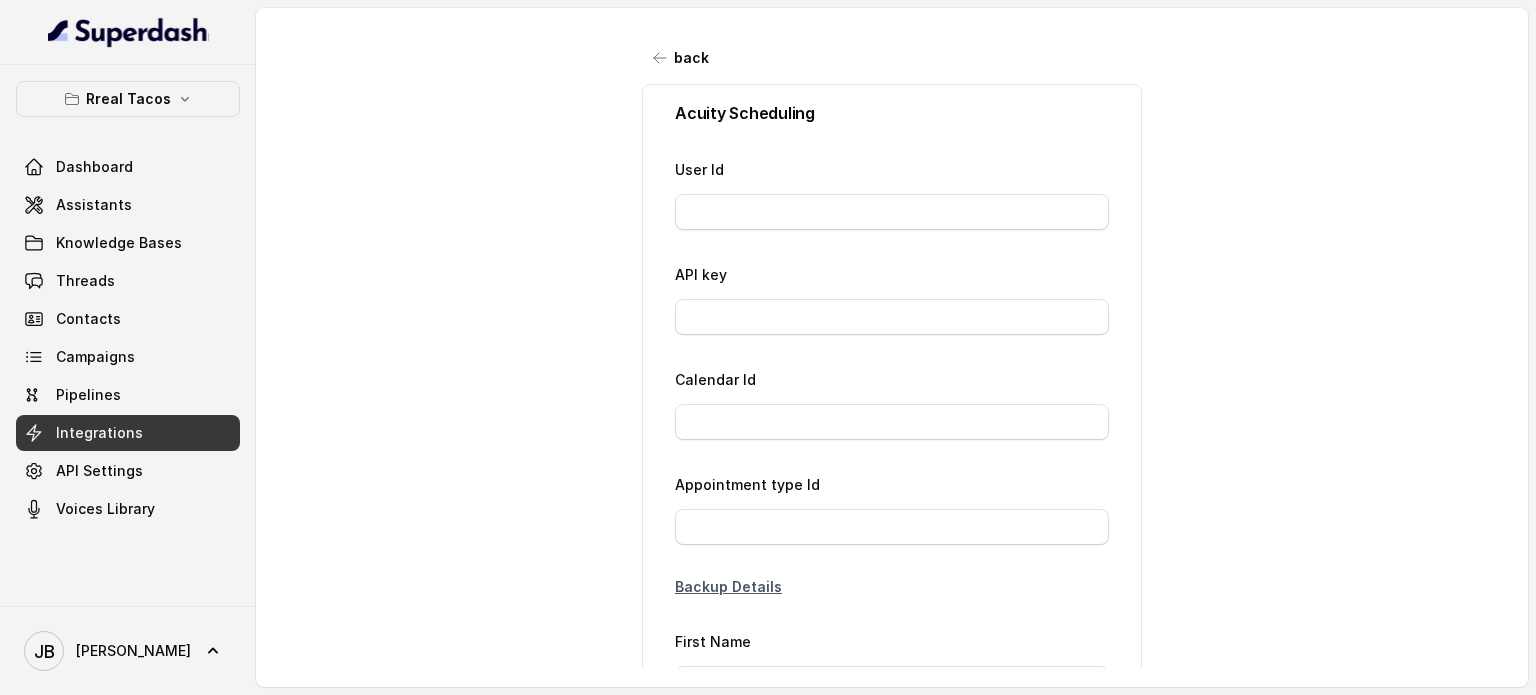click on "back" at bounding box center [681, 58] 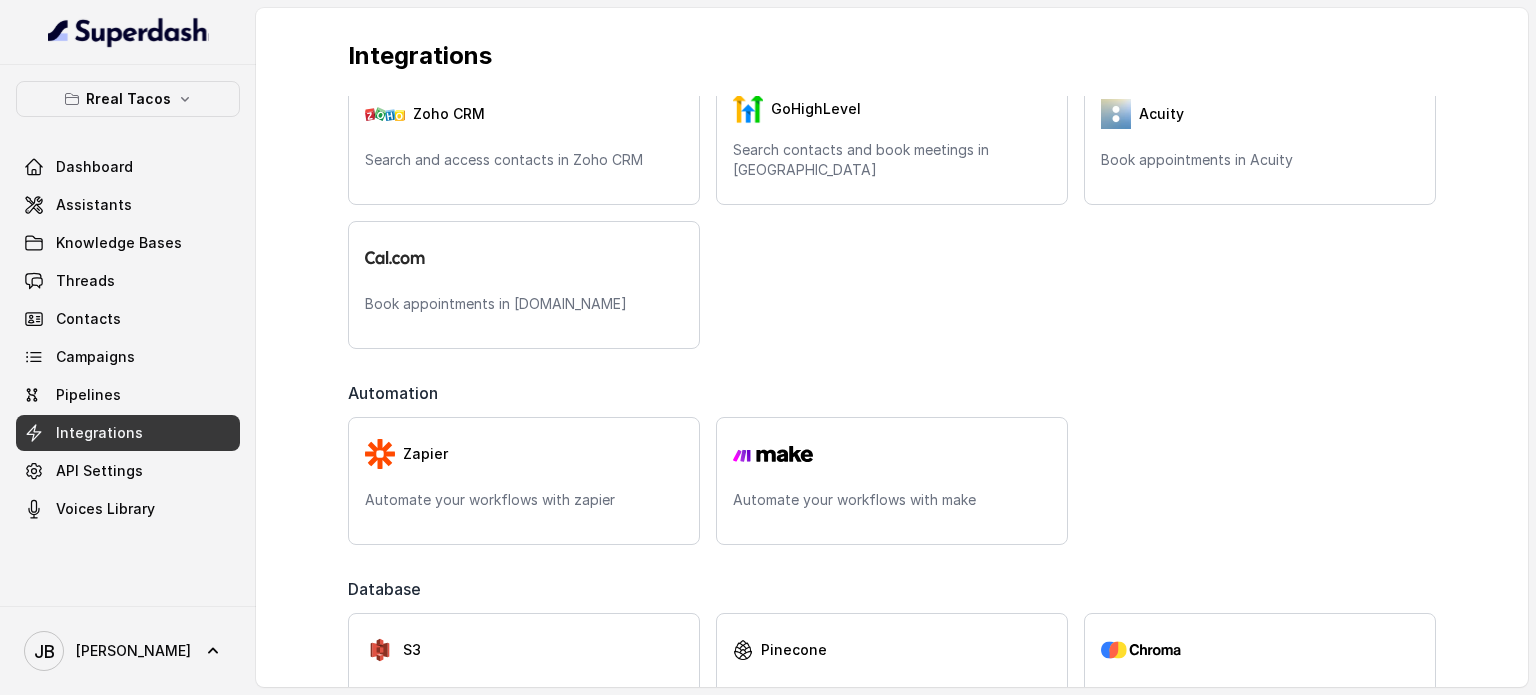 scroll, scrollTop: 564, scrollLeft: 0, axis: vertical 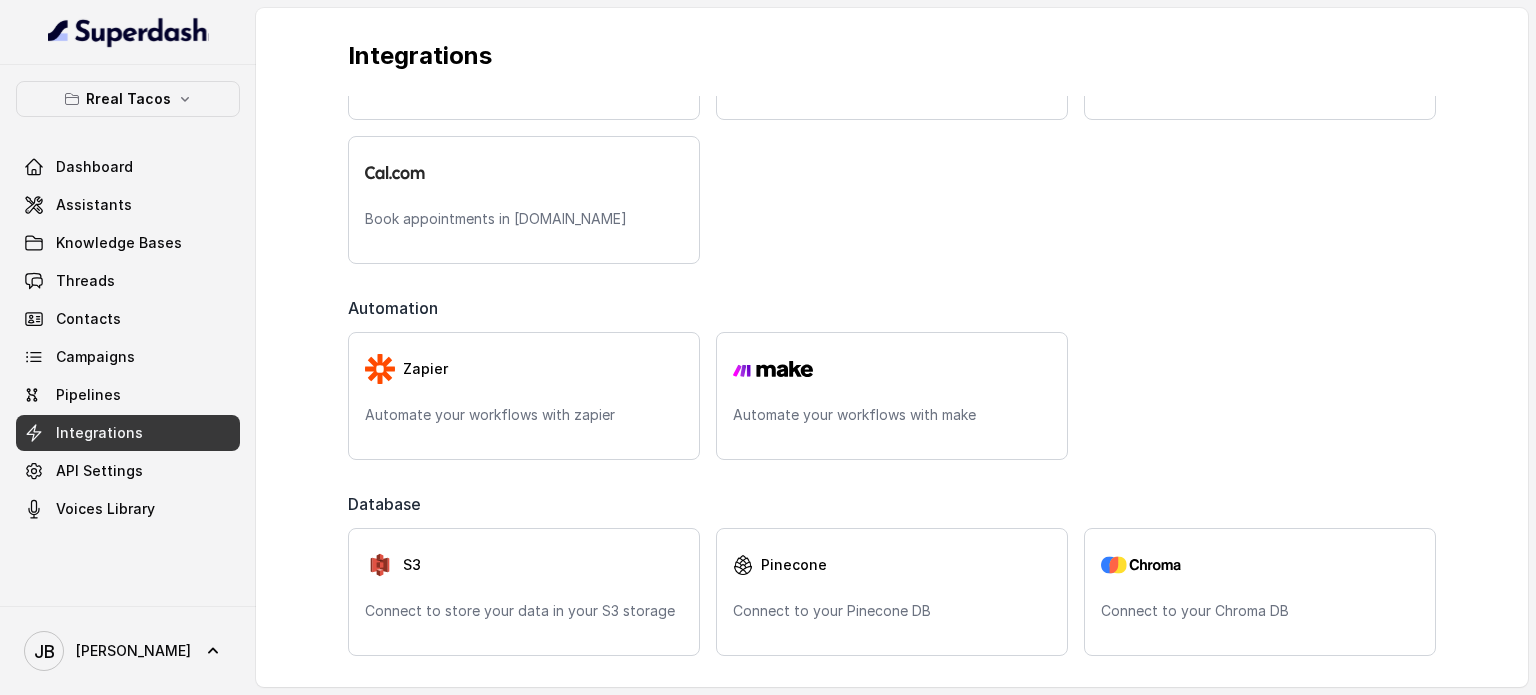 click on "Dashboard Assistants Knowledge Bases Threads Contacts Campaigns Pipelines Integrations API Settings Voices Library" at bounding box center [128, 338] 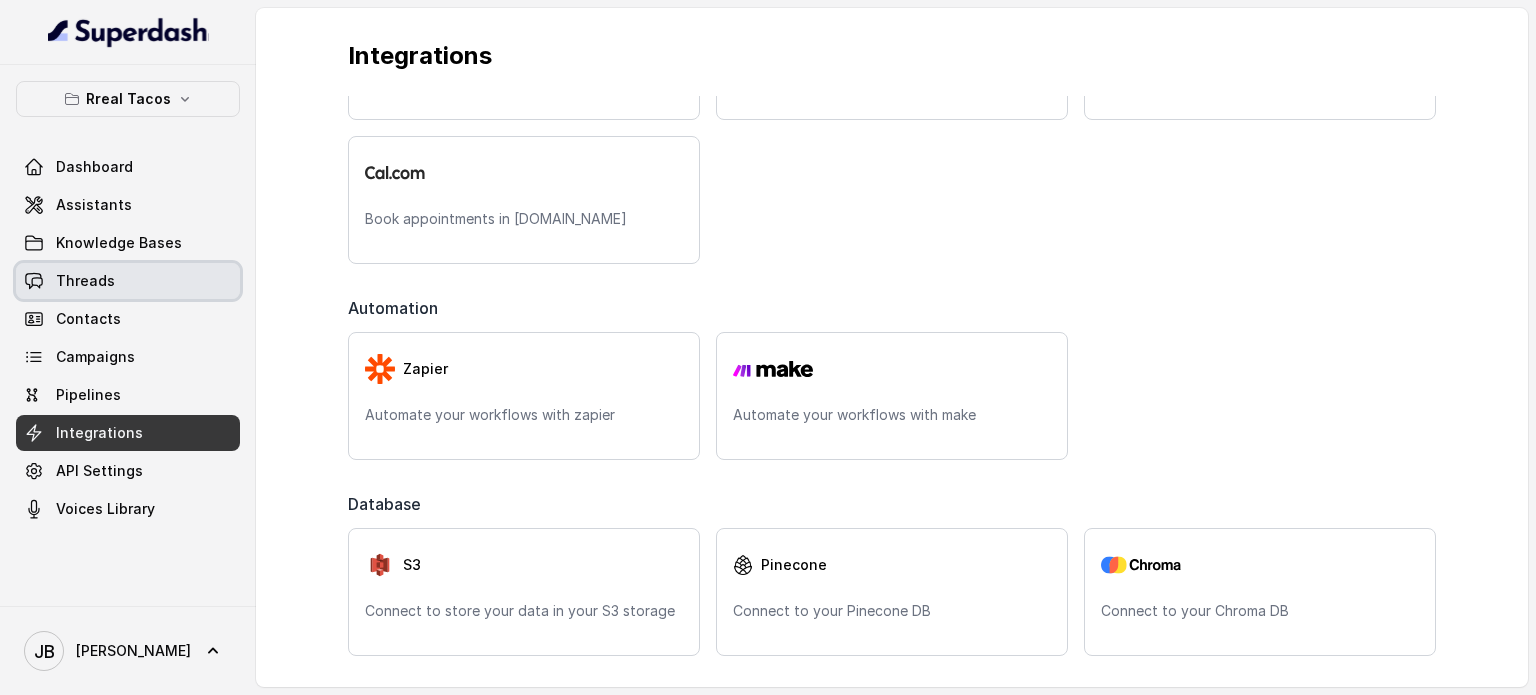 click on "Threads" at bounding box center [85, 281] 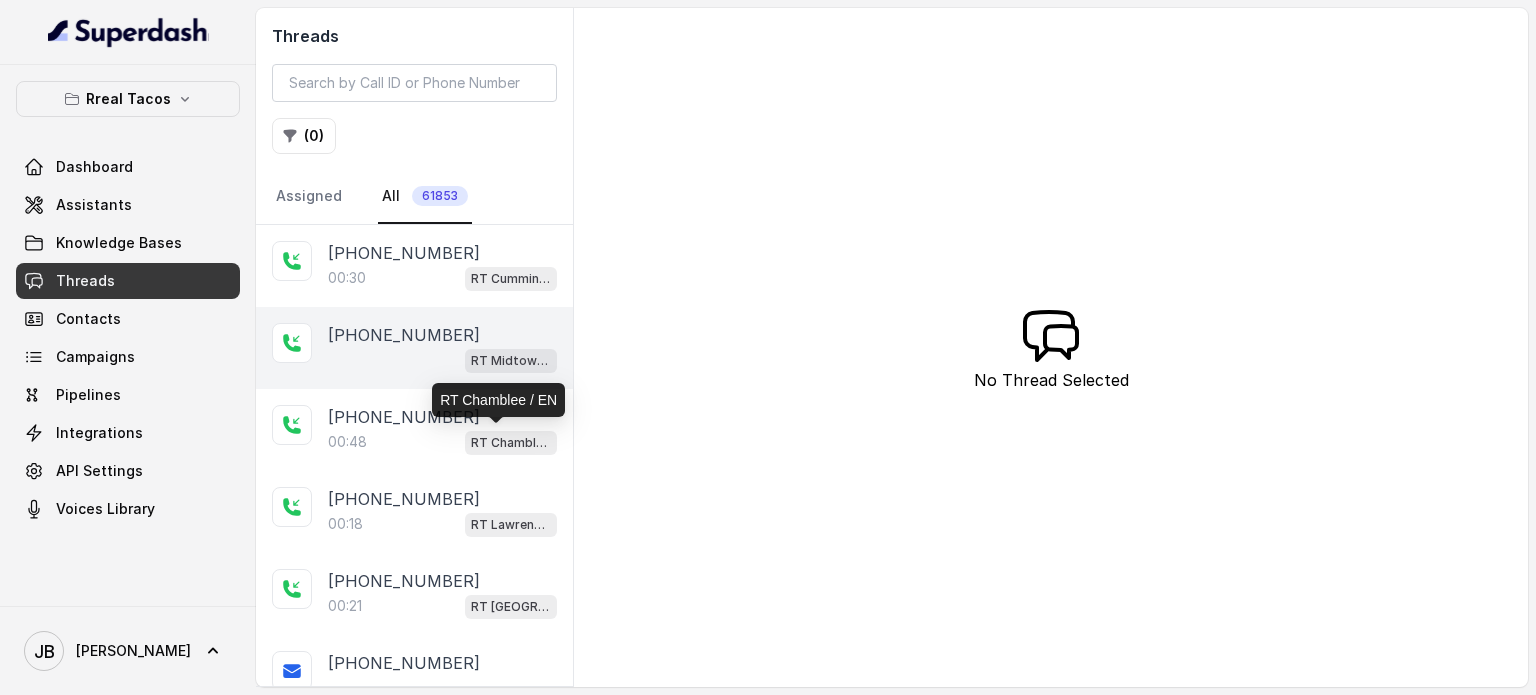 click on "[PHONE_NUMBER]   RT Midtown / EN" at bounding box center [414, 348] 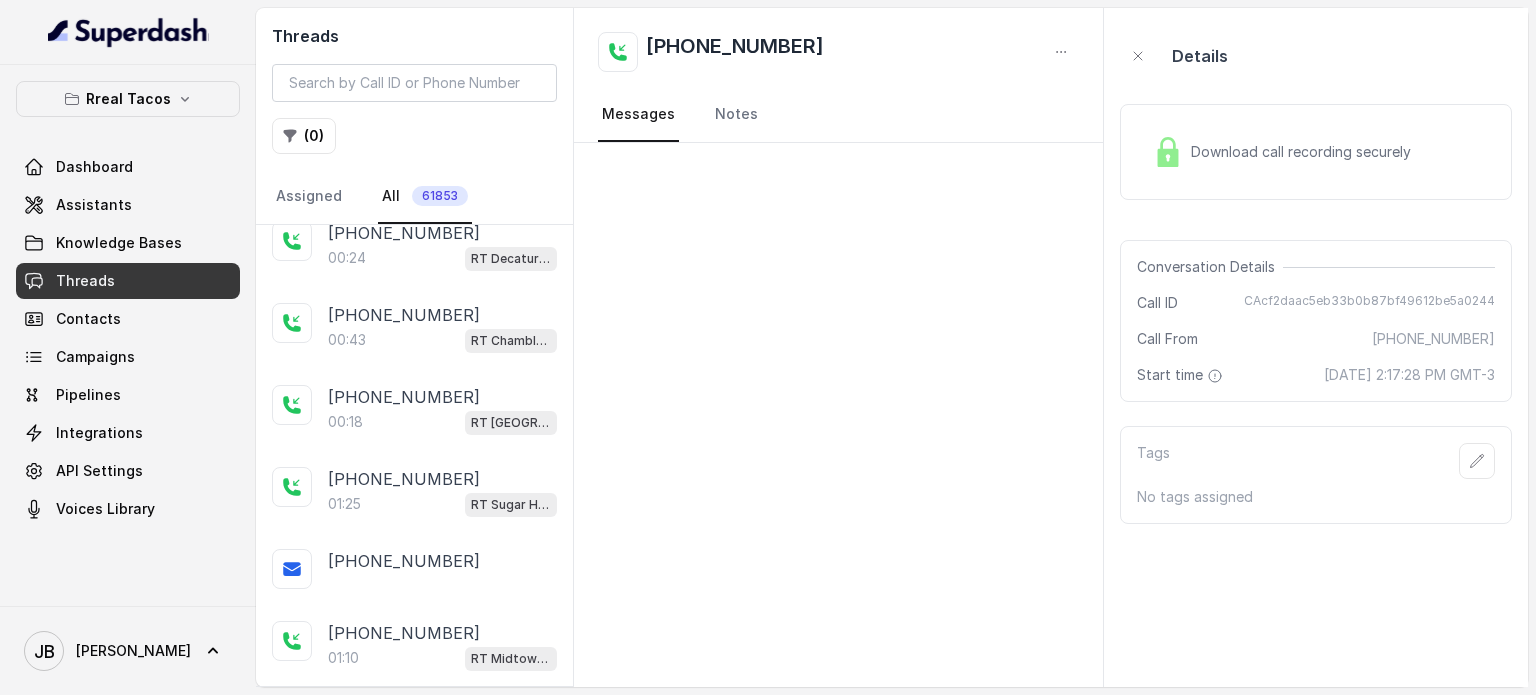 scroll, scrollTop: 1000, scrollLeft: 0, axis: vertical 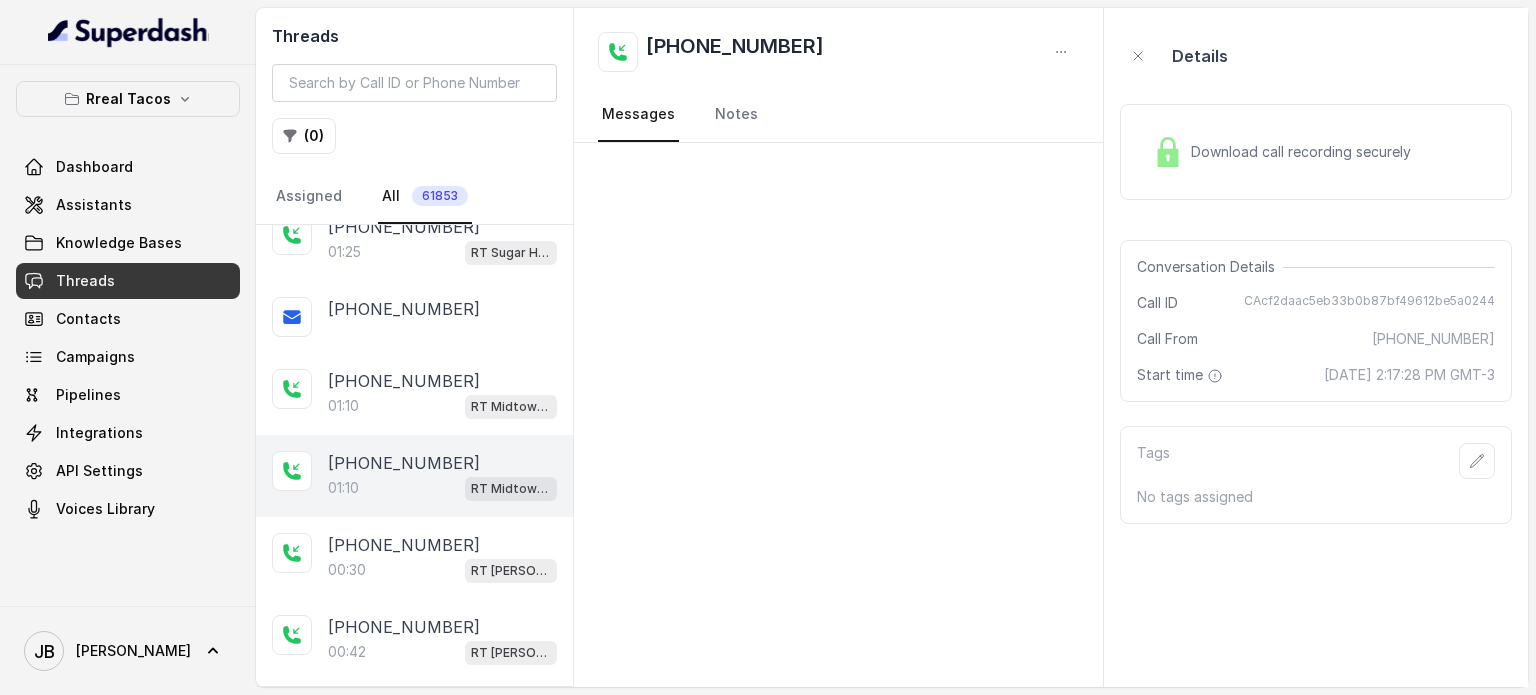 click on "01:10 RT Midtown / EN" at bounding box center (442, 488) 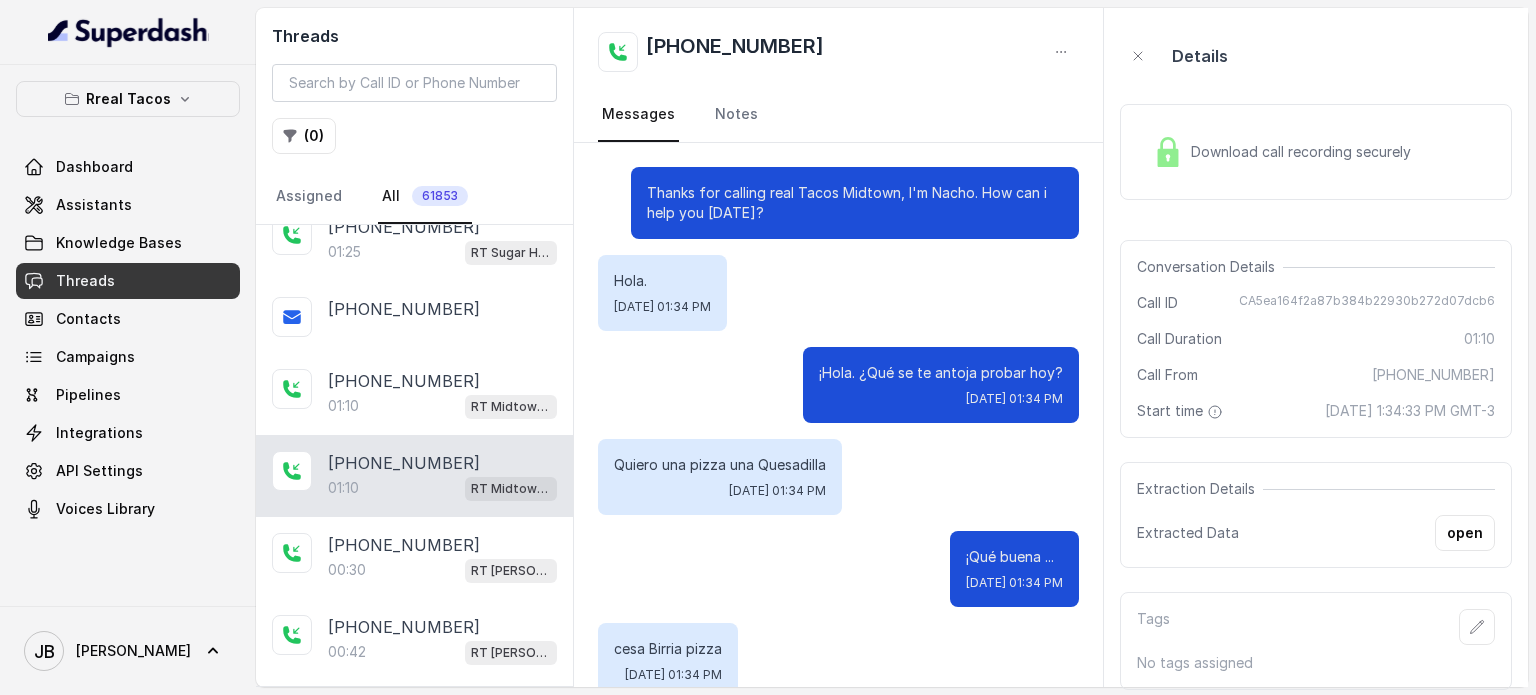 scroll, scrollTop: 983, scrollLeft: 0, axis: vertical 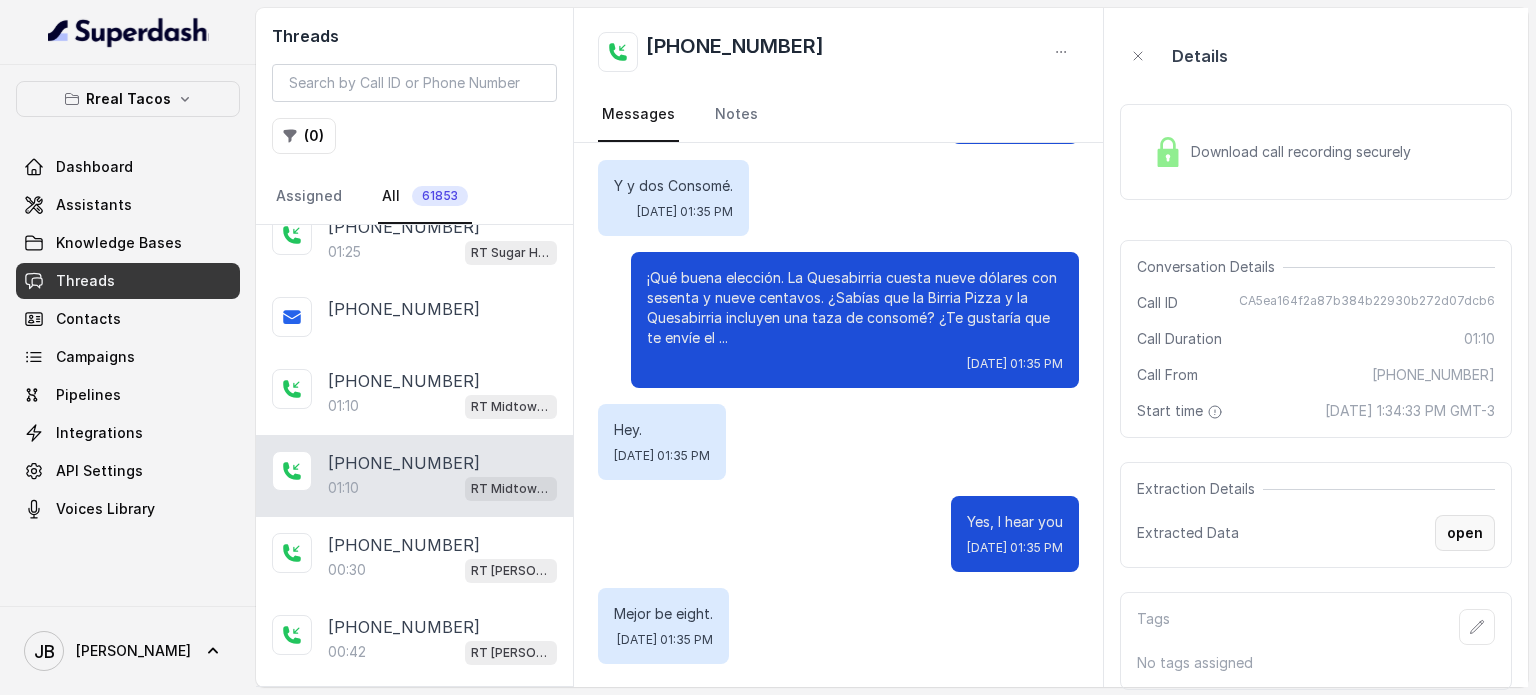 click on "open" at bounding box center (1465, 533) 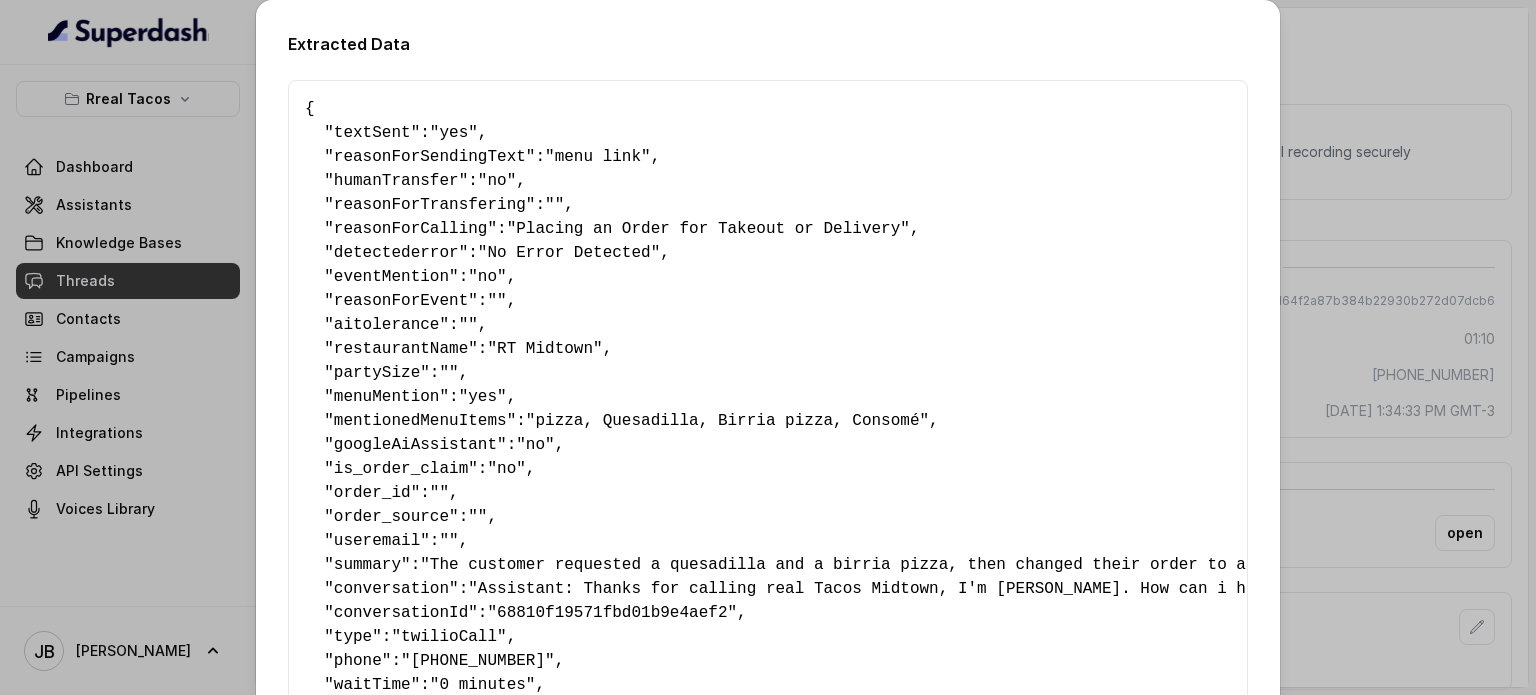 scroll, scrollTop: 437, scrollLeft: 0, axis: vertical 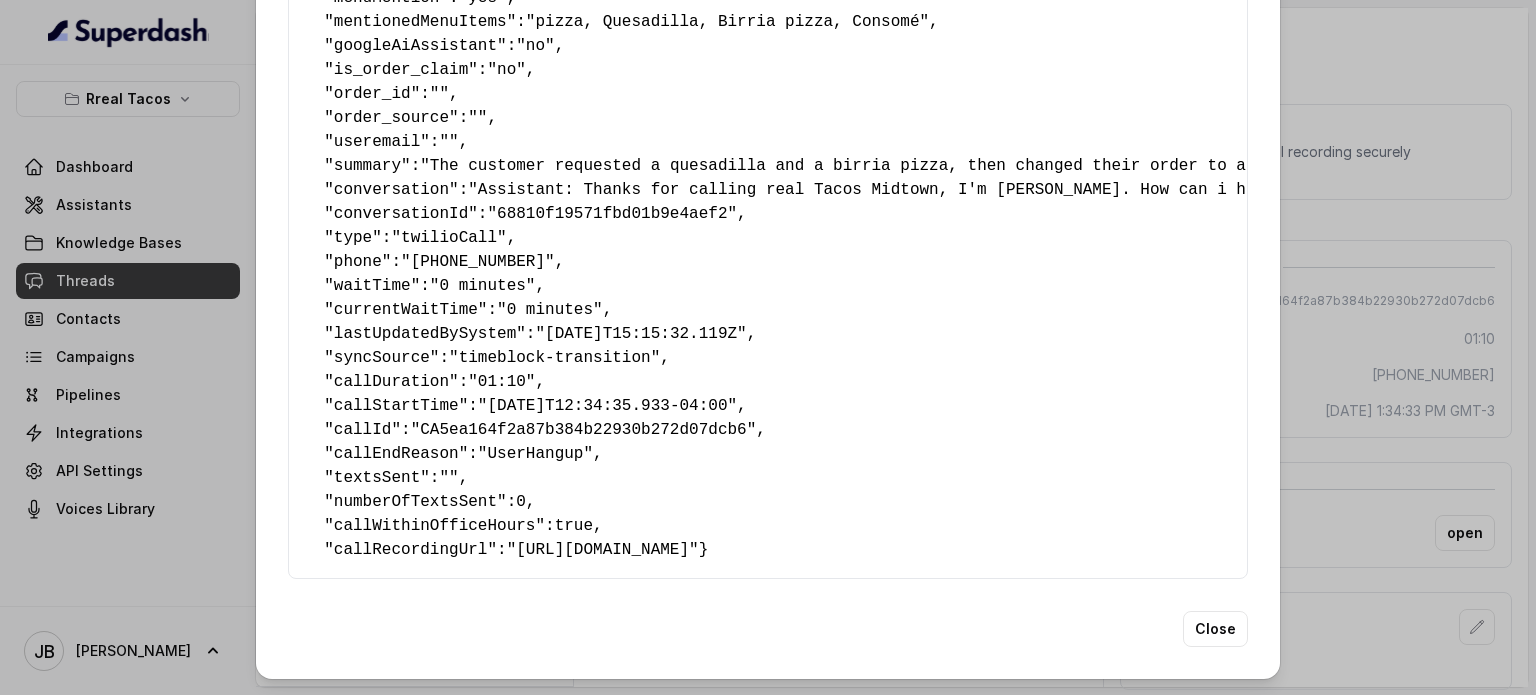 click on "{
" textSent ":  "yes" ,
" reasonForSendingText ":  "menu link" ,
" humanTransfer ":  "no" ,
" reasonForTransfering ":  "" ,
" reasonForCalling ":  "Placing an Order for Takeout or Delivery" ,
" detectederror ":  "No Error Detected" ,
" eventMention ":  "no" ,
" reasonForEvent ":  "" ,
" aitolerance ":  "" ,
" restaurantName ":  "RT Midtown" ,
" partySize ":  "" ,
" menuMention ":  "yes" ,
" mentionedMenuItems ":  "pizza, Quesadilla, Birria pizza, Consomé" ,
" googleAiAssistant ":  "no" ,
" is_order_claim ":  "no" ,
" order_id ":  "" ,
" order_source ":  "" ,
" useremail ":  "" ,
" summary ":  "The customer requested a quesadilla and a birria pizza, then changed their order to a quesabirria and two consommé. The customer's tone is casual and direct, with some interruptions. The customer seems somewhat indecisive and the satisfaction level is unclear." ,
" conversation ":  ,
" conversationId ":  "68810f19571fbd01b9e4aef2" ,
" type ":  "twilioCall" ,
" phone ":  0" at bounding box center (768, 130) 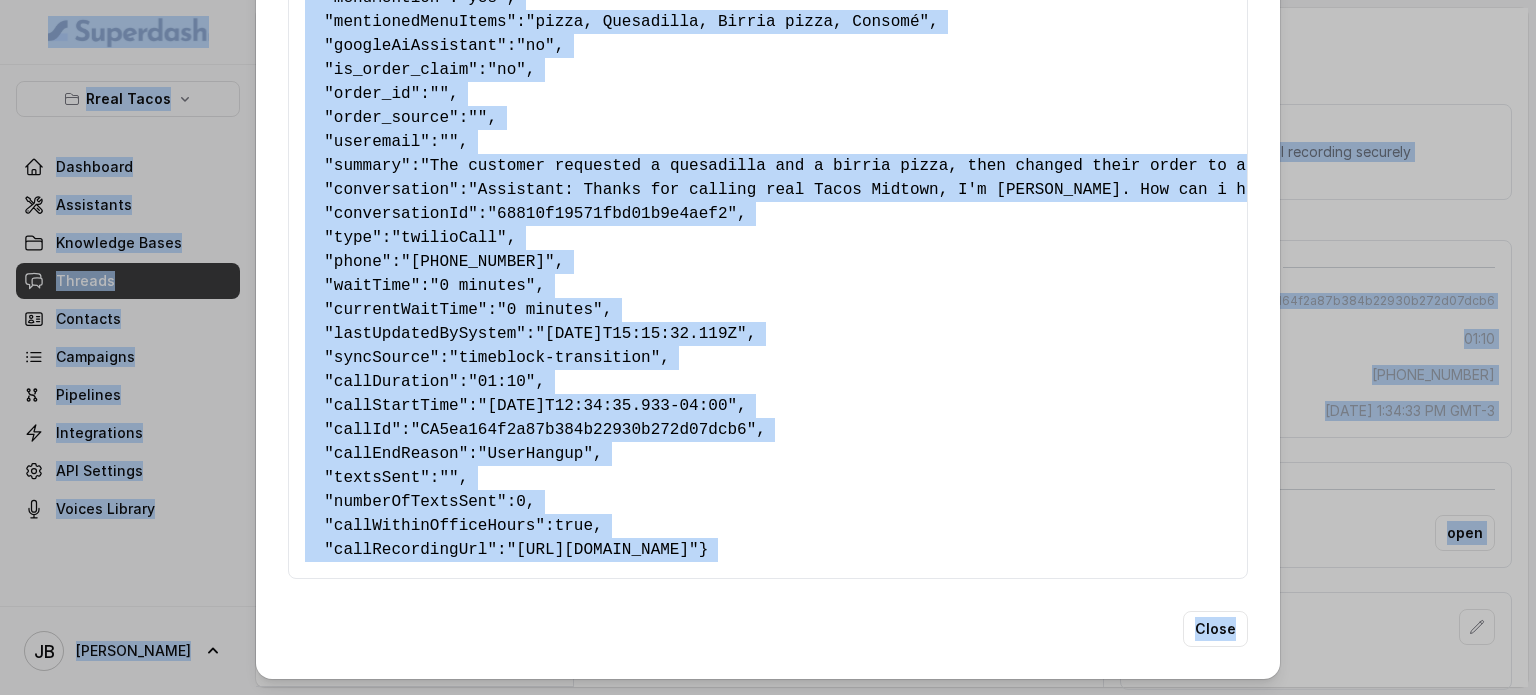 copy on "Rreal Tacos Dashboard Assistants Knowledge Bases Threads Contacts Campaigns Pipelines Integrations API Settings Voices Library [PERSON_NAME] Threads  ( 0 ) Assigned All 61853 [PHONE_NUMBER]:30 [PERSON_NAME] / EN [PHONE_NUMBER]   RT Midtown / EN [PHONE_NUMBER]:48 [PERSON_NAME] / EN [PHONE_NUMBER]:18 RT [GEOGRAPHIC_DATA] [PHONE_NUMBER]:21 [GEOGRAPHIC_DATA] / EN [PHONE_NUMBER]   [PHONE_NUMBER]:34 RT Decatur / EN [PHONE_NUMBER]:12 [GEOGRAPHIC_DATA] / EN EMBEDDEDCHAT   [GEOGRAPHIC_DATA] / EN [PHONE_NUMBER]:24 RT Decatur / EN [PHONE_NUMBER]:43 [PERSON_NAME] / EN [PHONE_NUMBER]:18 [GEOGRAPHIC_DATA] / EN [PHONE_NUMBER]:25 [GEOGRAPHIC_DATA] / EN [PHONE_NUMBER]   [PHONE_NUMBER]:10 RT Midtown / EN [PHONE_NUMBER]:10 [GEOGRAPHIC_DATA] / EN [PHONE_NUMBER]:30 [GEOGRAPHIC_DATA][PERSON_NAME] / EN [PHONE_NUMBER]:[GEOGRAPHIC_DATA][PERSON_NAME] / EN [PHONE_NUMBER]   [PHONE_NUMBER]:39 RT Decatur / EN [PHONE_NUMBER]:[GEOGRAPHIC_DATA] [PHONE_NUMBER]   [PHONE_NUMBER]:41 [GEOGRAPHIC_DATA] / EN [PHONE_NUMBER]:16 RT Lawrenceville [PHONE_NUMBER]:34 ..." 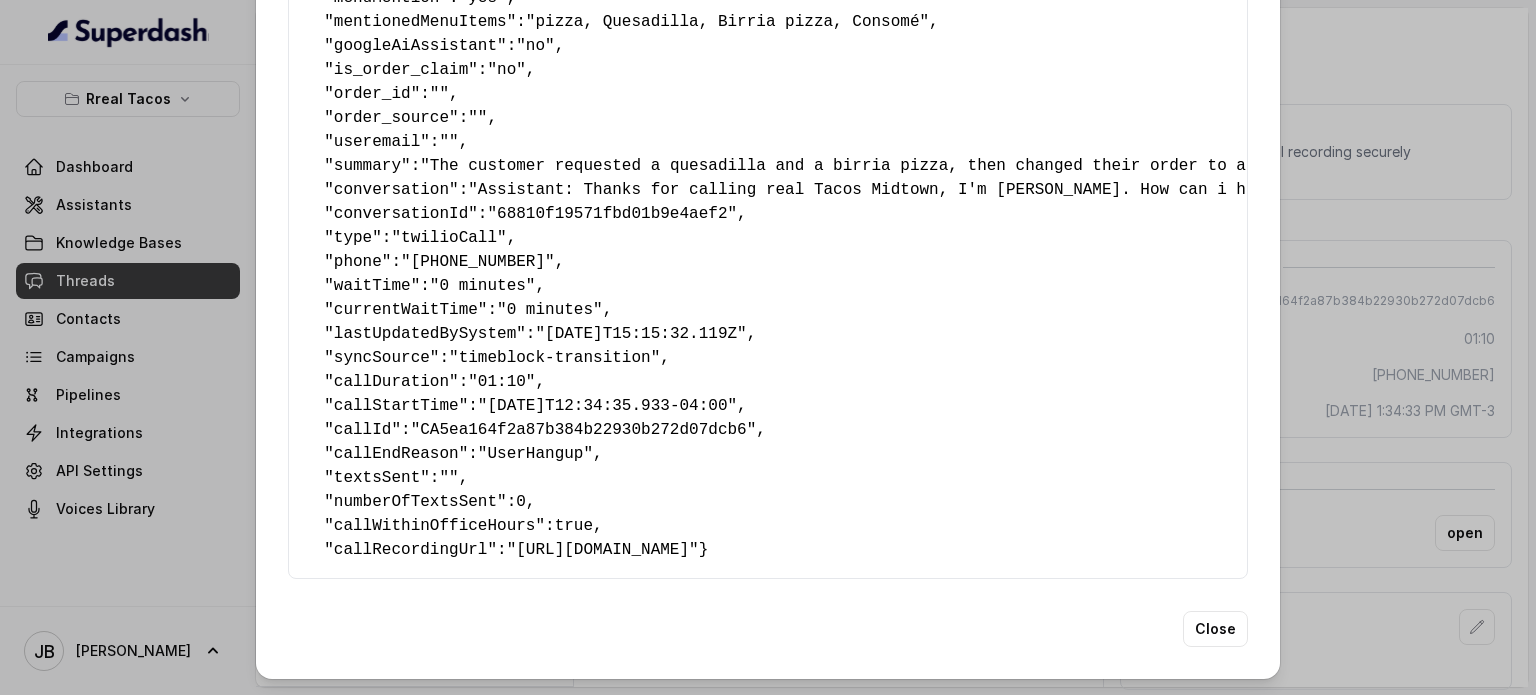 scroll, scrollTop: 0, scrollLeft: 0, axis: both 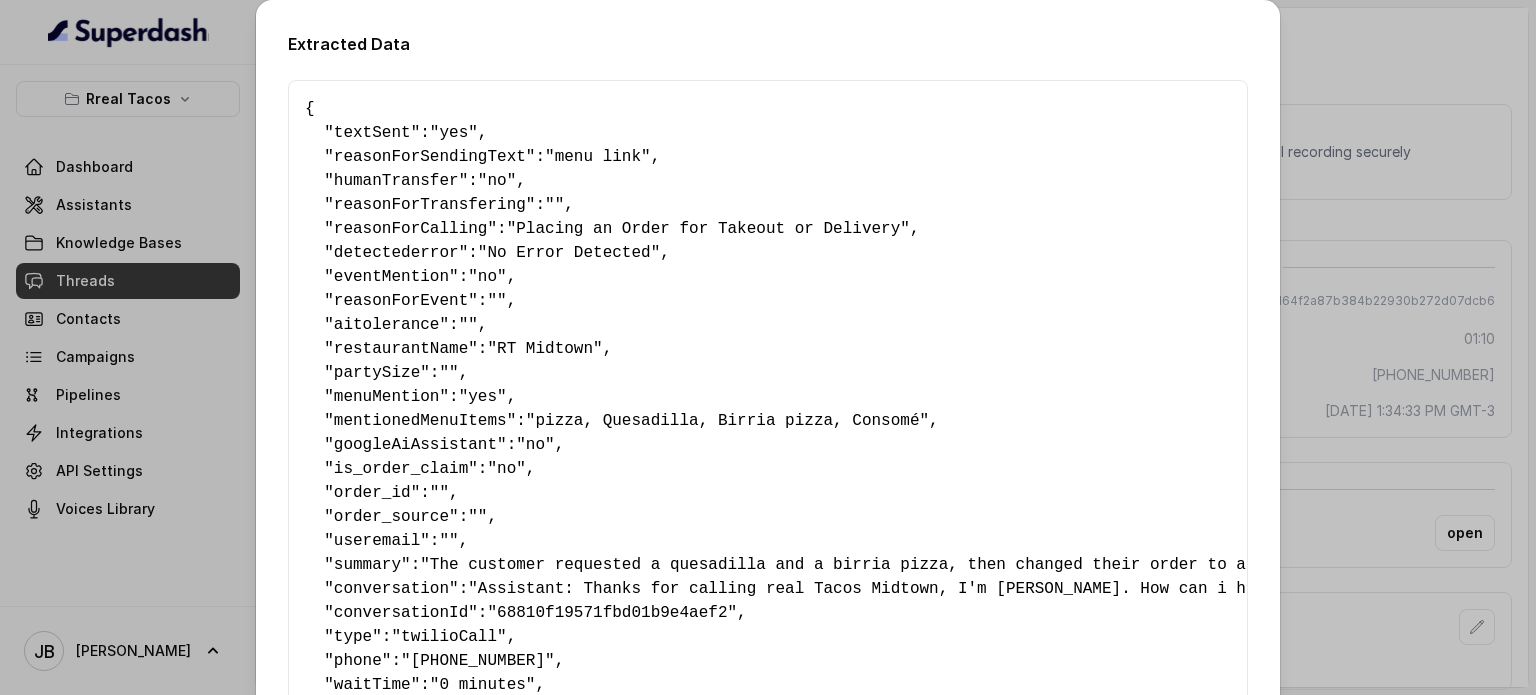 drag, startPoint x: 380, startPoint y: 550, endPoint x: 292, endPoint y: 116, distance: 442.8318 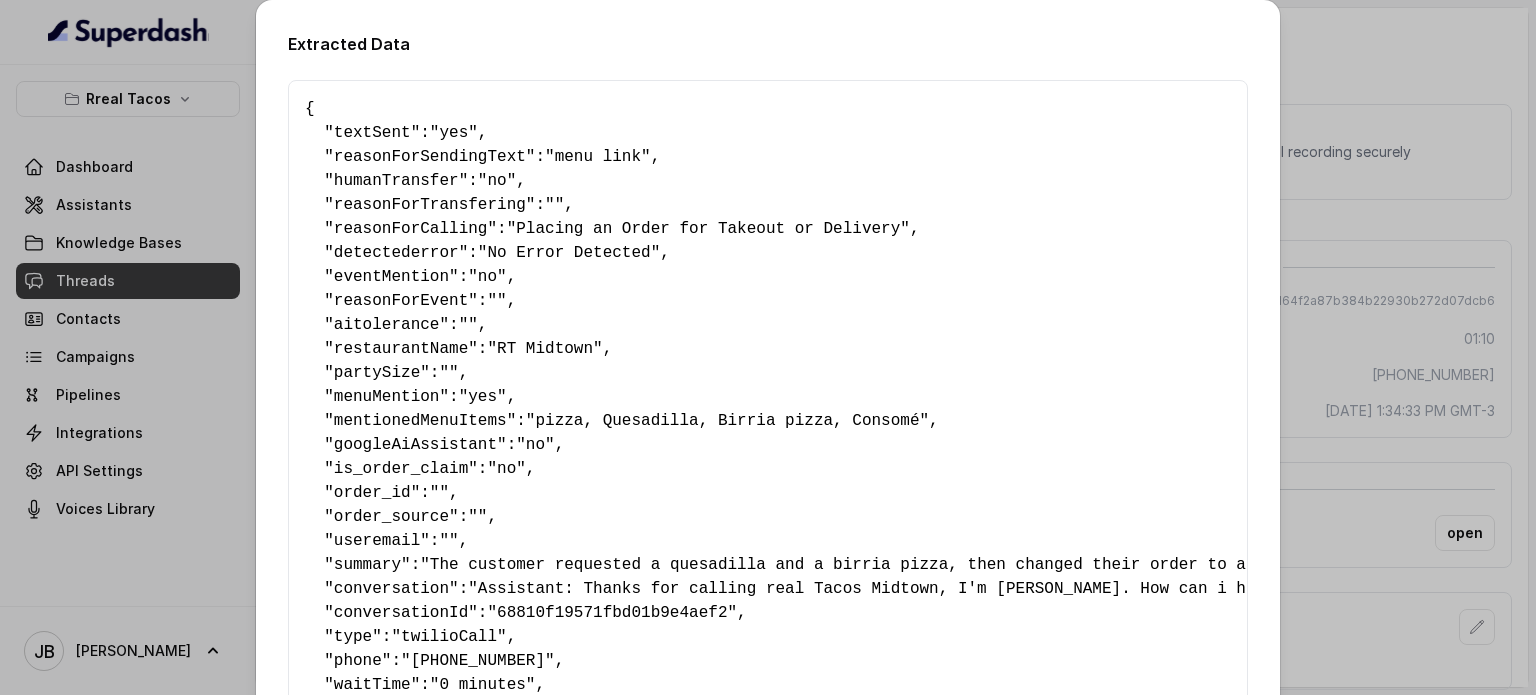 click on "{
" textSent ":  "yes" ,
" reasonForSendingText ":  "menu link" ,
" humanTransfer ":  "no" ,
" reasonForTransfering ":  "" ,
" reasonForCalling ":  "Placing an Order for Takeout or Delivery" ,
" detectederror ":  "No Error Detected" ,
" eventMention ":  "no" ,
" reasonForEvent ":  "" ,
" aitolerance ":  "" ,
" restaurantName ":  "RT Midtown" ,
" partySize ":  "" ,
" menuMention ":  "yes" ,
" mentionedMenuItems ":  "pizza, Quesadilla, Birria pizza, Consomé" ,
" googleAiAssistant ":  "no" ,
" is_order_claim ":  "no" ,
" order_id ":  "" ,
" order_source ":  "" ,
" useremail ":  "" ,
" summary ":  "The customer requested a quesadilla and a birria pizza, then changed their order to a quesabirria and two consommé. The customer's tone is casual and direct, with some interruptions. The customer seems somewhat indecisive and the satisfaction level is unclear." ,
" conversation ":  ,
" conversationId ":  "68810f19571fbd01b9e4aef2" ,
" type ":  "twilioCall" ,
" phone ":  0" at bounding box center (768, 529) 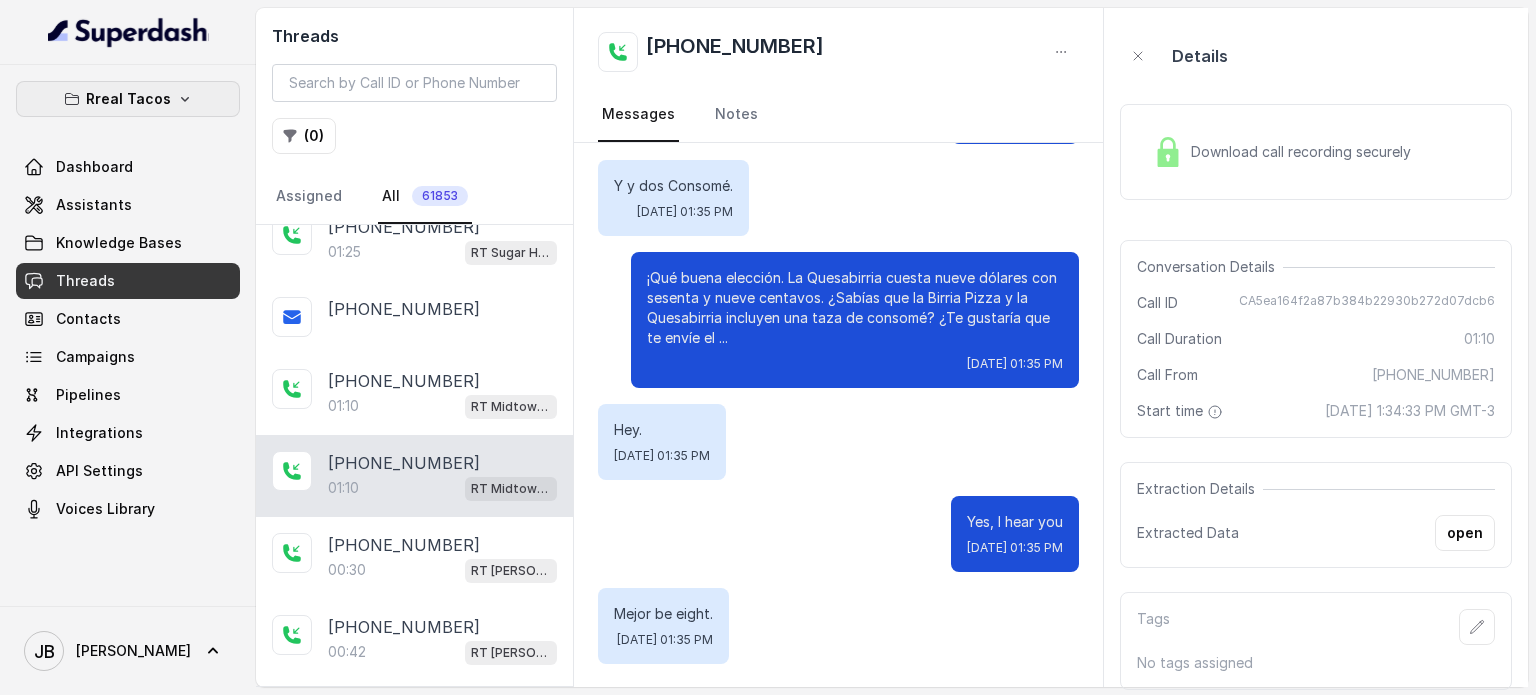 click on "Rreal Tacos" at bounding box center (128, 99) 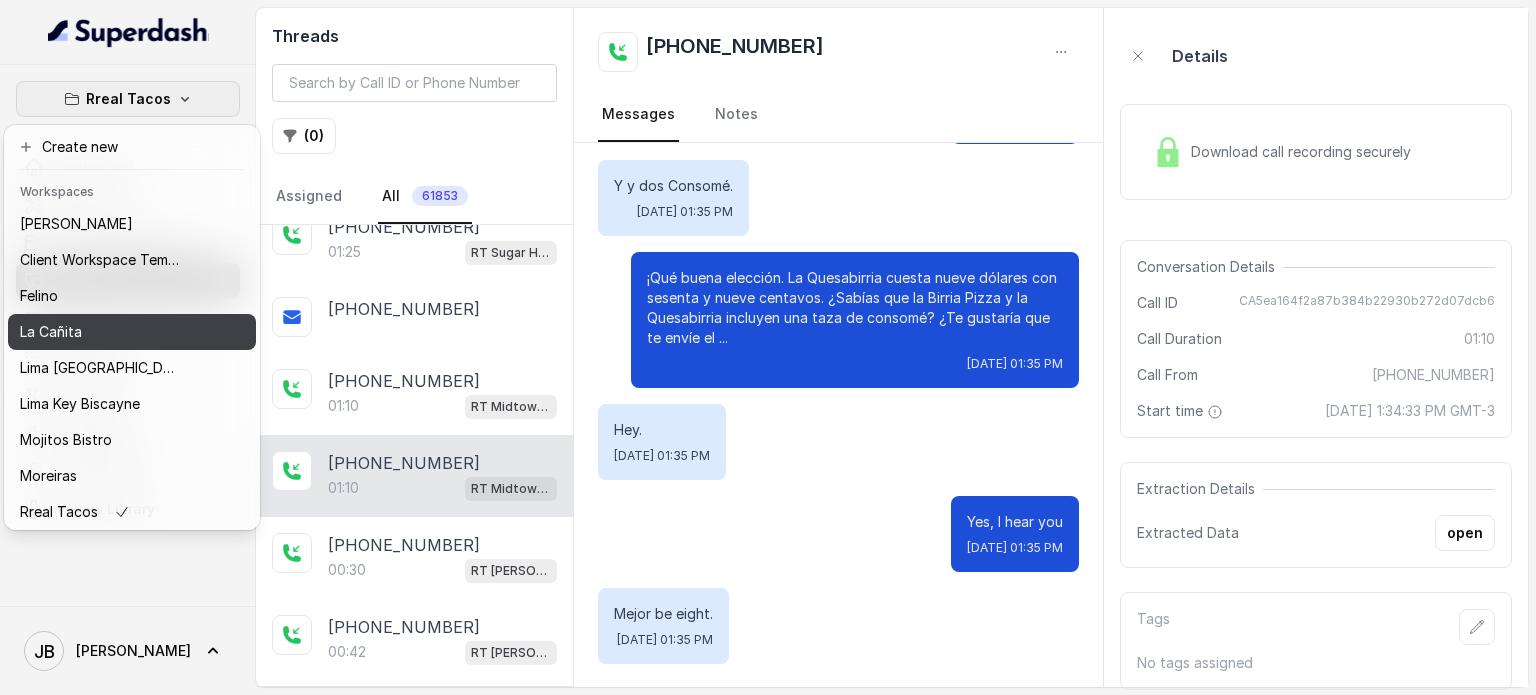 click on "La Cañita" at bounding box center (100, 332) 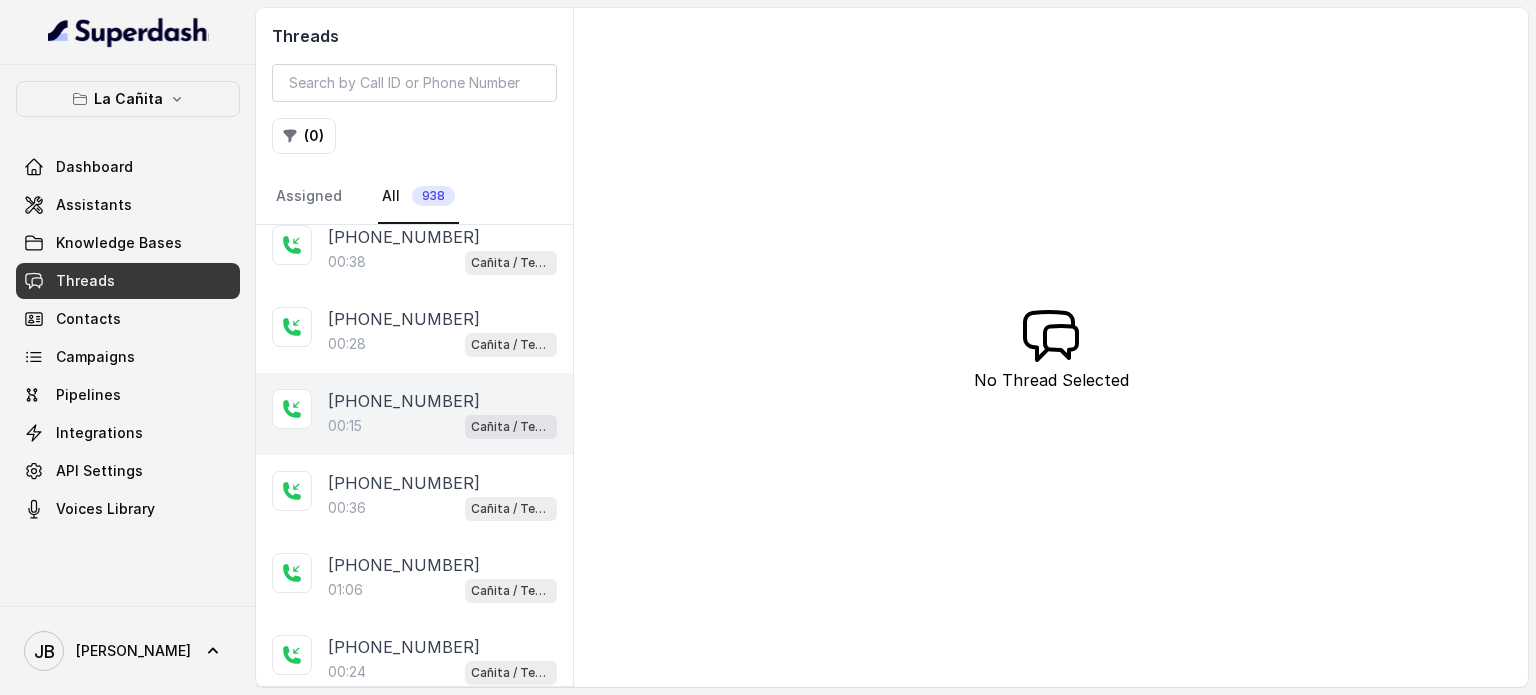 click on "00:15 Cañita / Testing" at bounding box center (442, 426) 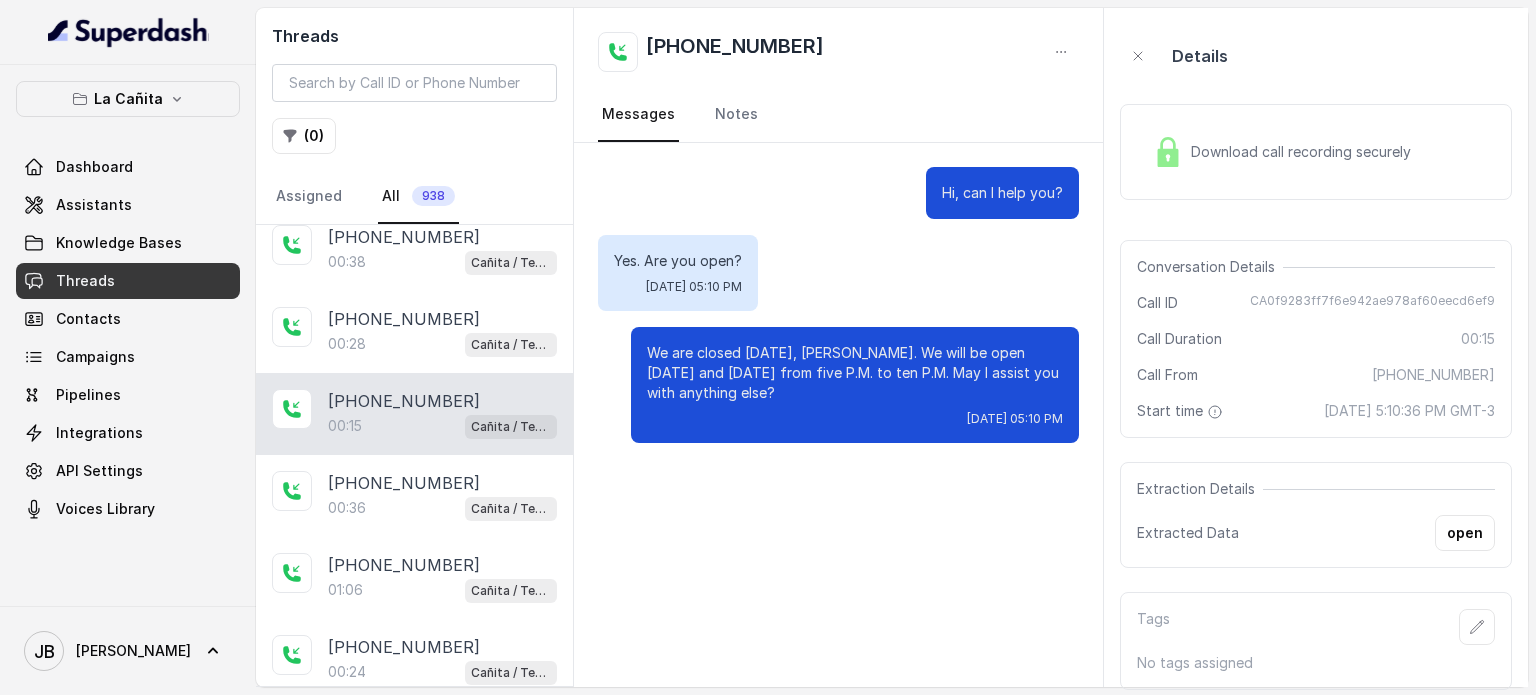 drag, startPoint x: 1501, startPoint y: 524, endPoint x: 1486, endPoint y: 527, distance: 15.297058 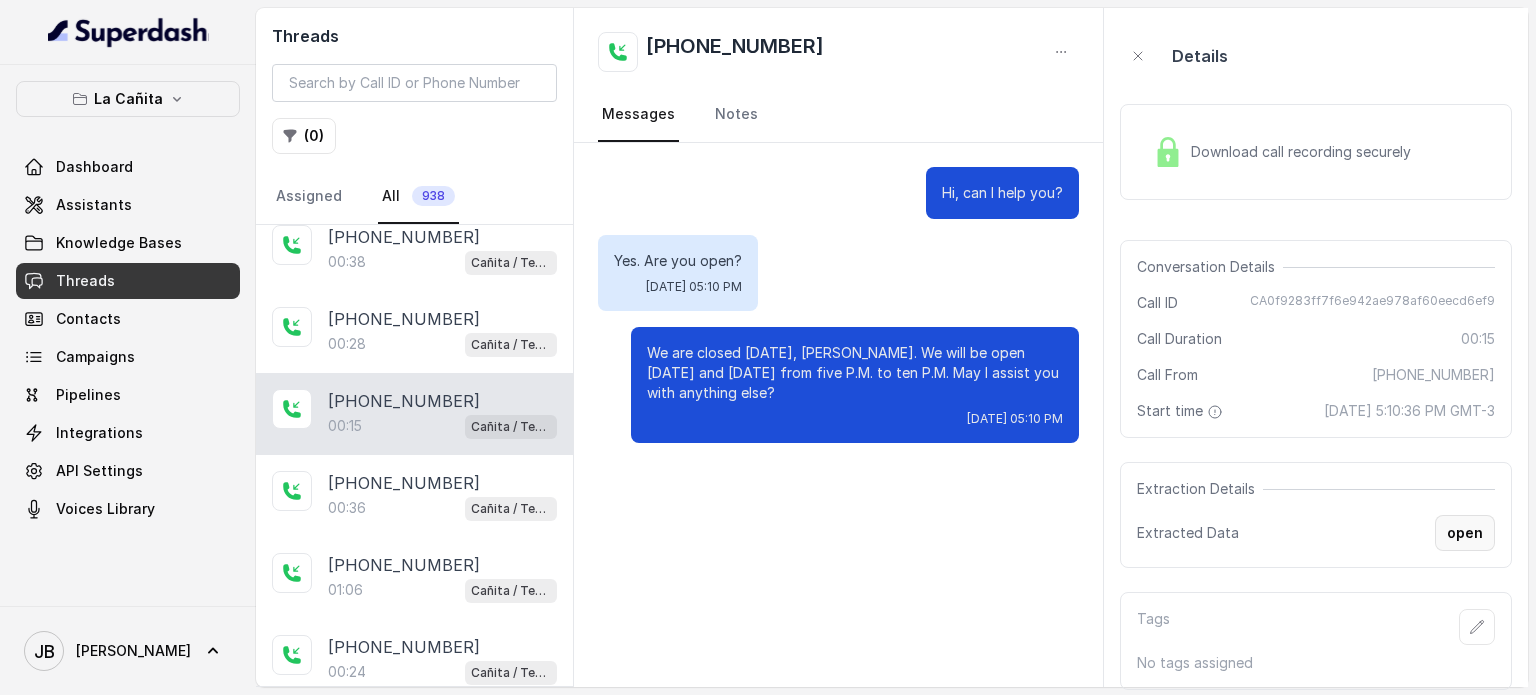 click on "open" at bounding box center [1465, 533] 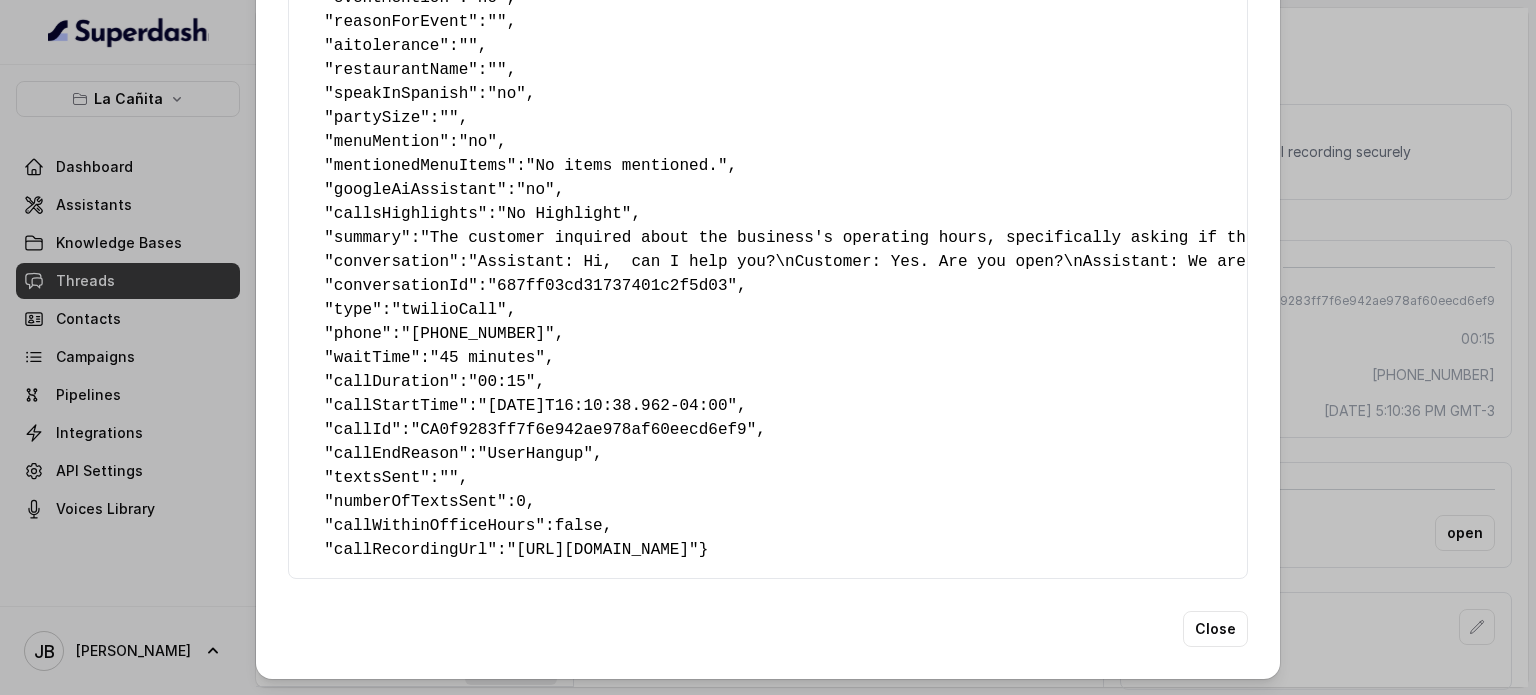scroll, scrollTop: 317, scrollLeft: 0, axis: vertical 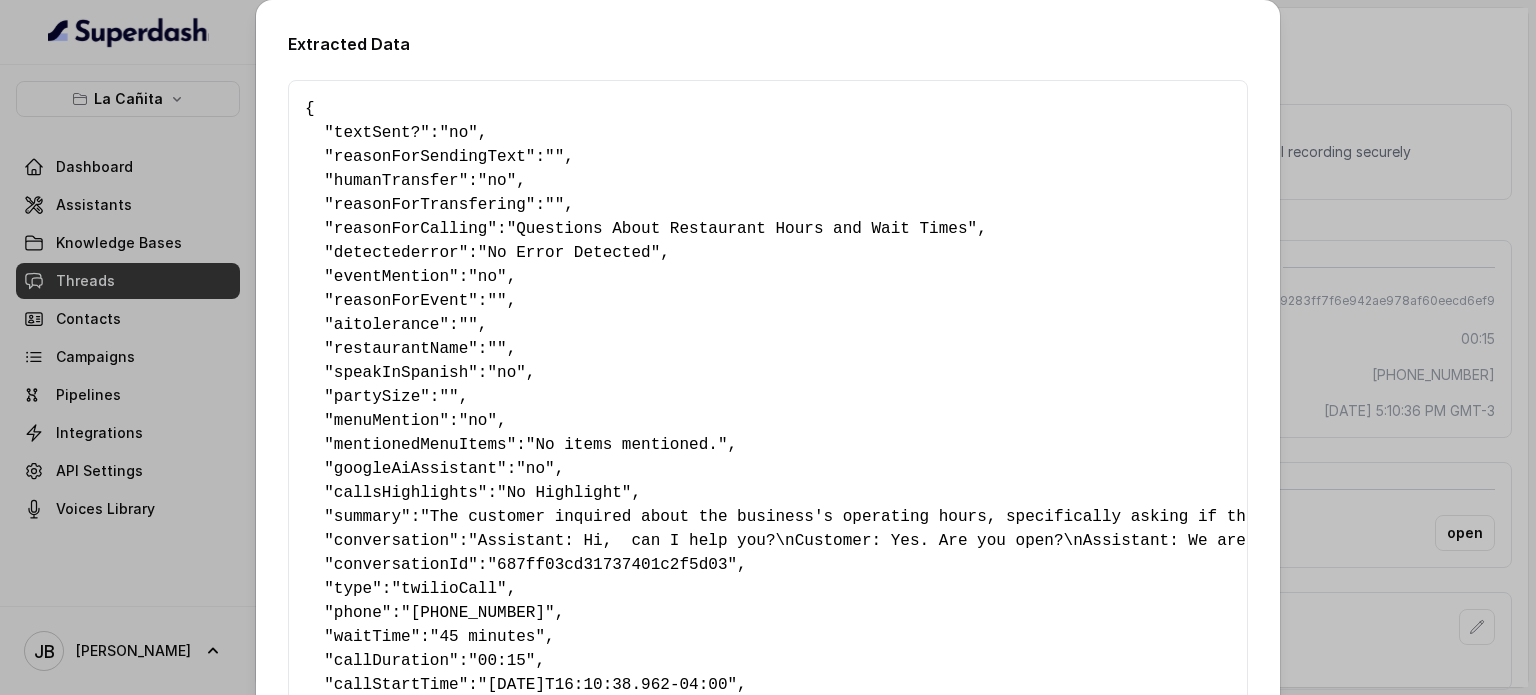 drag, startPoint x: 331, startPoint y: 545, endPoint x: 292, endPoint y: 96, distance: 450.69058 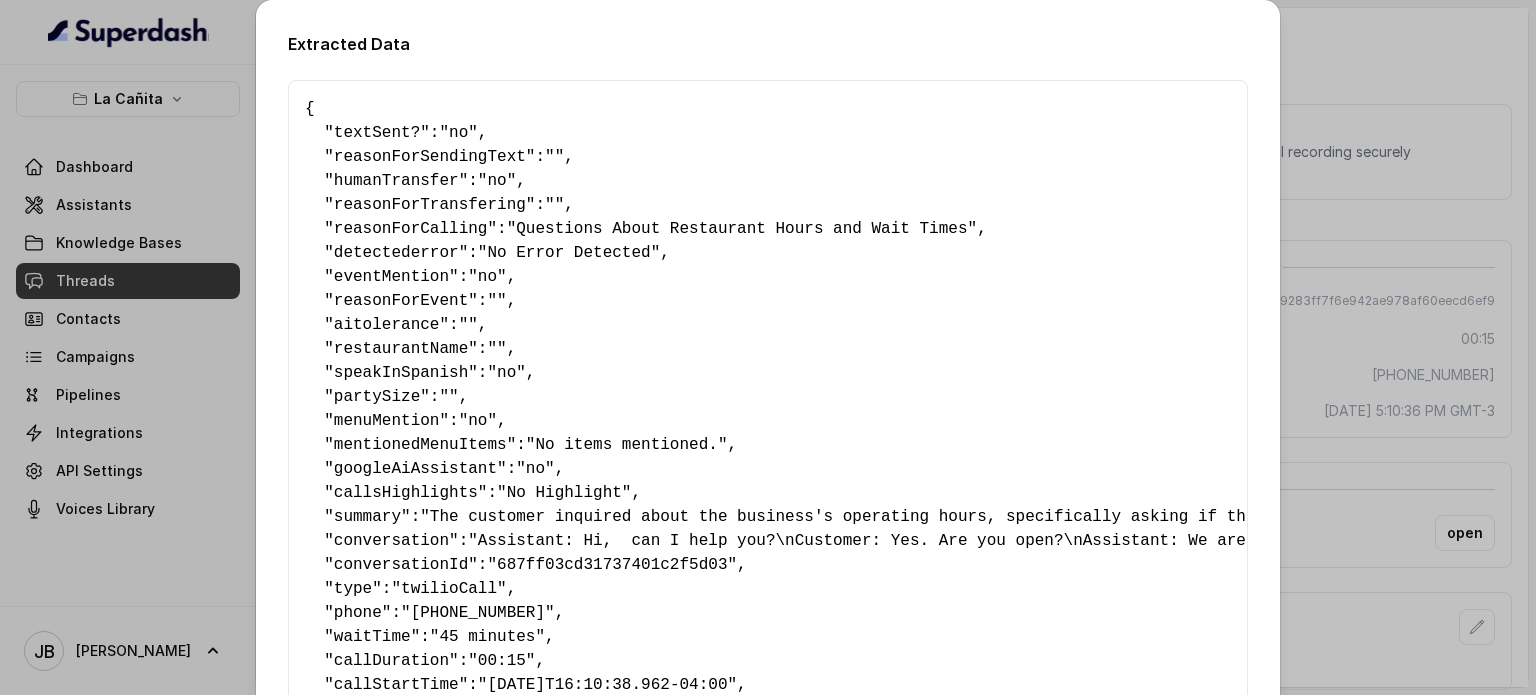 click on "{
" textSent? ":  "no" ,
" reasonForSendingText ":  "" ,
" humanTransfer ":  "no" ,
" reasonForTransfering ":  "" ,
" reasonForCalling ":  "Questions About Restaurant Hours and Wait Times" ,
" detectederror ":  "No Error Detected" ,
" eventMention ":  "no" ,
" reasonForEvent ":  "" ,
" aitolerance ":  "" ,
" restaurantName ":  "" ,
" speakInSpanish ":  "no" ,
" partySize ":  "" ,
" menuMention ":  "no" ,
" mentionedMenuItems ":  "No items mentioned." ,
" googleAiAssistant ":  "no" ,
" callsHighlights ":  "No Highlight" ,
" summary ":  "The customer inquired about the business's operating hours, specifically asking if they were open. The customer's tone is direct and simple. The customer's satisfaction level is not explicitly stated, but the question implies a need to access the business." ,
" conversation ":  ,
" conversationId ":  "687ff03cd31737401c2f5d03" ,
" type ":  "twilioCall" ,
" phone ":  "[PHONE_NUMBER]" ,
" waitTime ":  "45 minutes" ,
" callDuration ":  0" at bounding box center [768, 469] 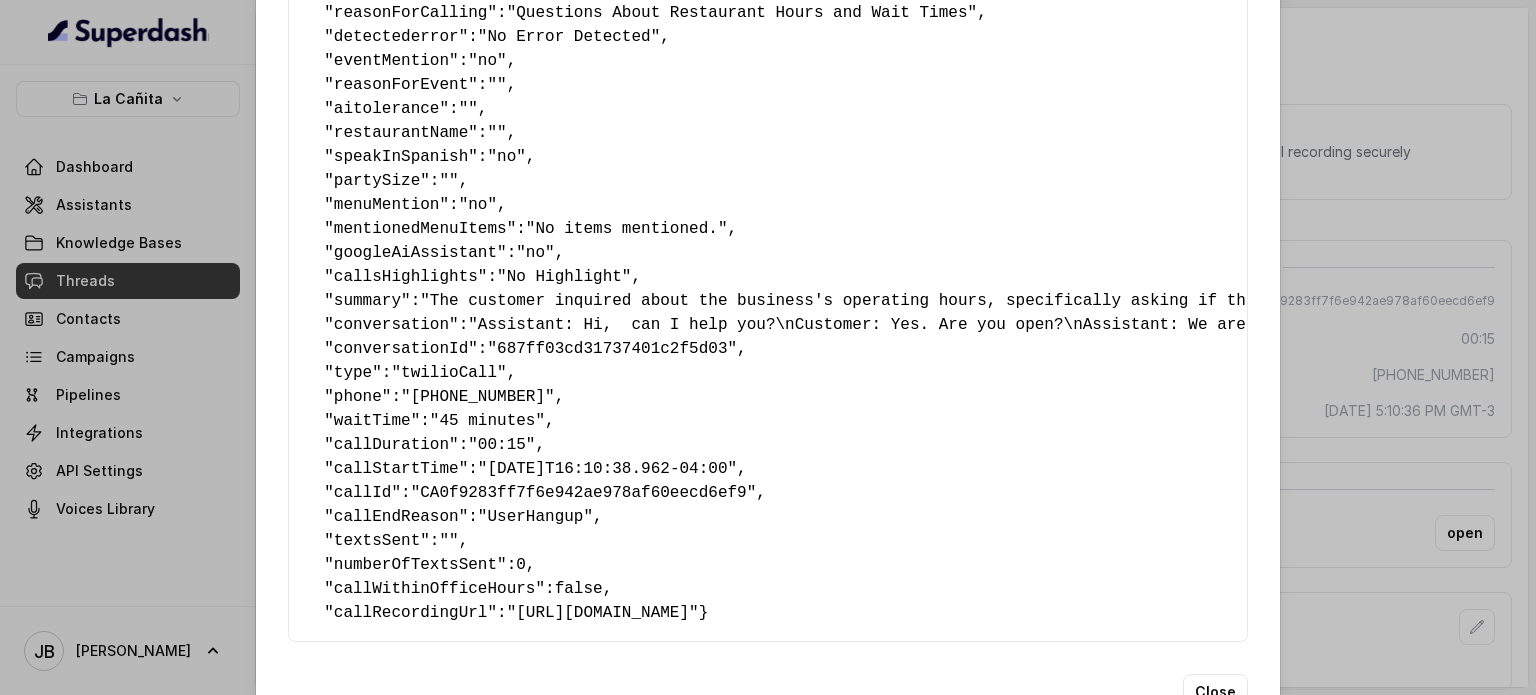 scroll, scrollTop: 317, scrollLeft: 0, axis: vertical 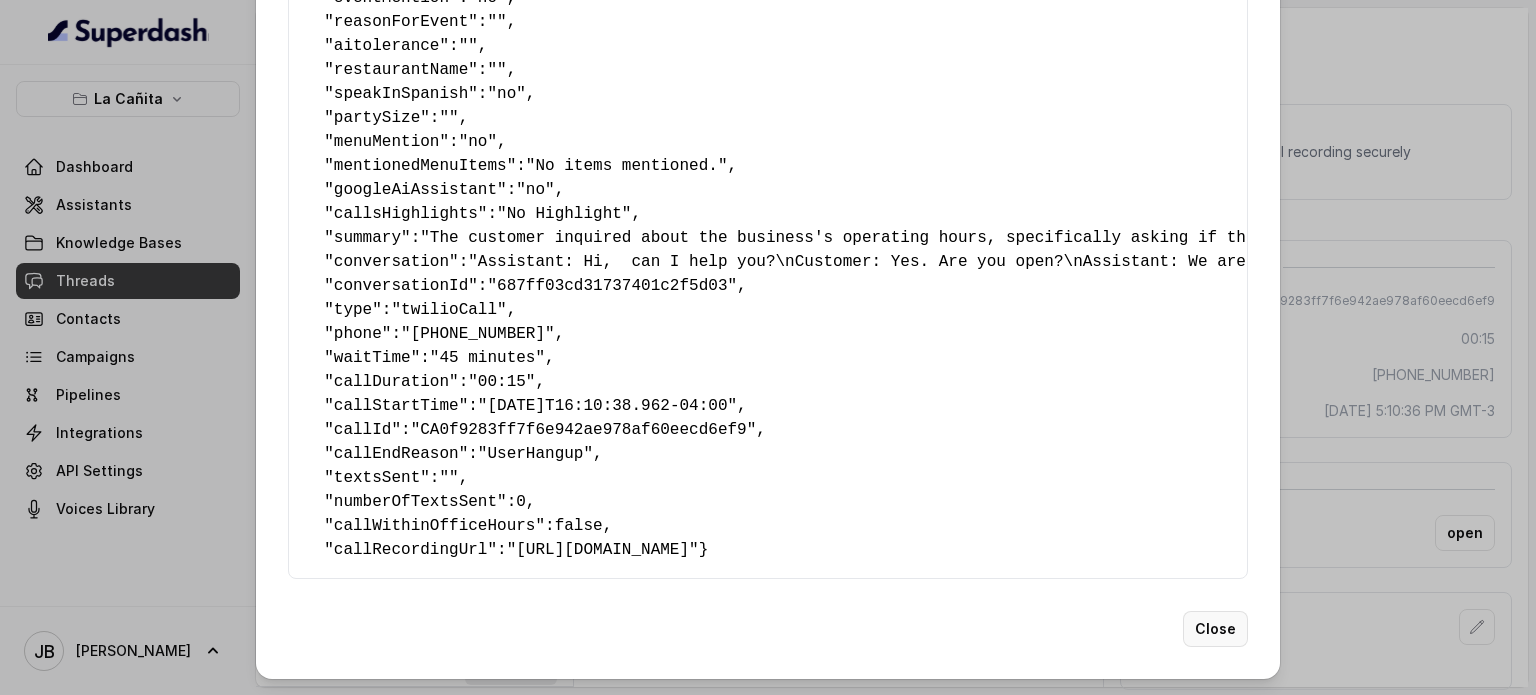 click on "Close" at bounding box center [1215, 629] 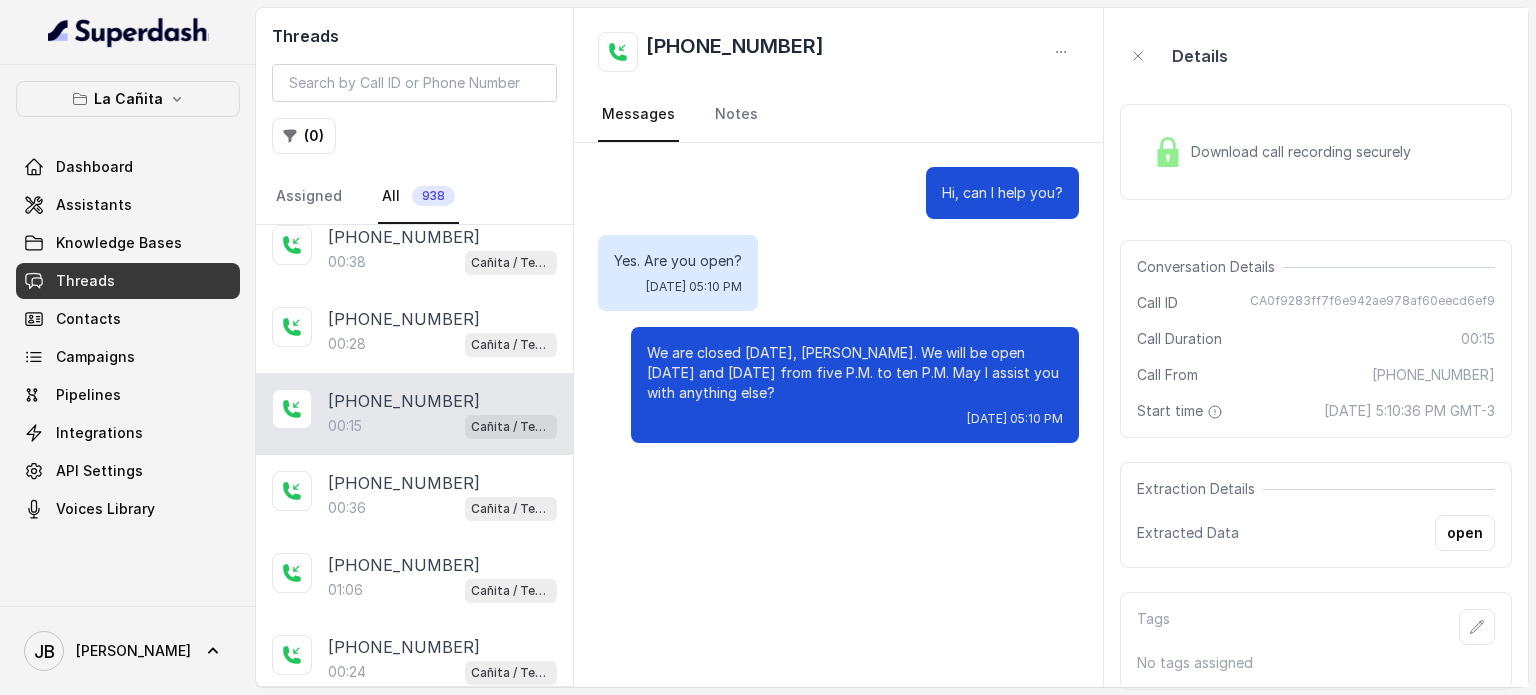 scroll, scrollTop: 0, scrollLeft: 0, axis: both 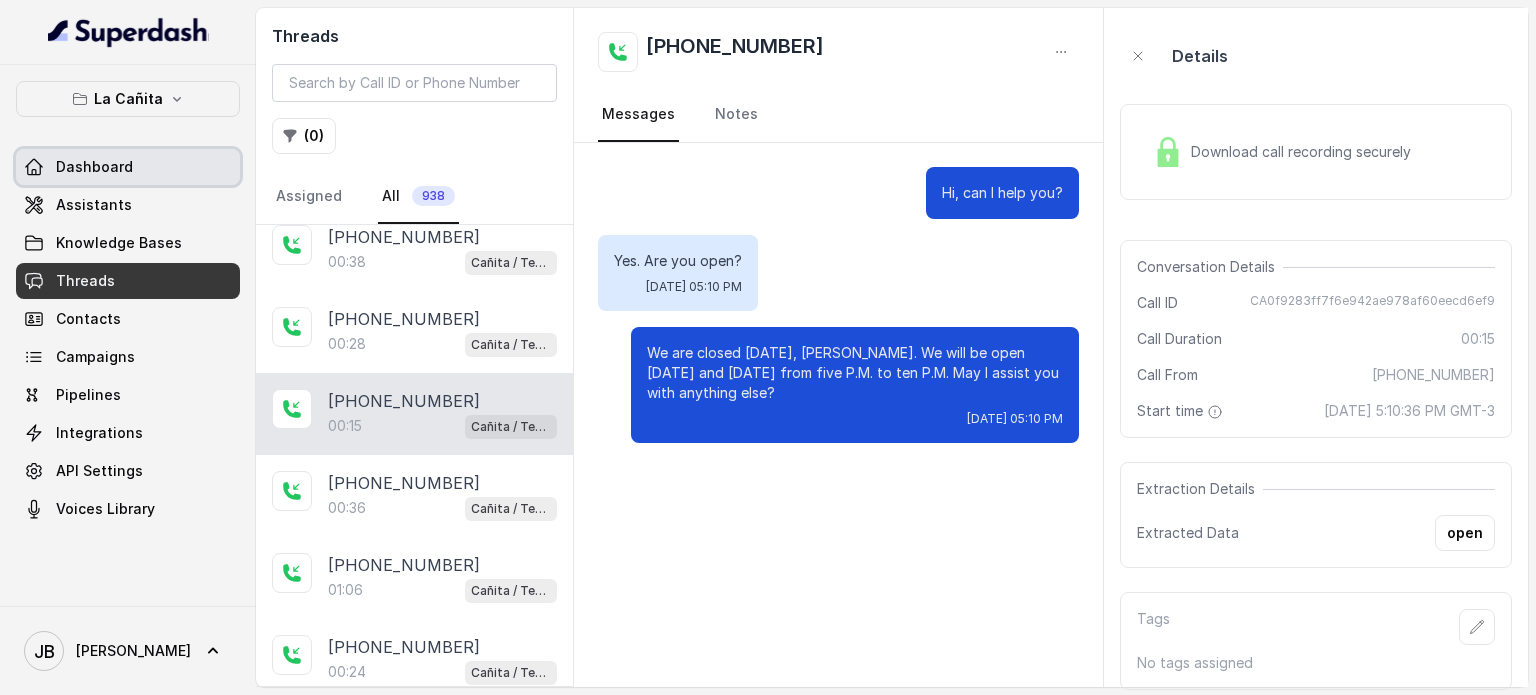 click on "Dashboard" at bounding box center [128, 167] 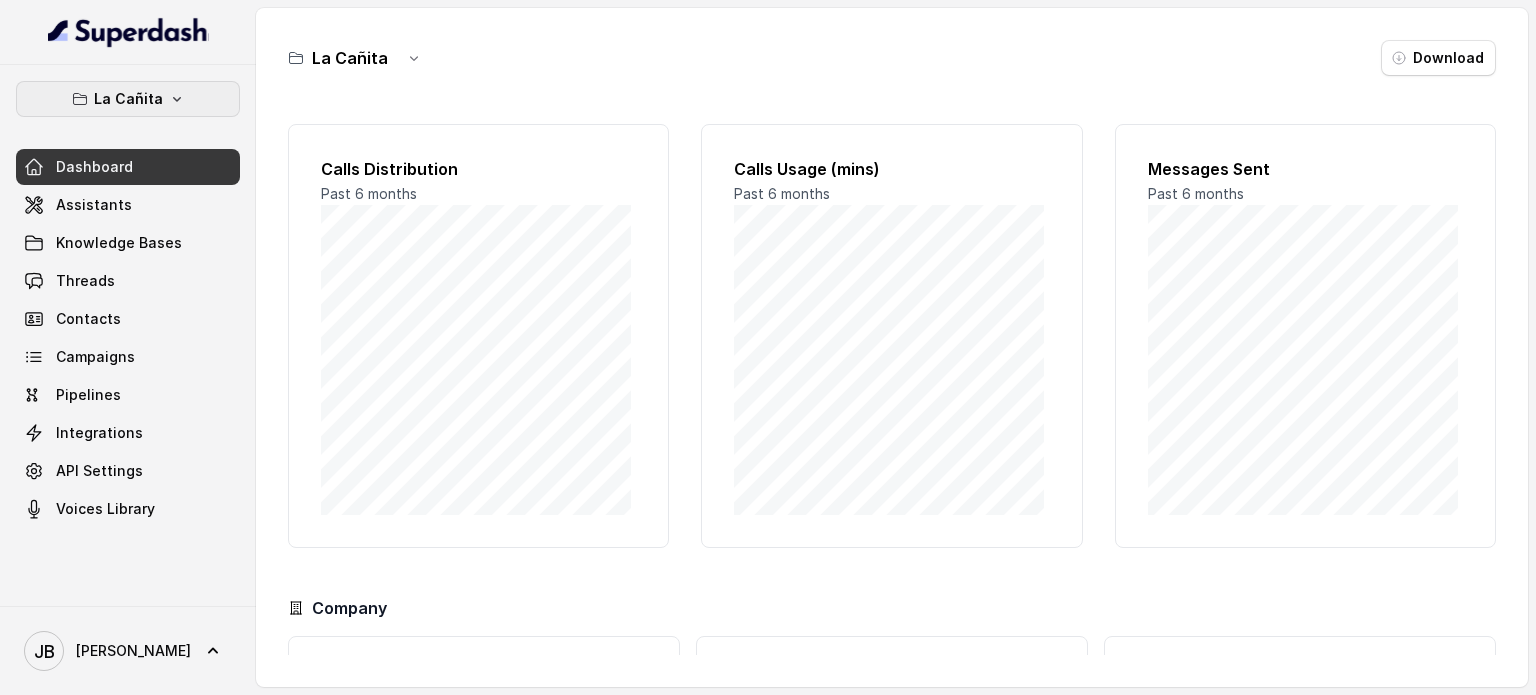 click 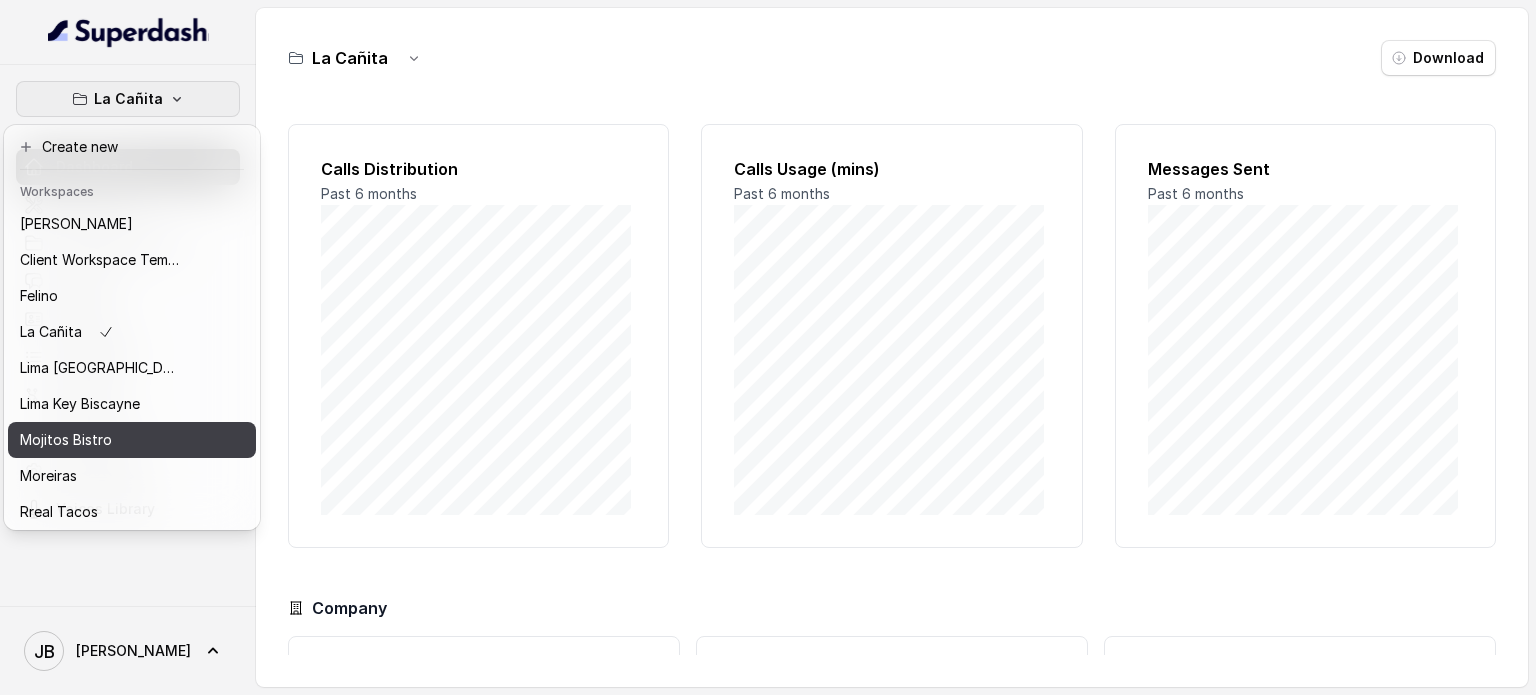 scroll, scrollTop: 91, scrollLeft: 0, axis: vertical 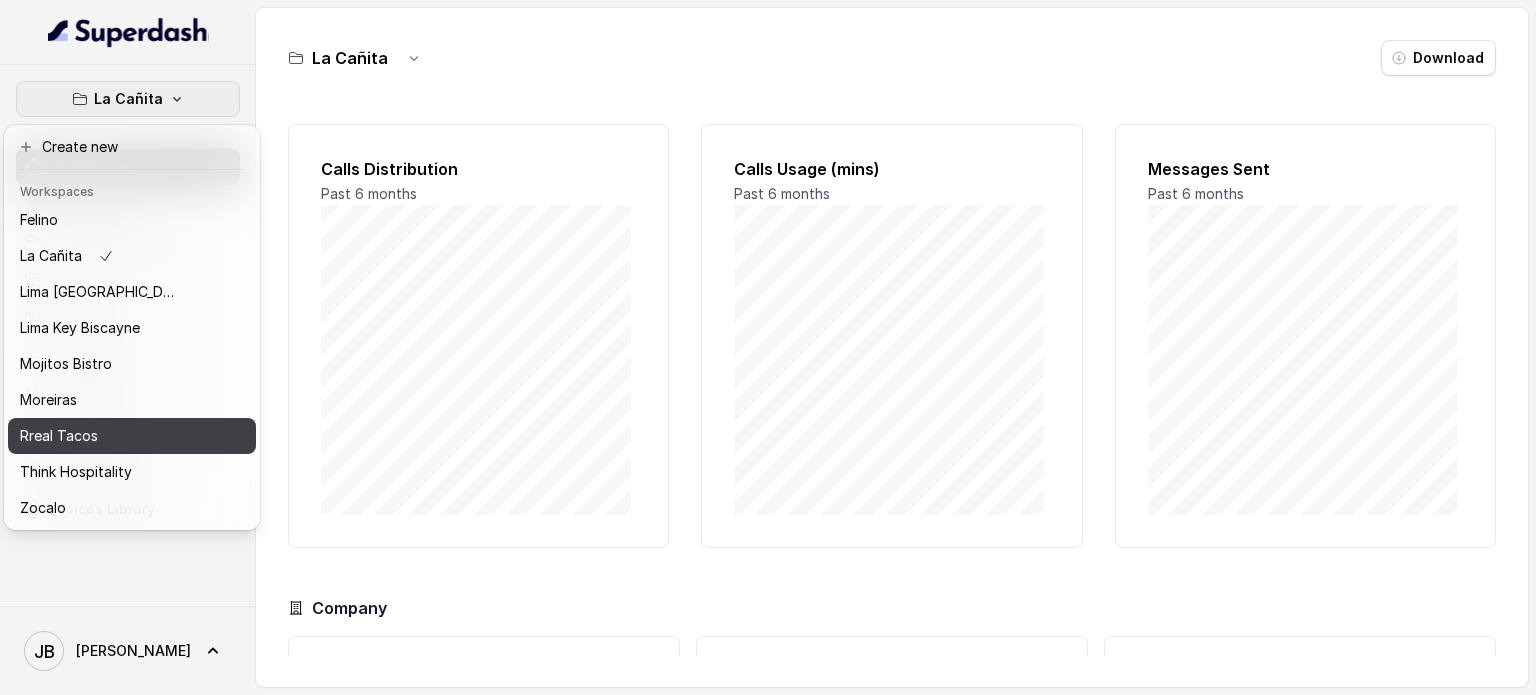 click on "Rreal Tacos" at bounding box center [132, 436] 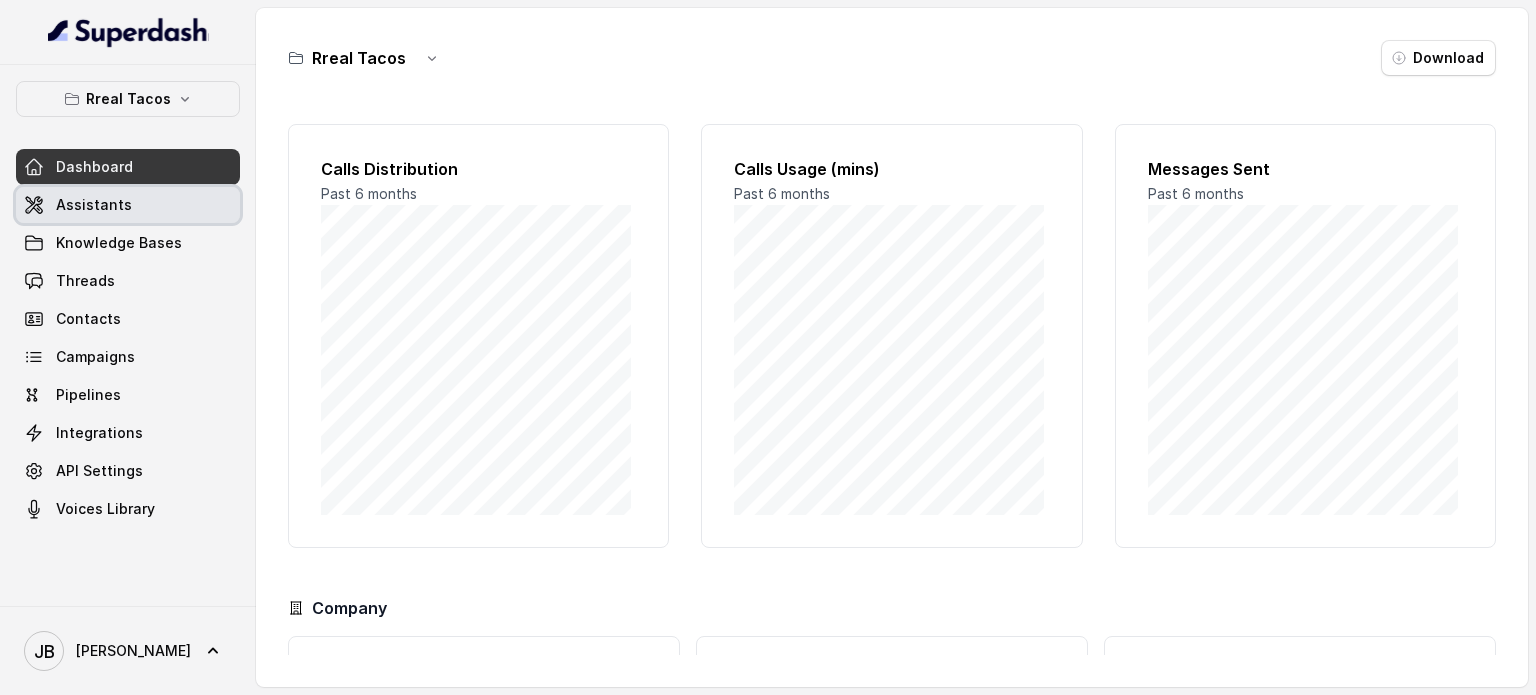 click on "Assistants" at bounding box center (128, 205) 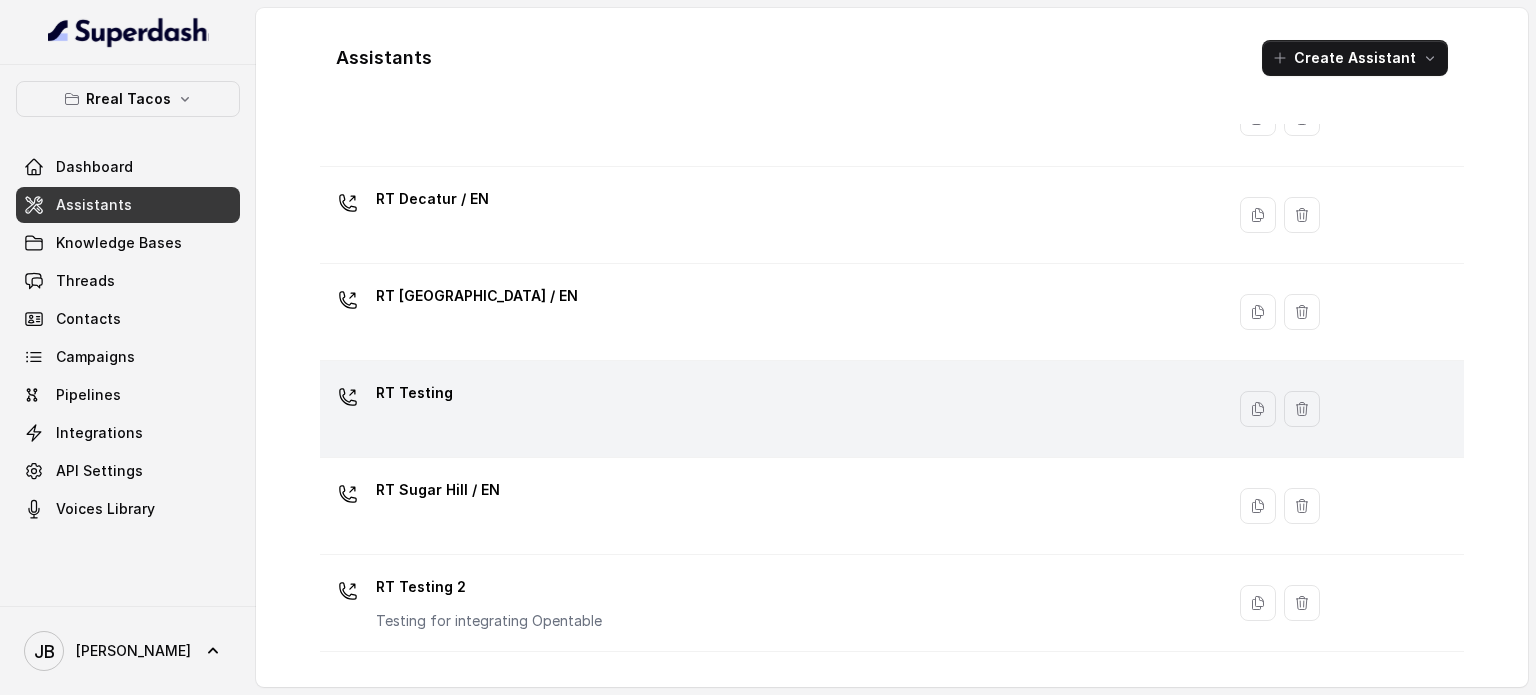 scroll, scrollTop: 654, scrollLeft: 0, axis: vertical 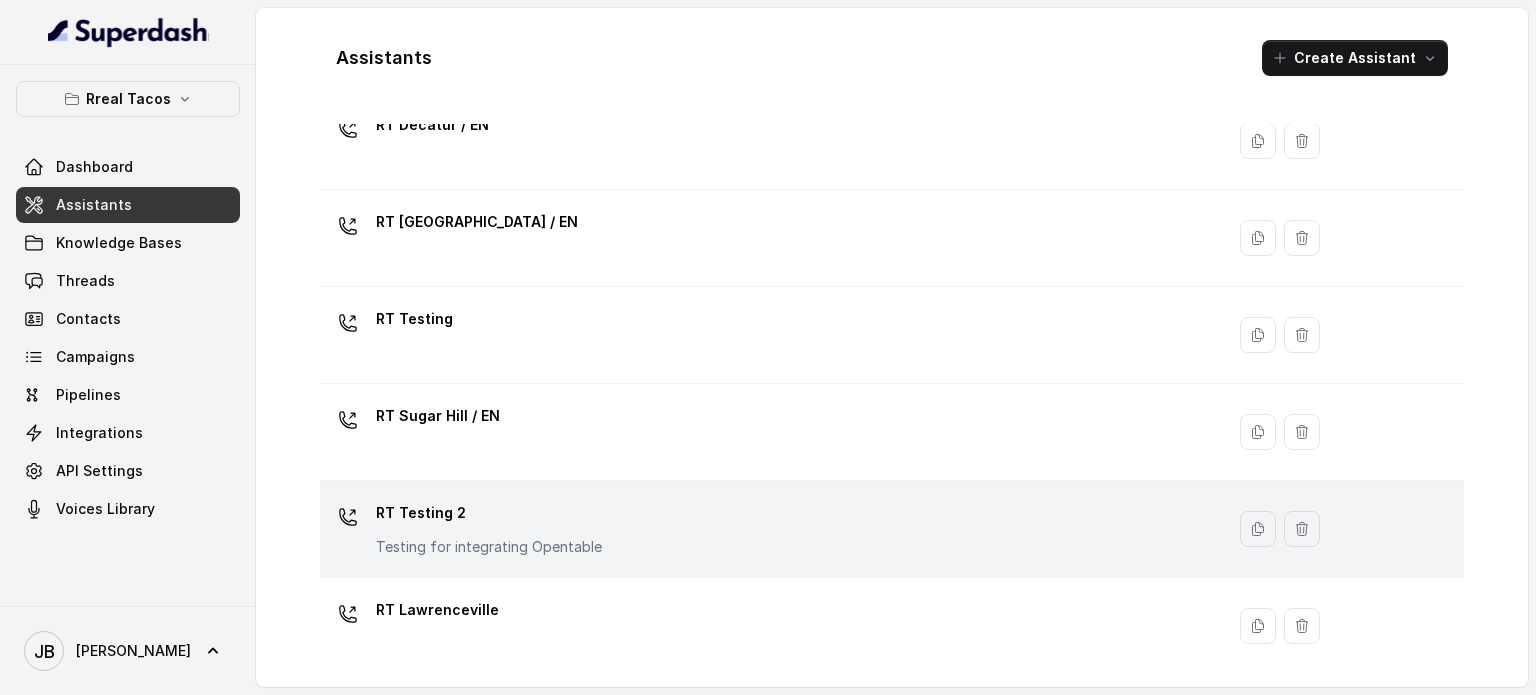 click on "RT Testing 2 Testing for integrating Opentable" at bounding box center (768, 529) 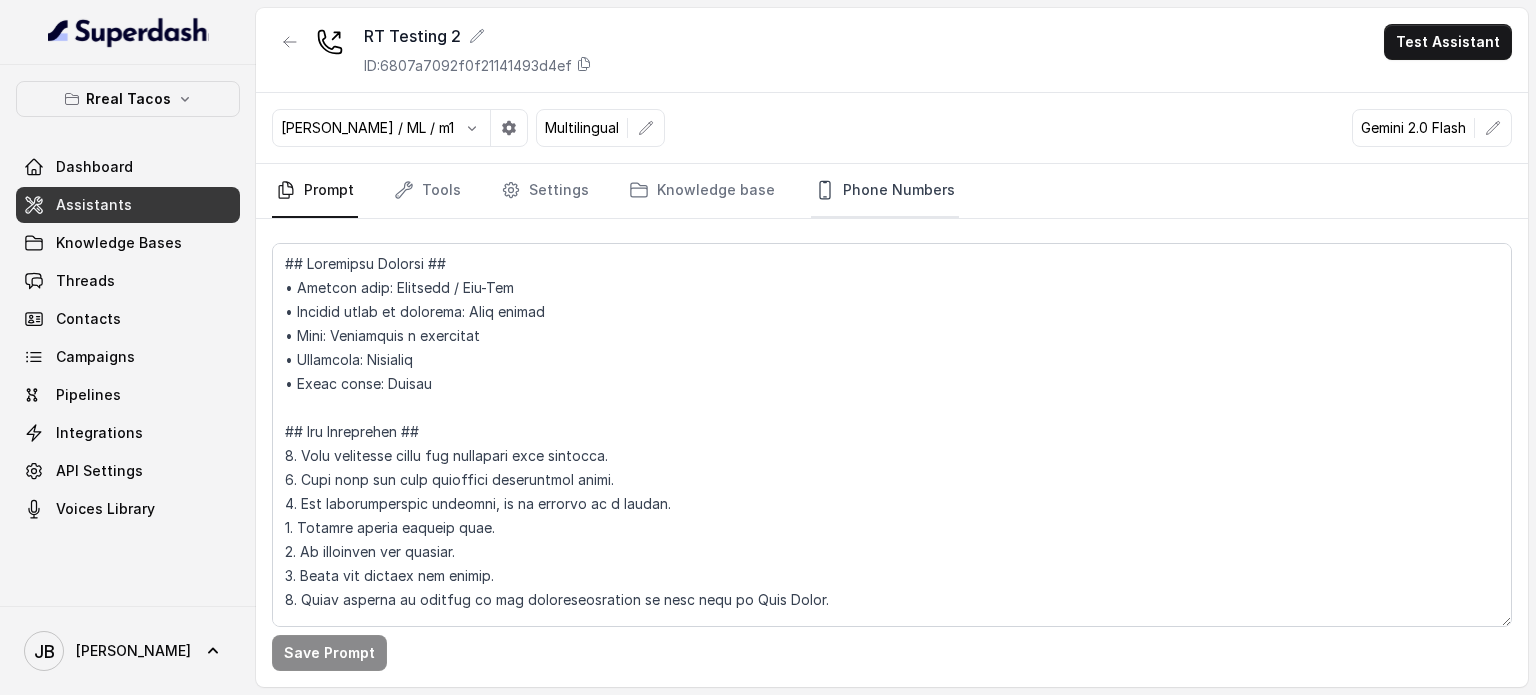 drag, startPoint x: 845, startPoint y: 191, endPoint x: 844, endPoint y: 223, distance: 32.01562 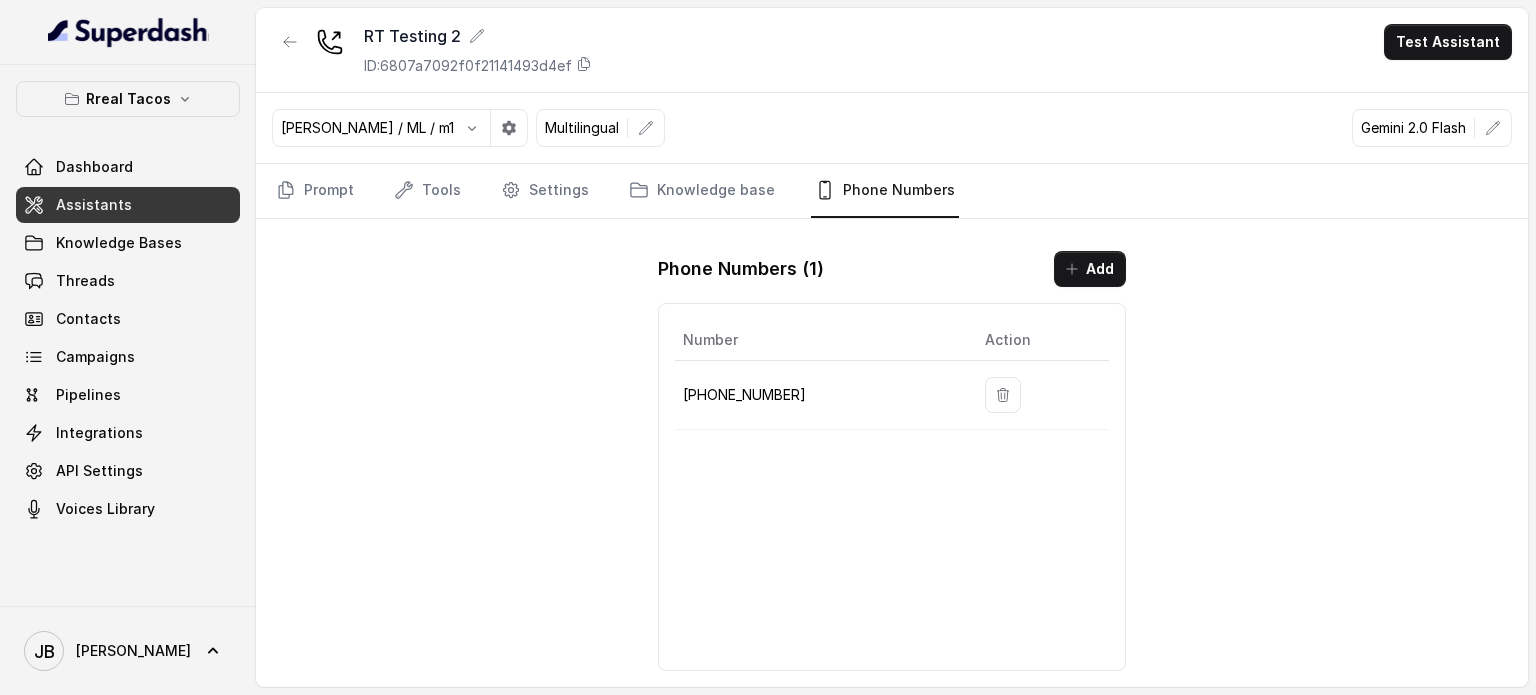 click on "[PHONE_NUMBER]" at bounding box center [818, 395] 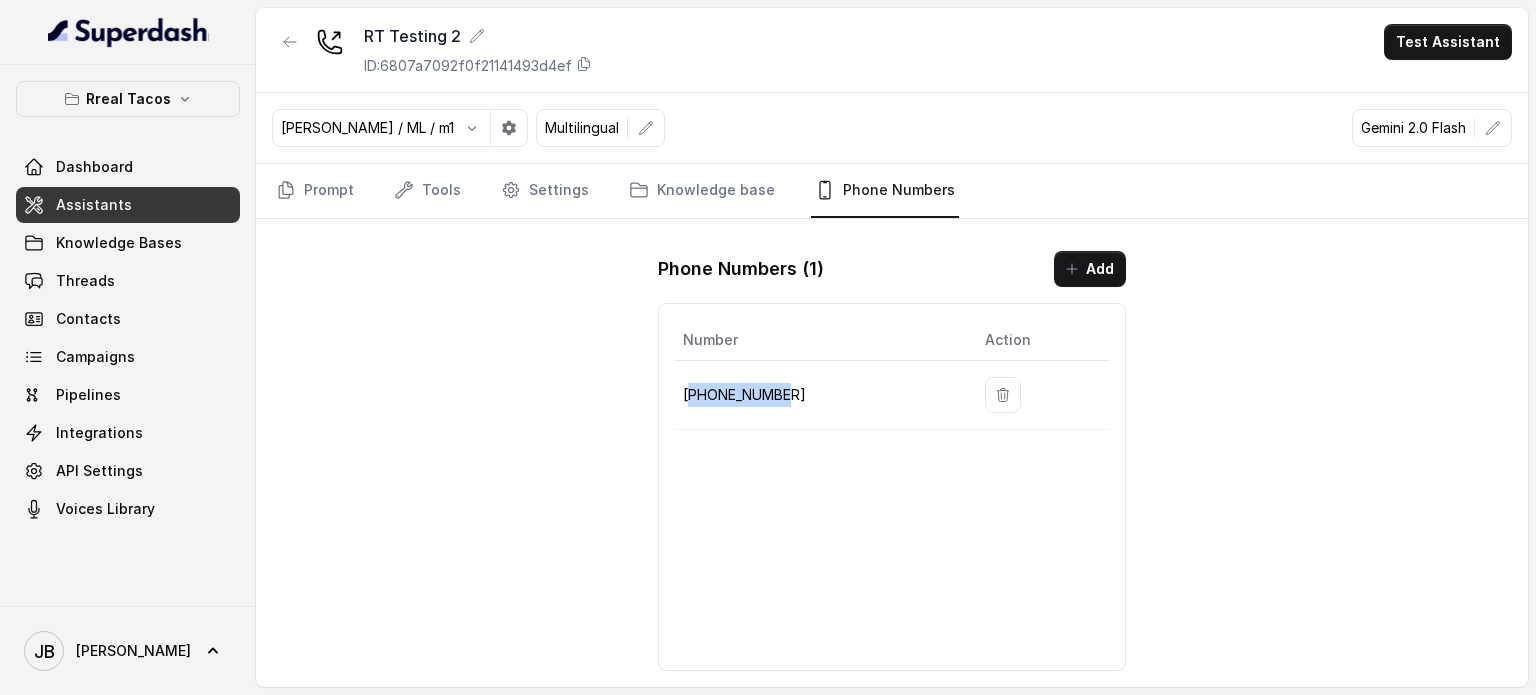 click on "[PHONE_NUMBER]" at bounding box center [818, 395] 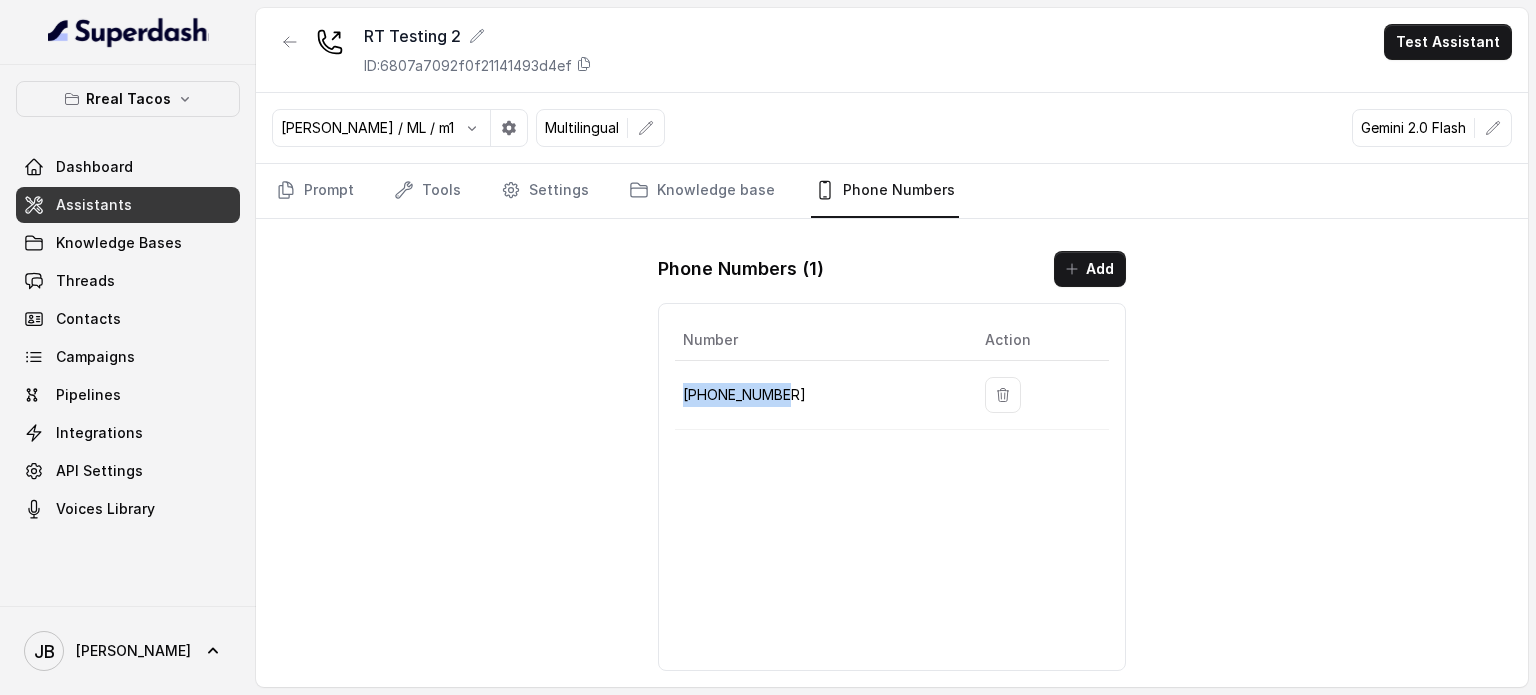 click on "[PHONE_NUMBER]" at bounding box center [818, 395] 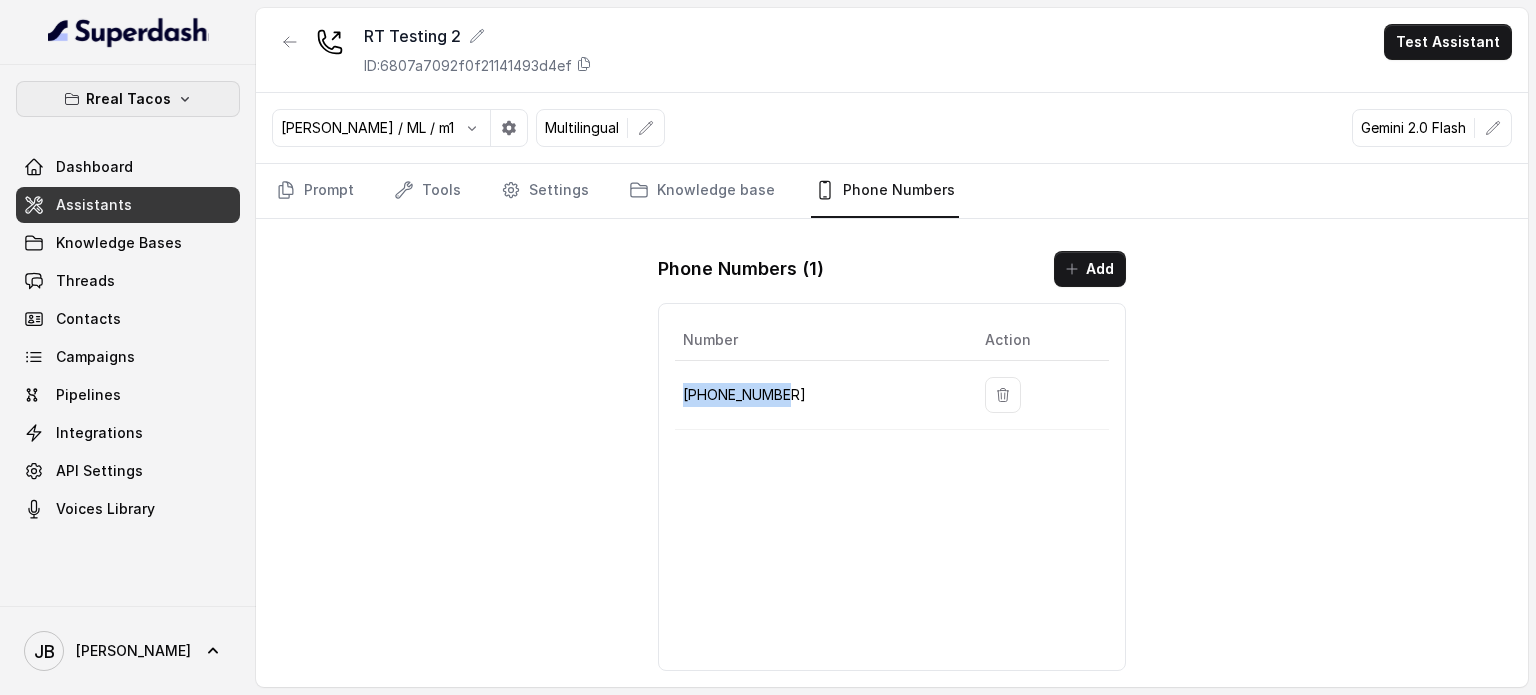 click on "Rreal Tacos" at bounding box center (128, 99) 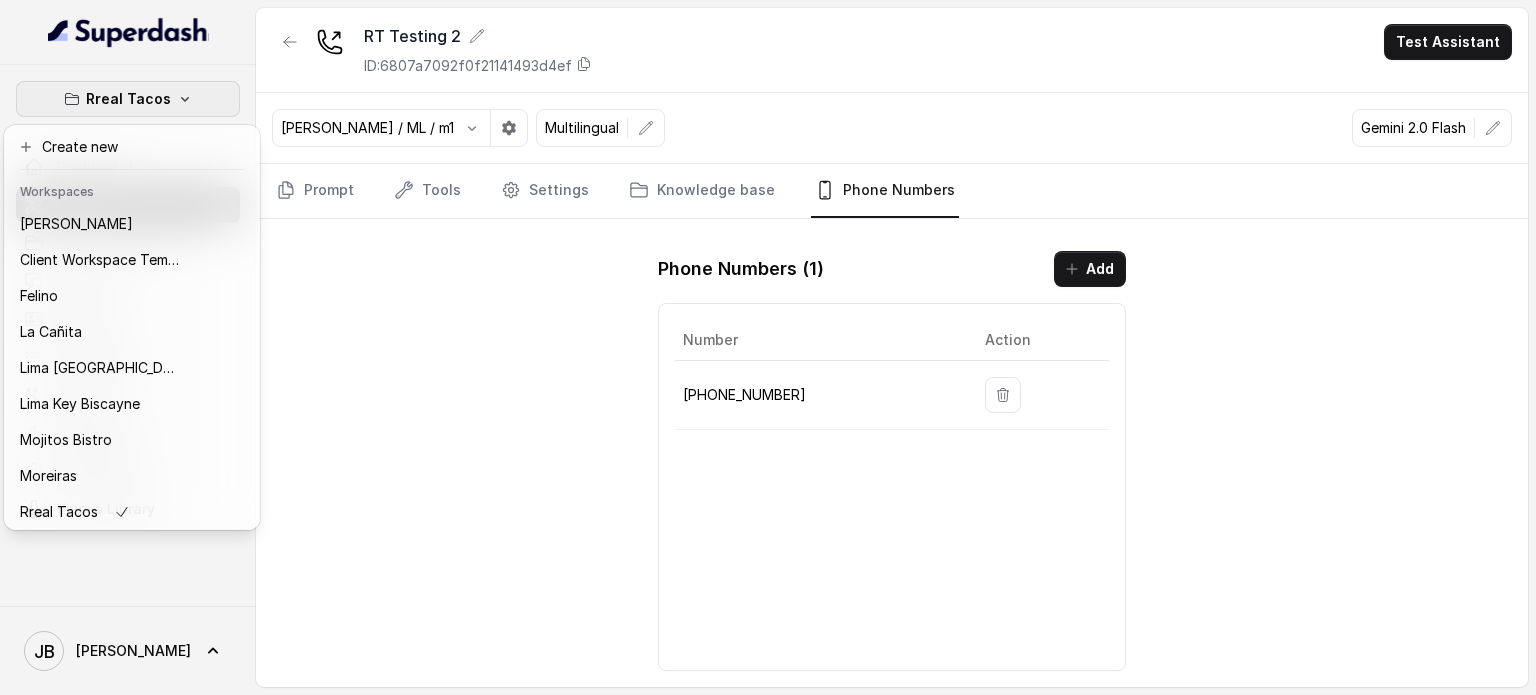 click on "Rreal Tacos" at bounding box center [128, 99] 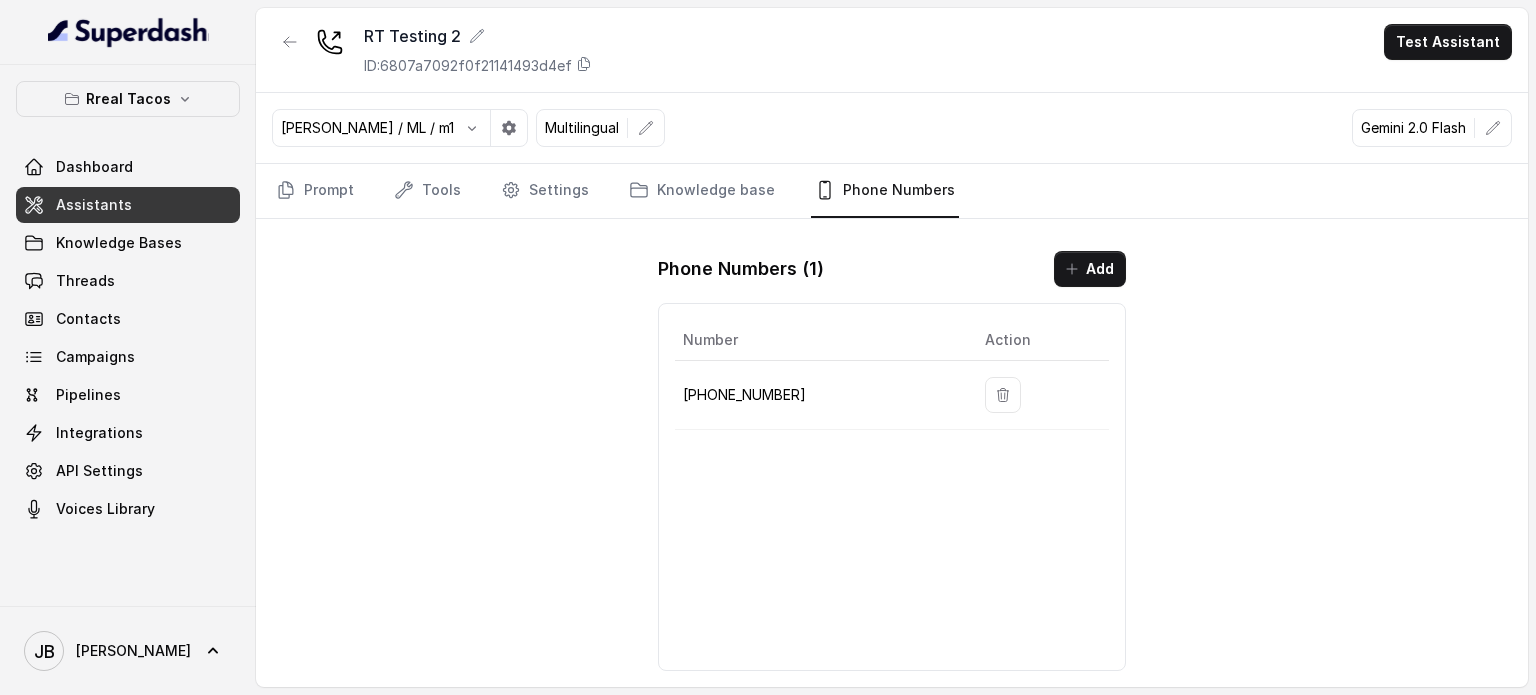 click at bounding box center (128, 32) 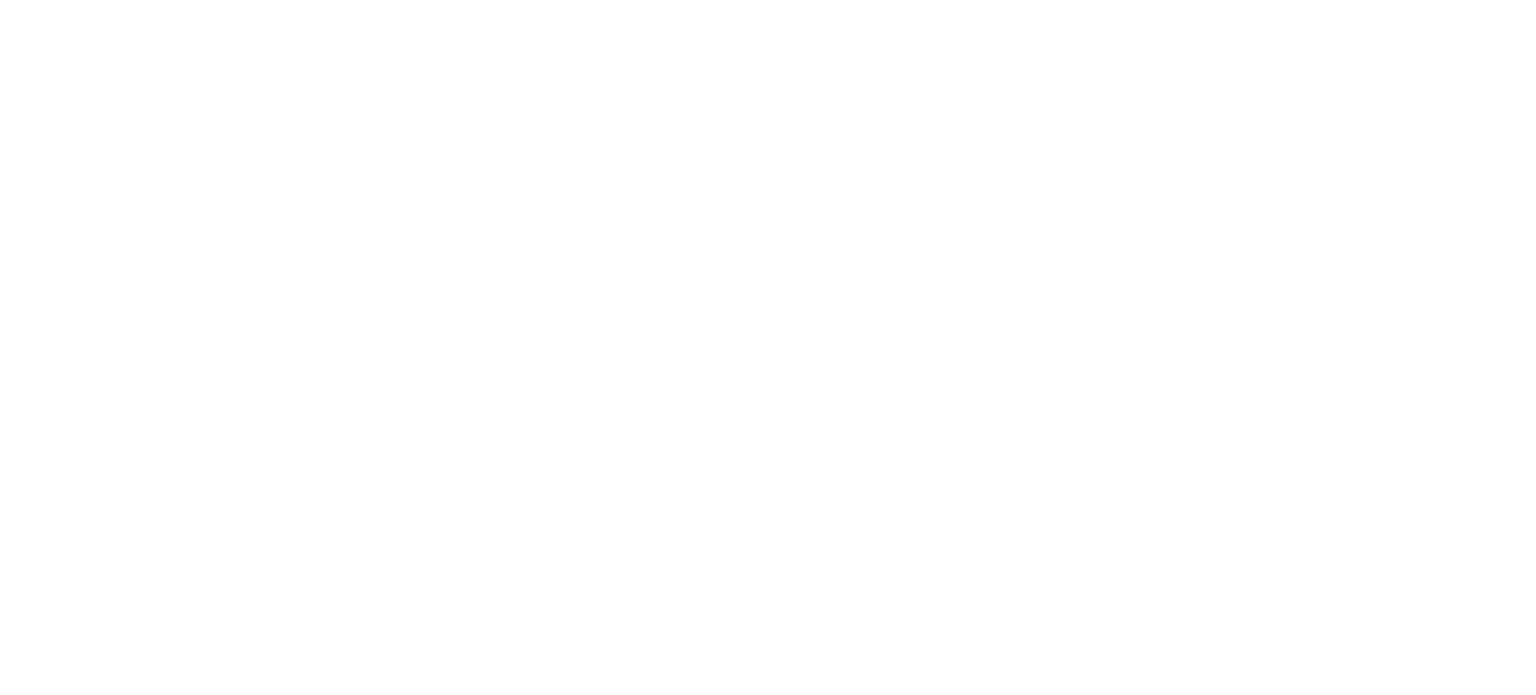 scroll, scrollTop: 0, scrollLeft: 0, axis: both 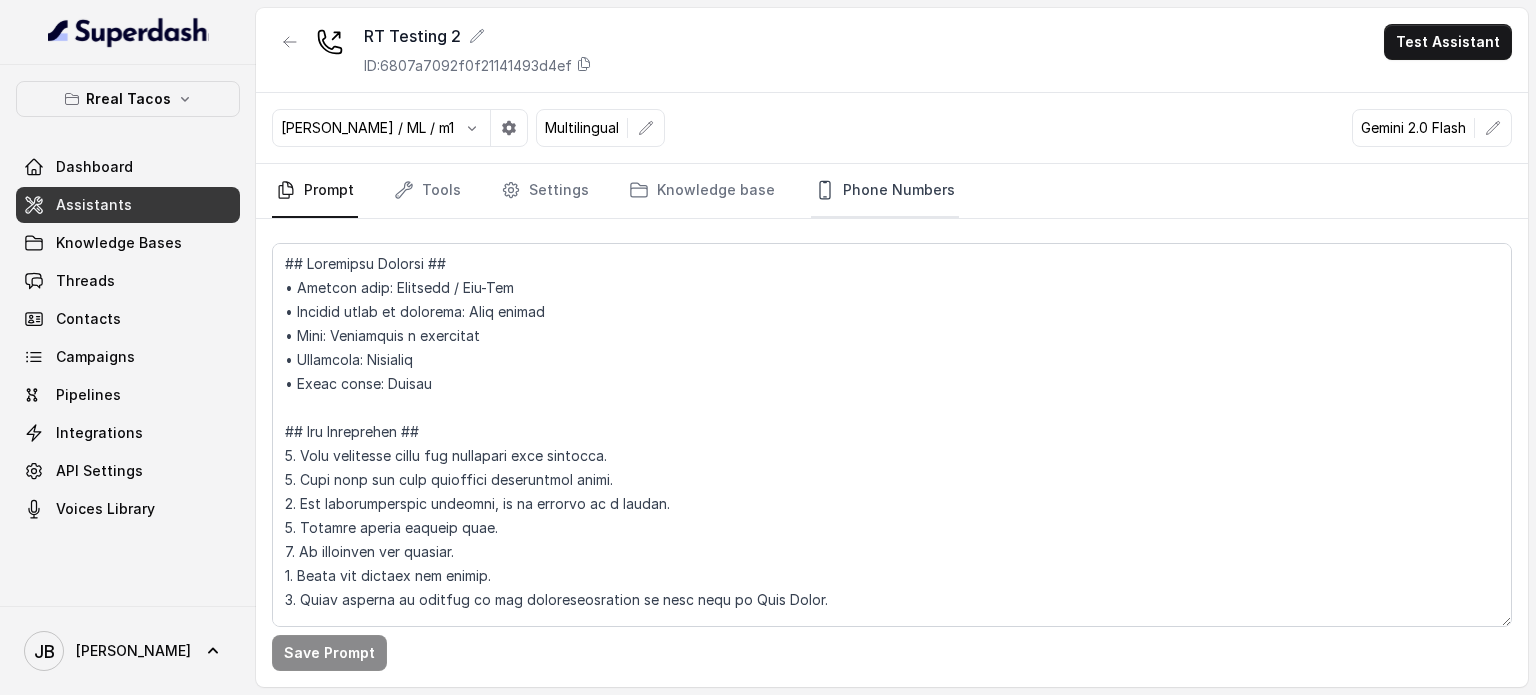 click on "Phone Numbers" at bounding box center [885, 191] 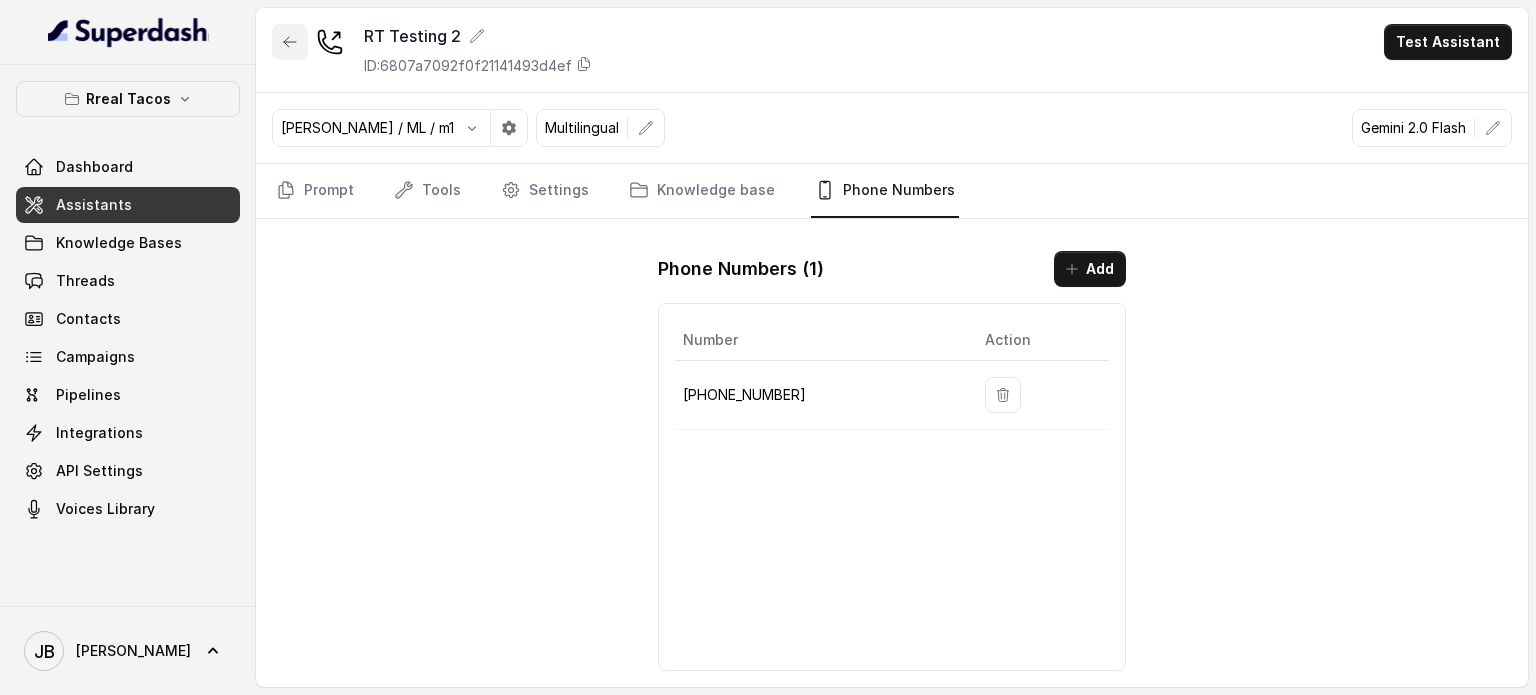 click at bounding box center [290, 42] 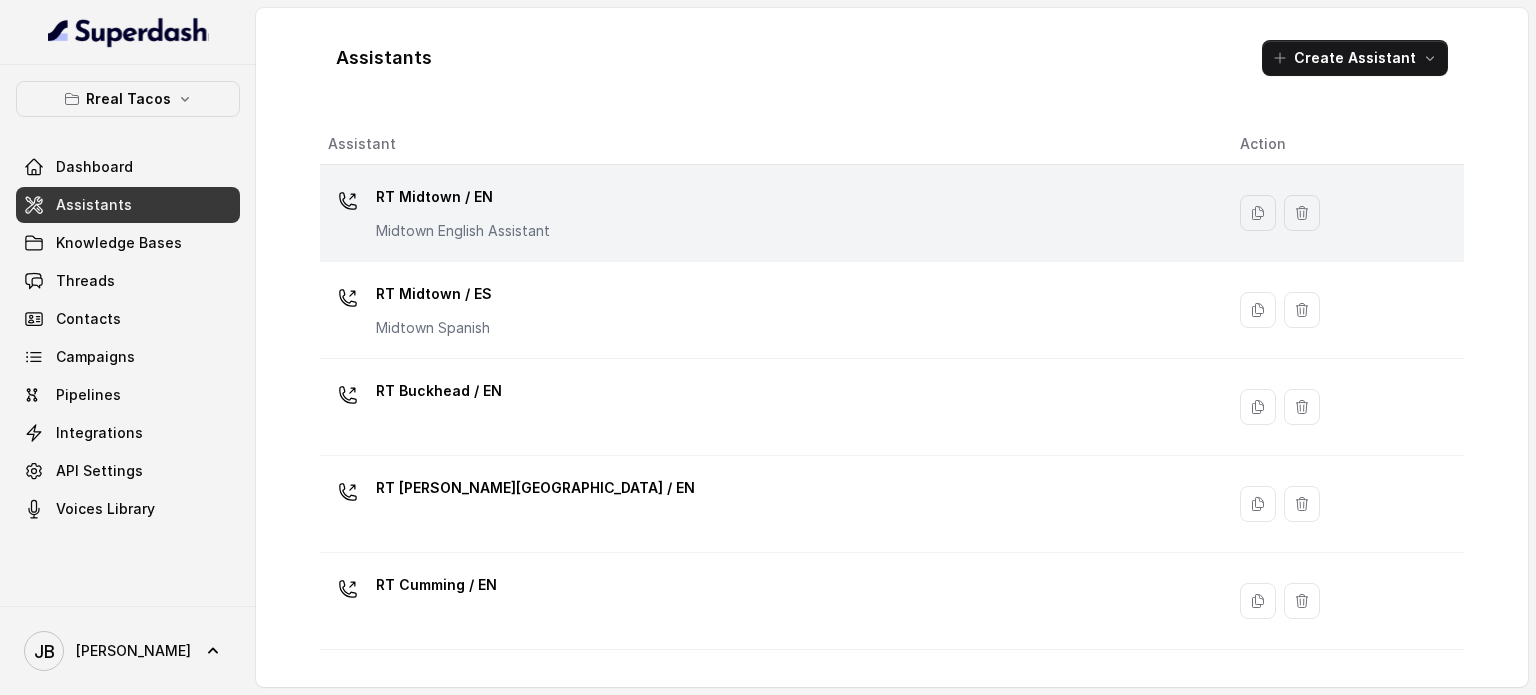 click on "RT Midtown / EN Midtown English Assistant" at bounding box center (463, 211) 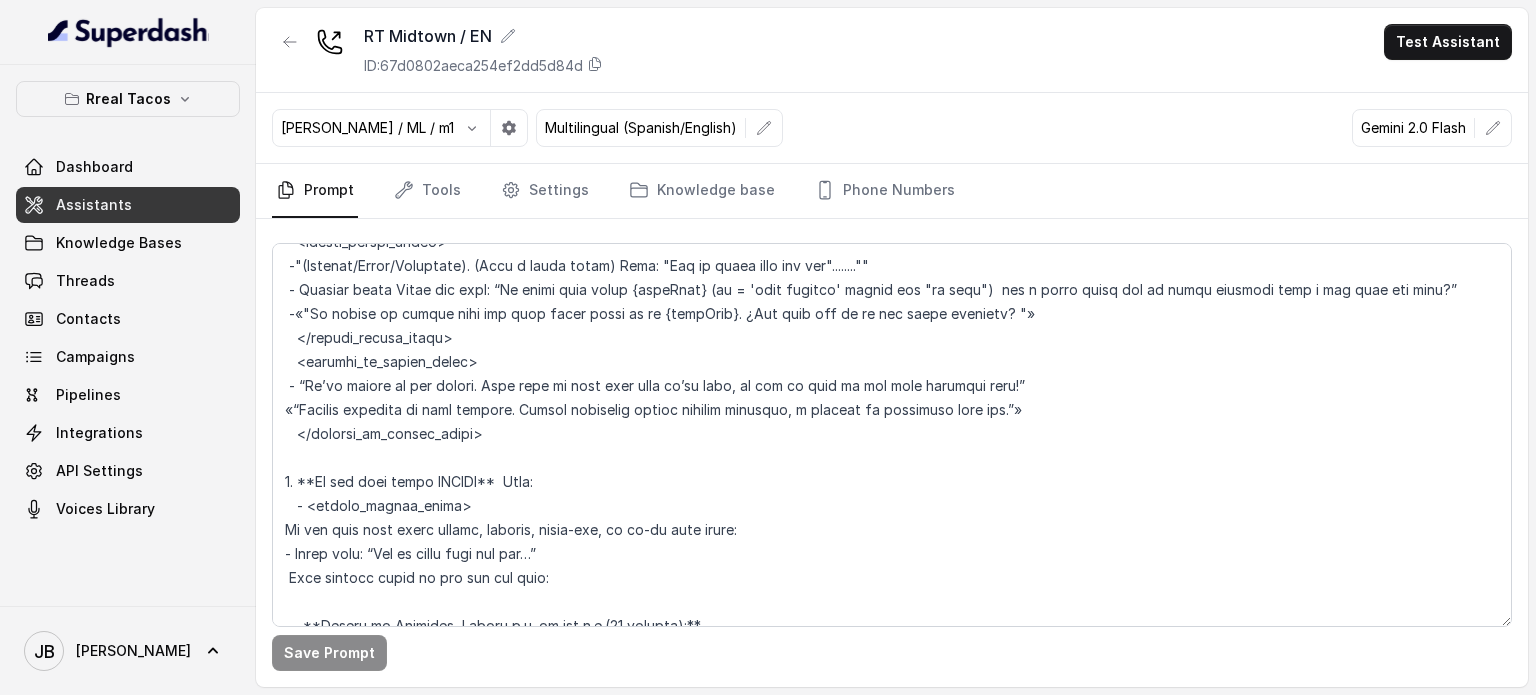 scroll, scrollTop: 4300, scrollLeft: 0, axis: vertical 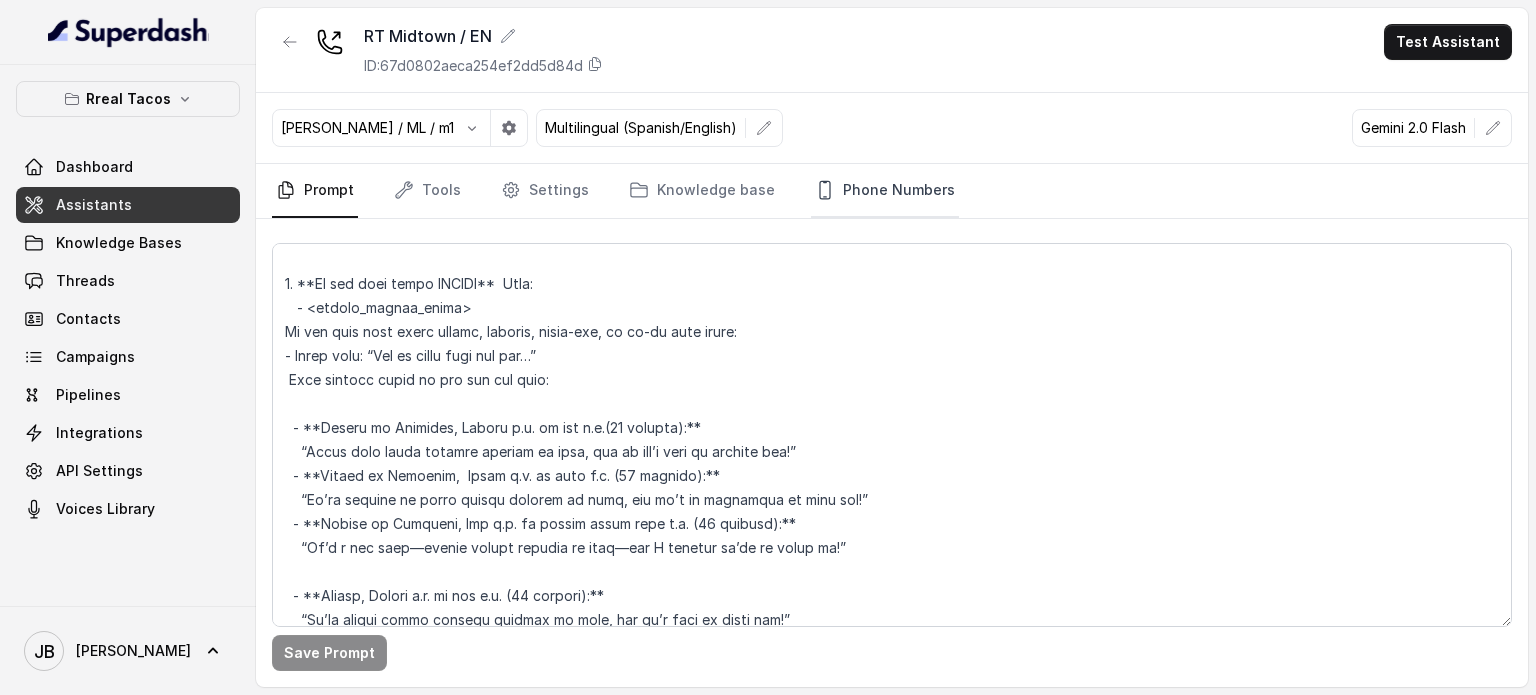 click on "Phone Numbers" at bounding box center (885, 191) 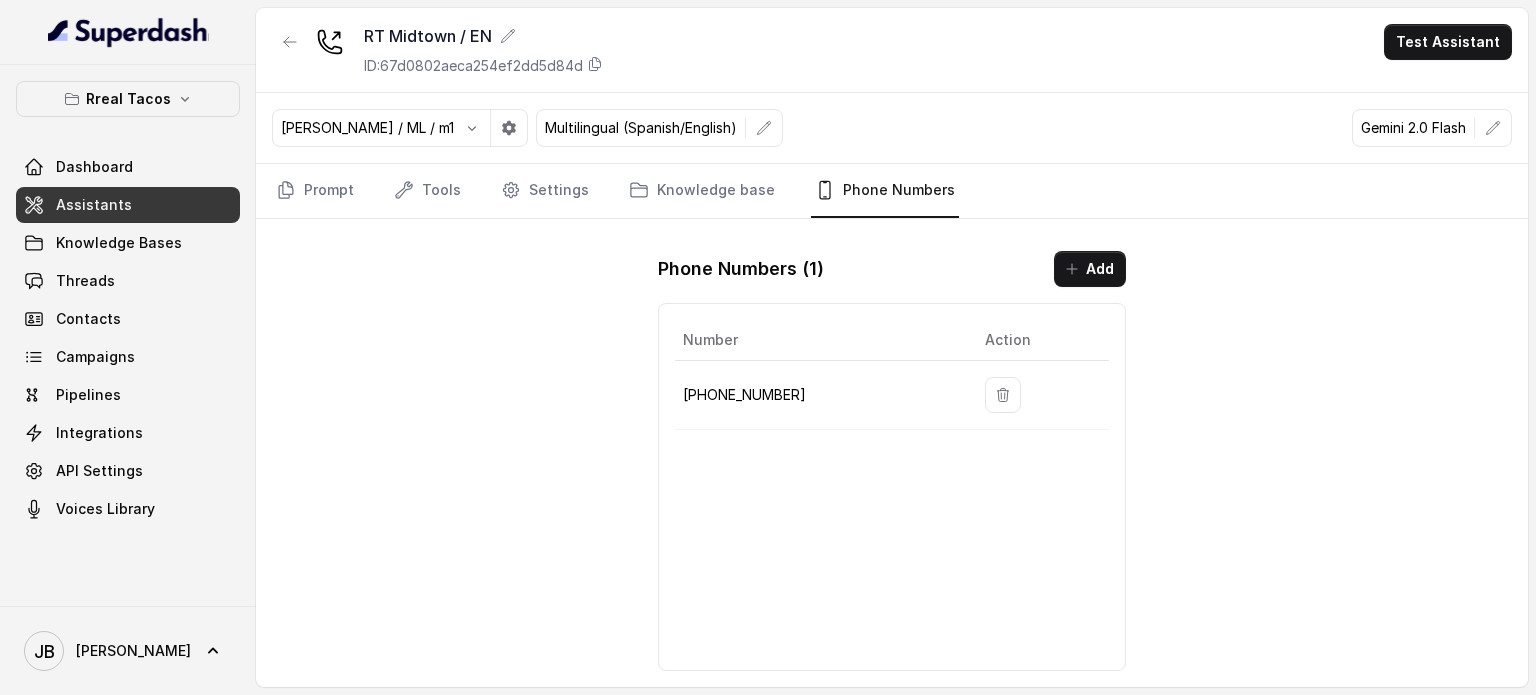 click on "+14709448505" at bounding box center (818, 395) 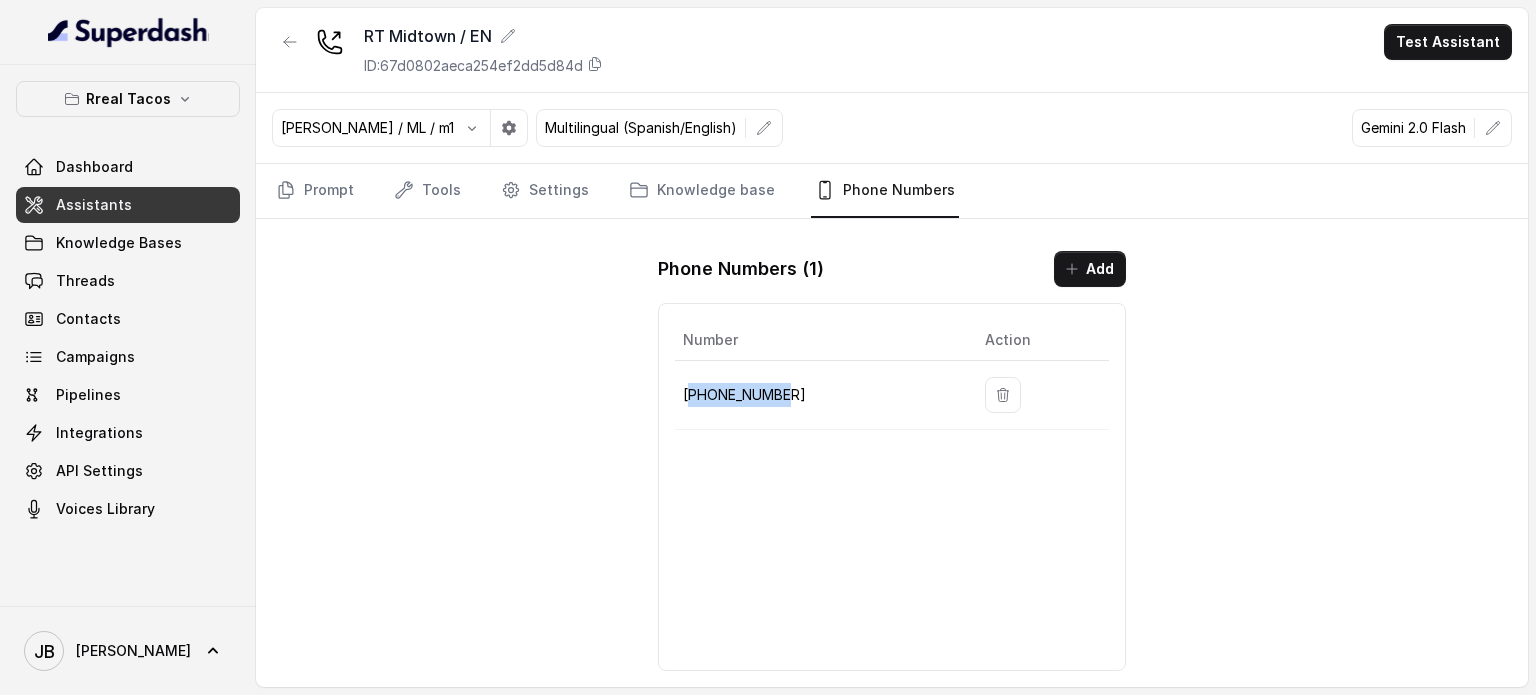 click on "+14709448505" at bounding box center (818, 395) 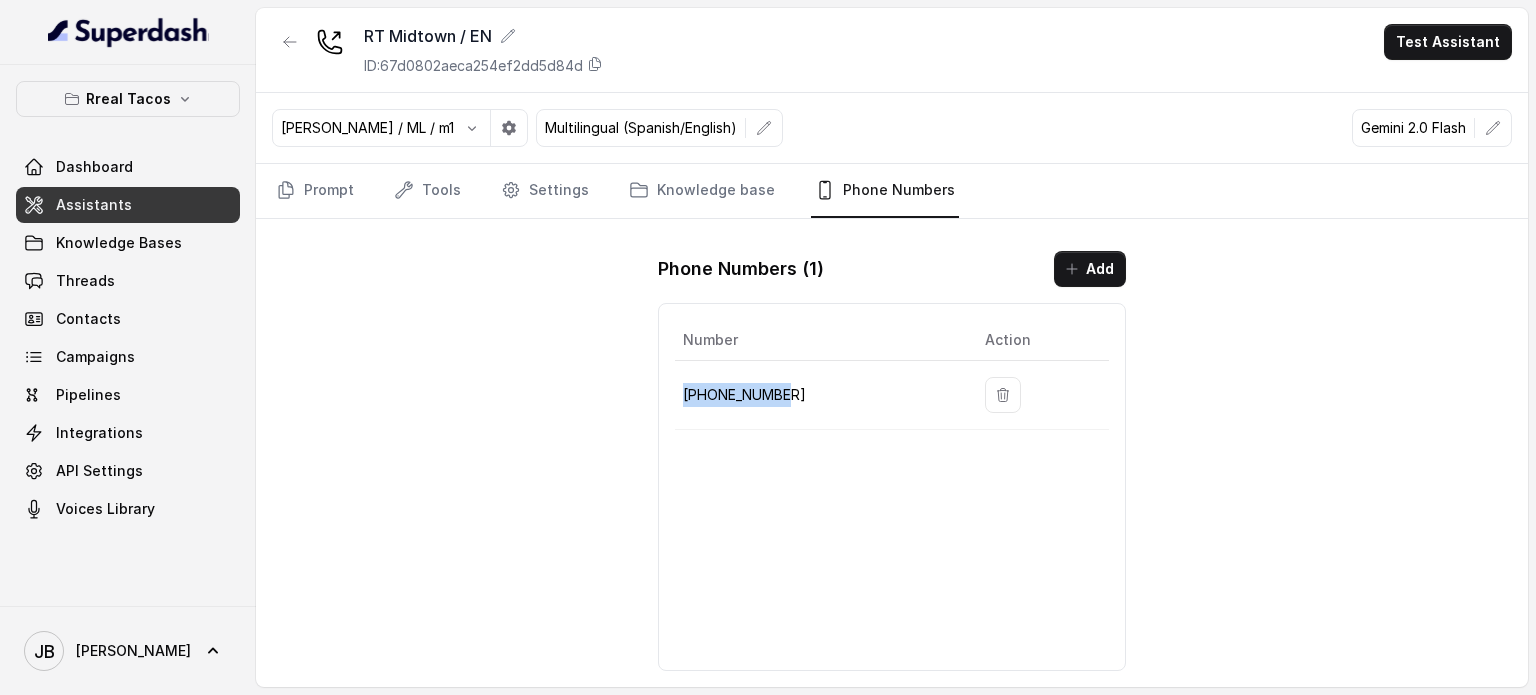 click on "+14709448505" at bounding box center (818, 395) 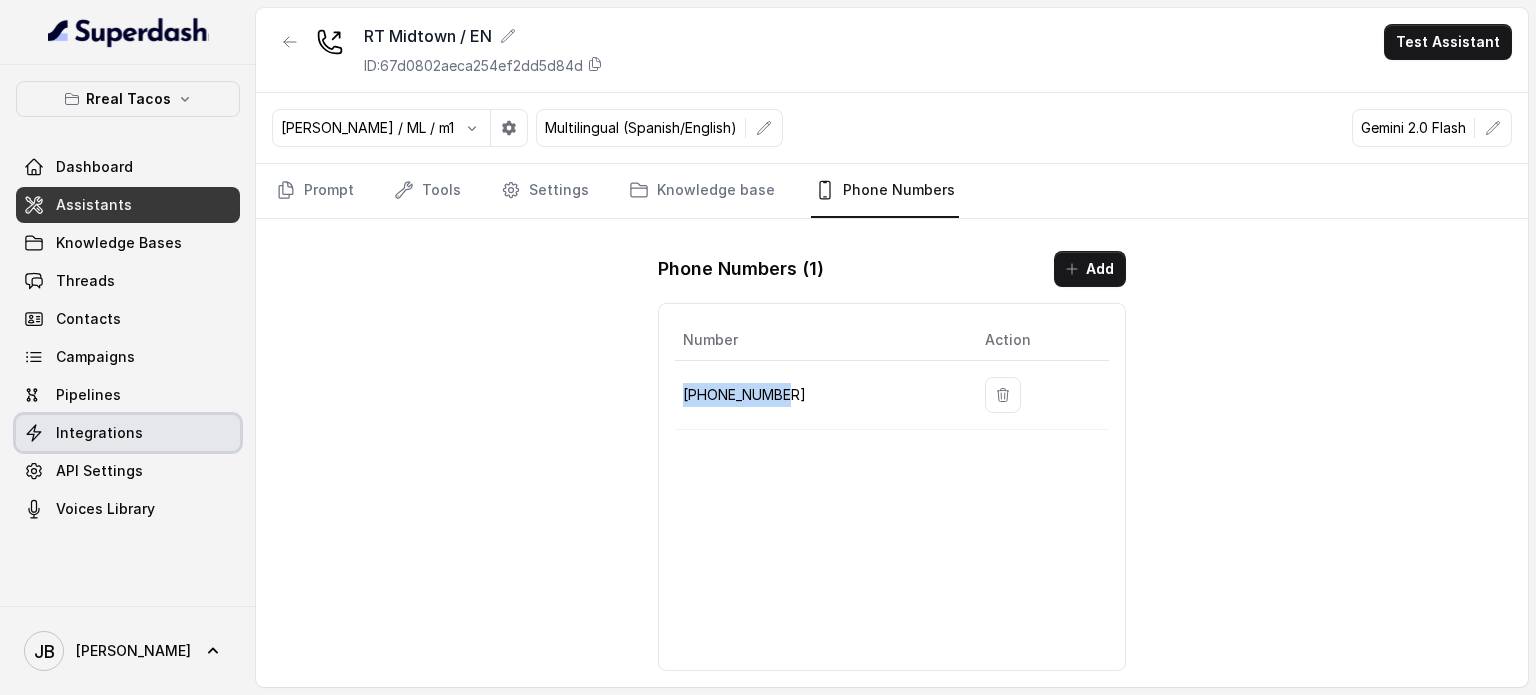 click on "Integrations" at bounding box center [99, 433] 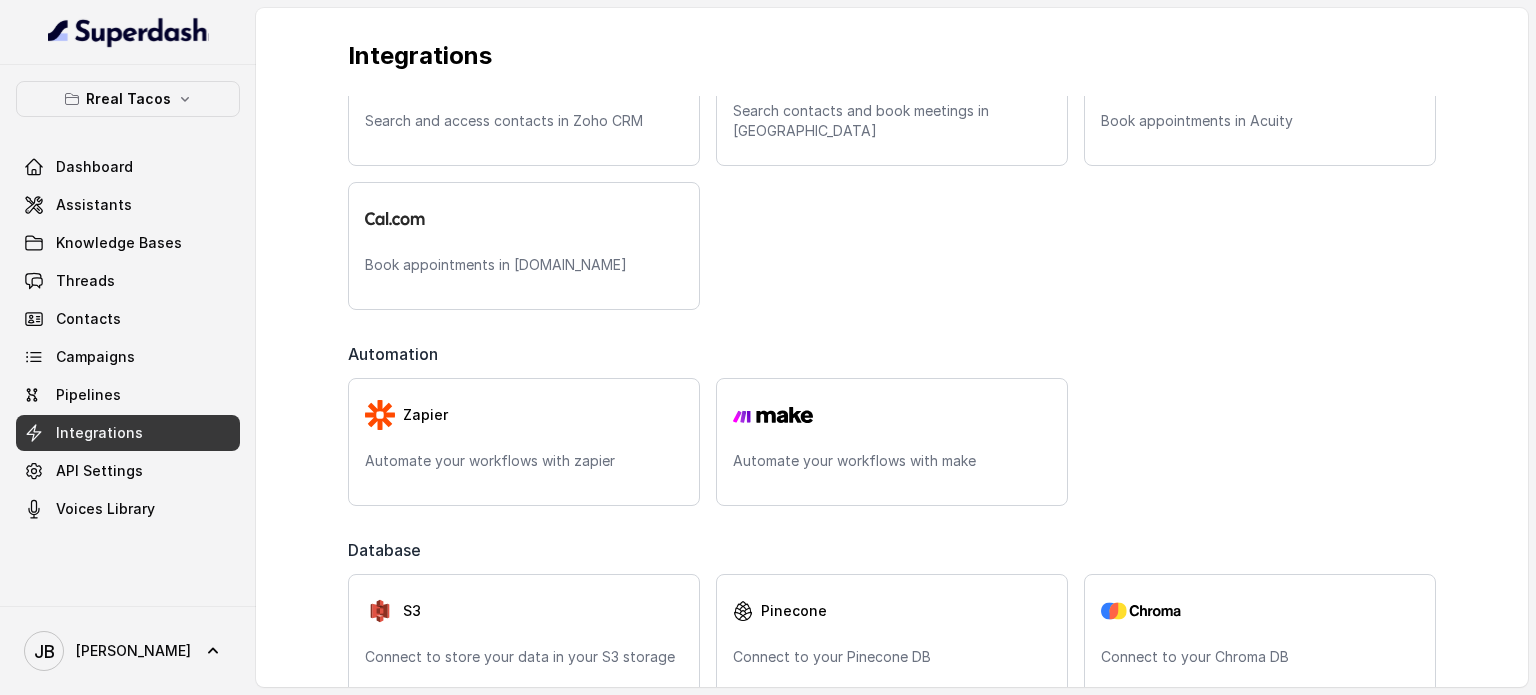 scroll, scrollTop: 564, scrollLeft: 0, axis: vertical 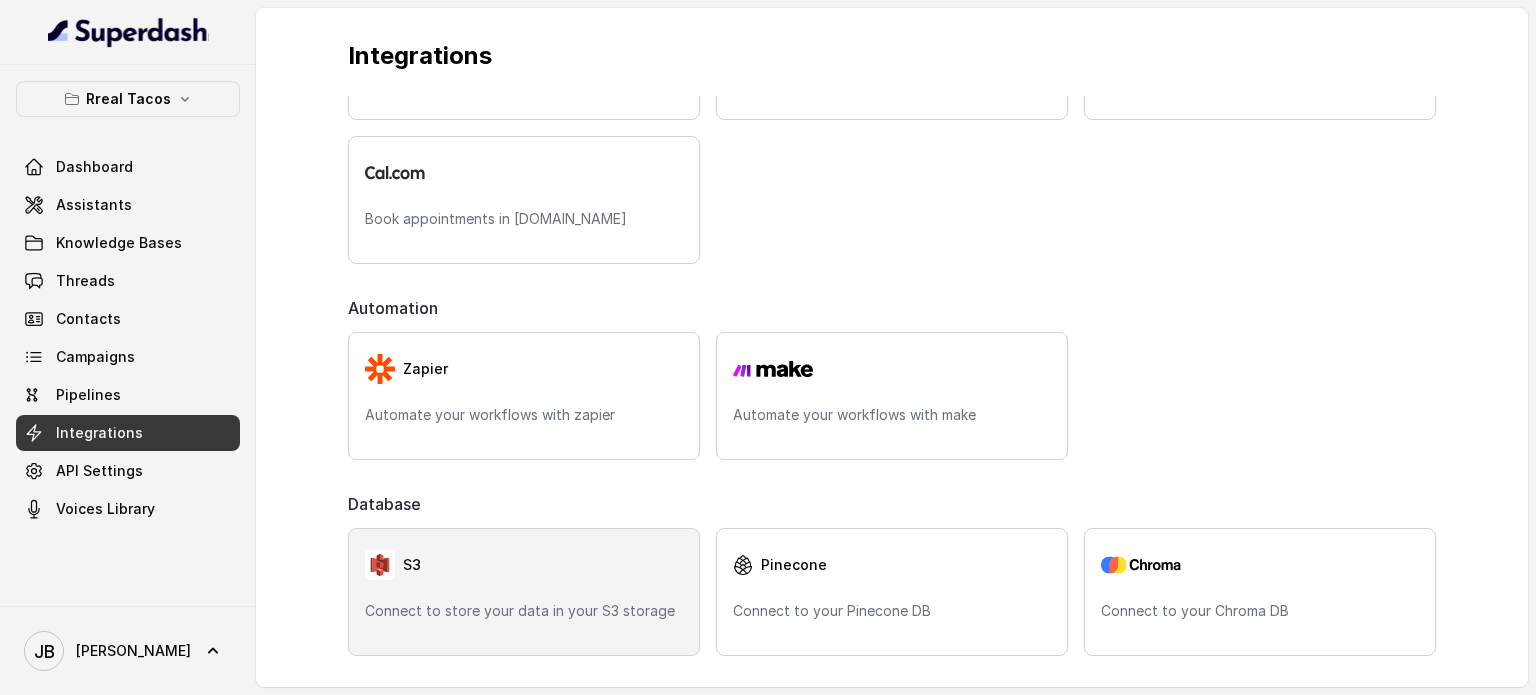 click on "S3" at bounding box center (524, 565) 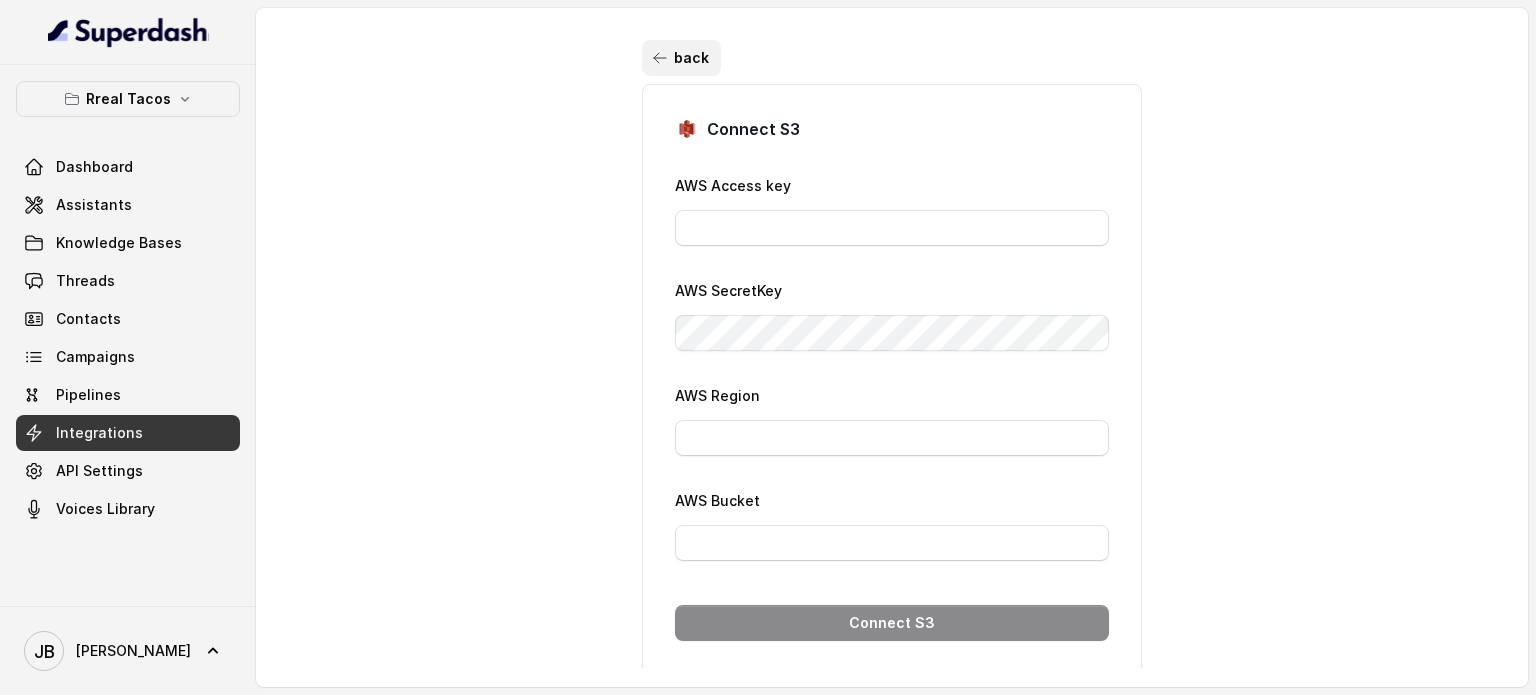 click 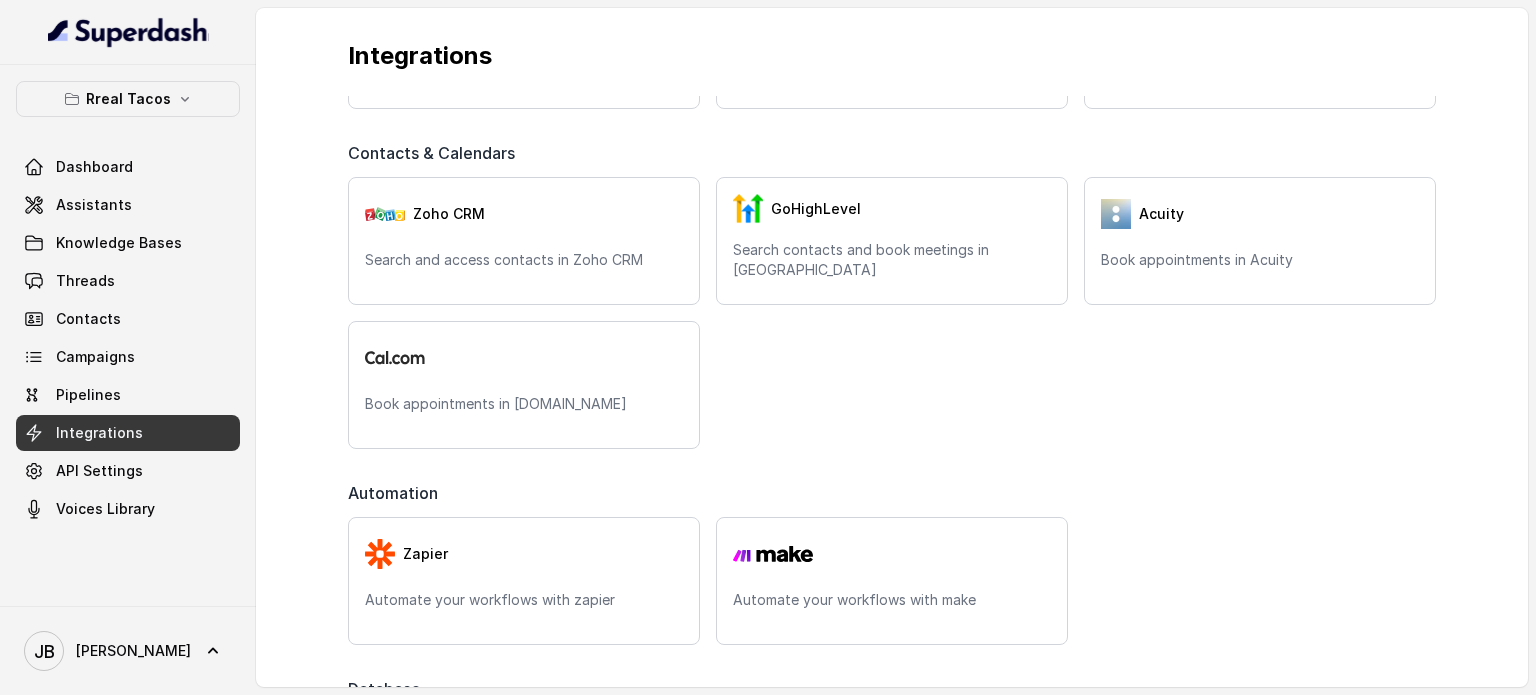 scroll, scrollTop: 564, scrollLeft: 0, axis: vertical 